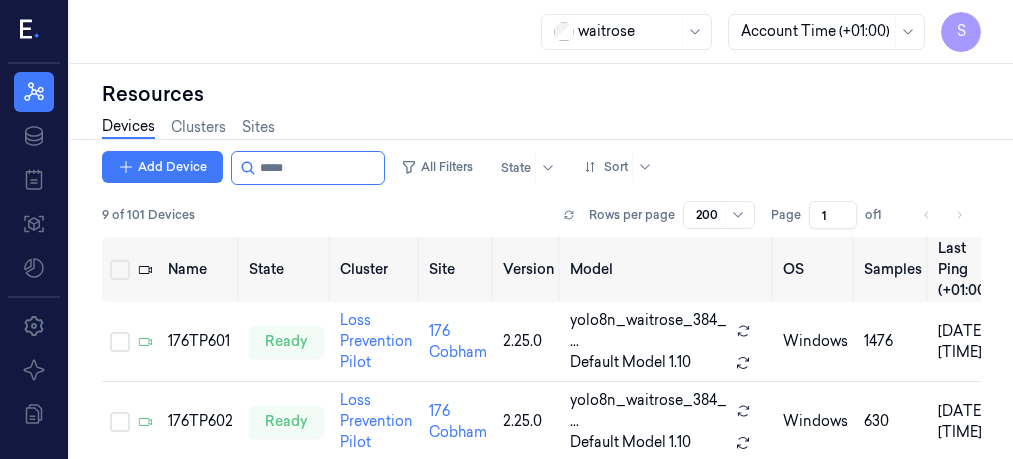 scroll, scrollTop: 0, scrollLeft: 0, axis: both 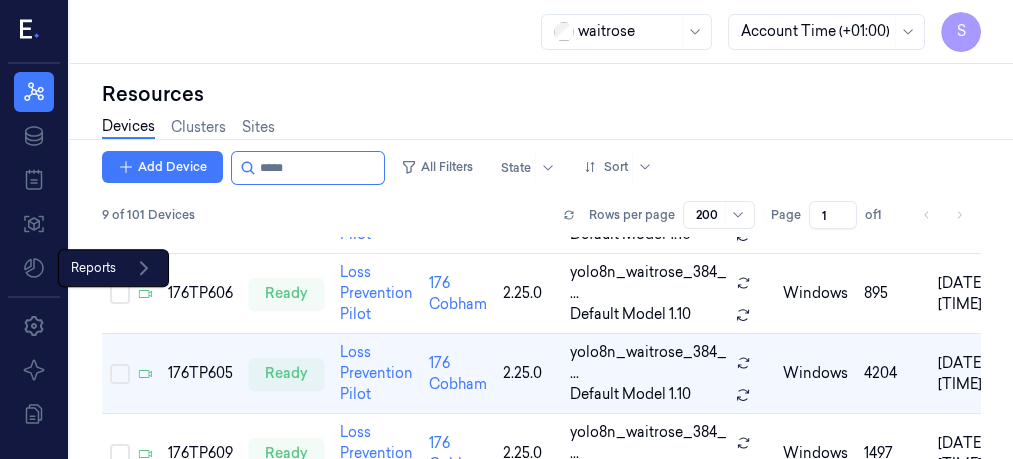 click 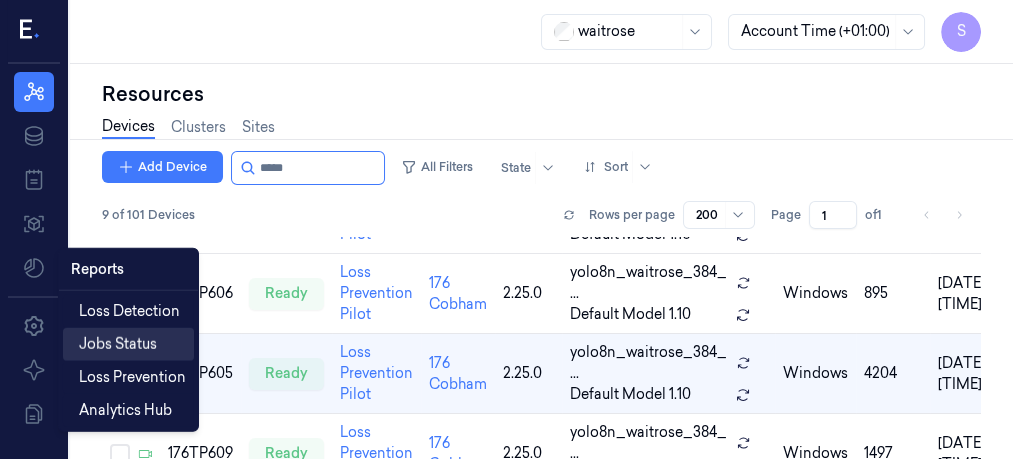 click on "Jobs Status" at bounding box center (118, 344) 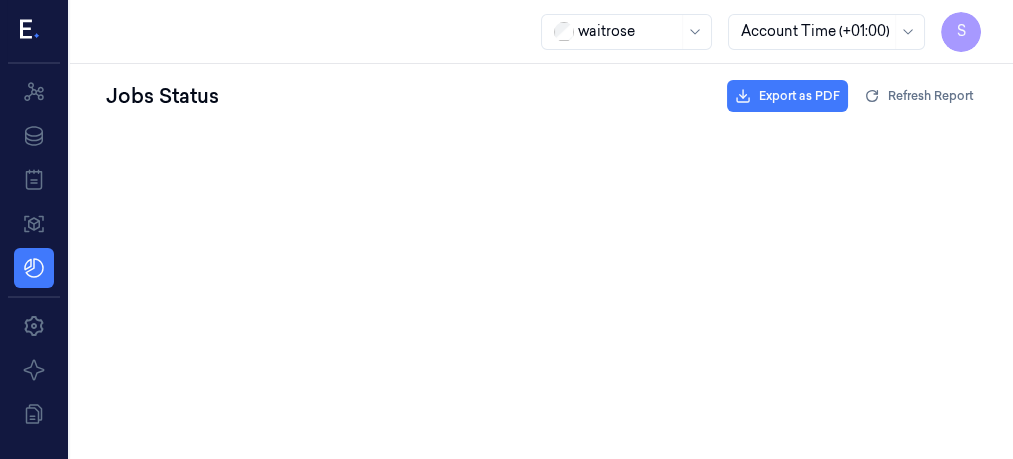 scroll, scrollTop: 0, scrollLeft: 0, axis: both 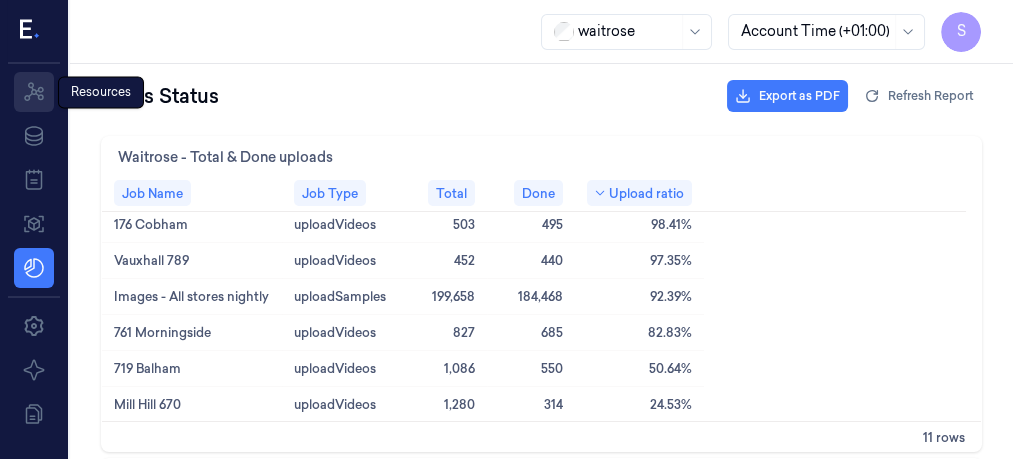 click 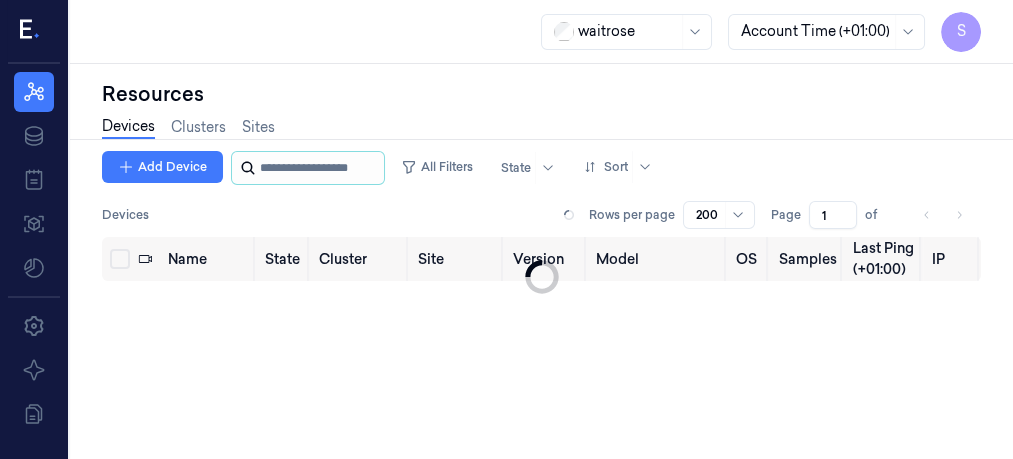 click at bounding box center (320, 168) 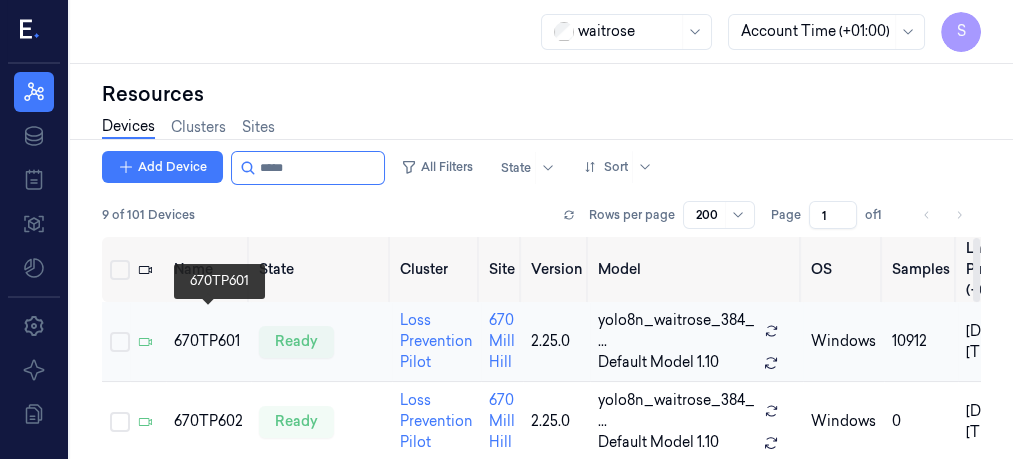 type on "*****" 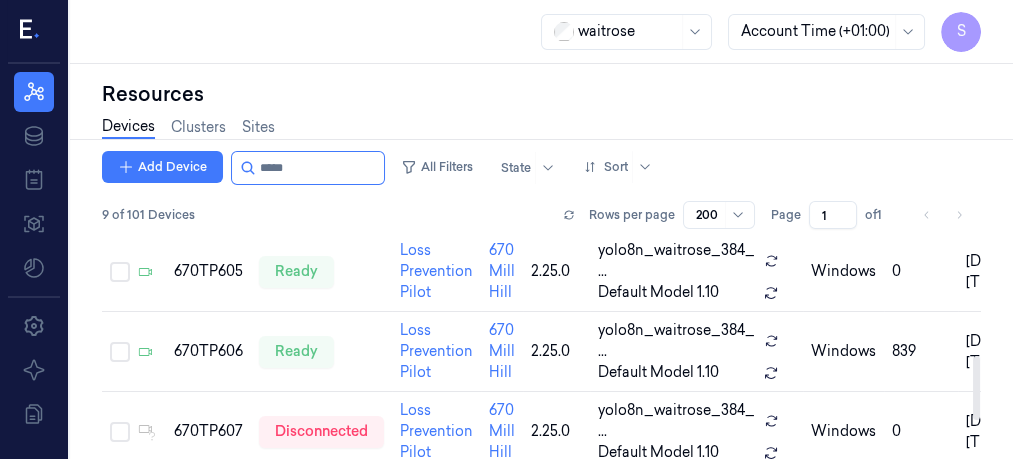 scroll, scrollTop: 423, scrollLeft: 0, axis: vertical 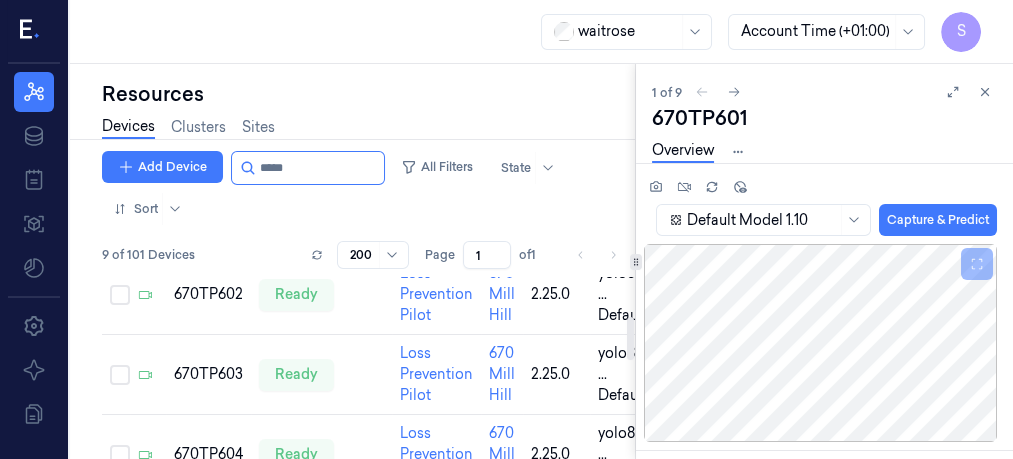 drag, startPoint x: 973, startPoint y: 275, endPoint x: 954, endPoint y: 314, distance: 43.382023 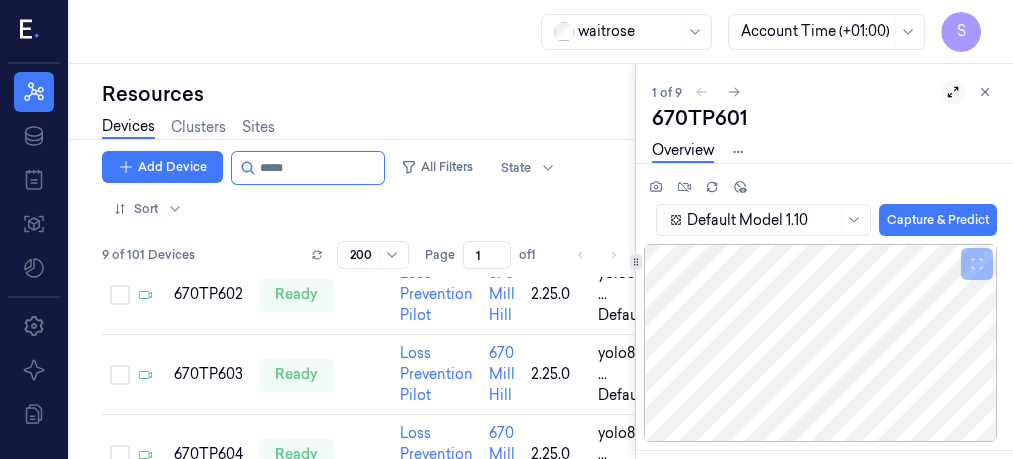 click 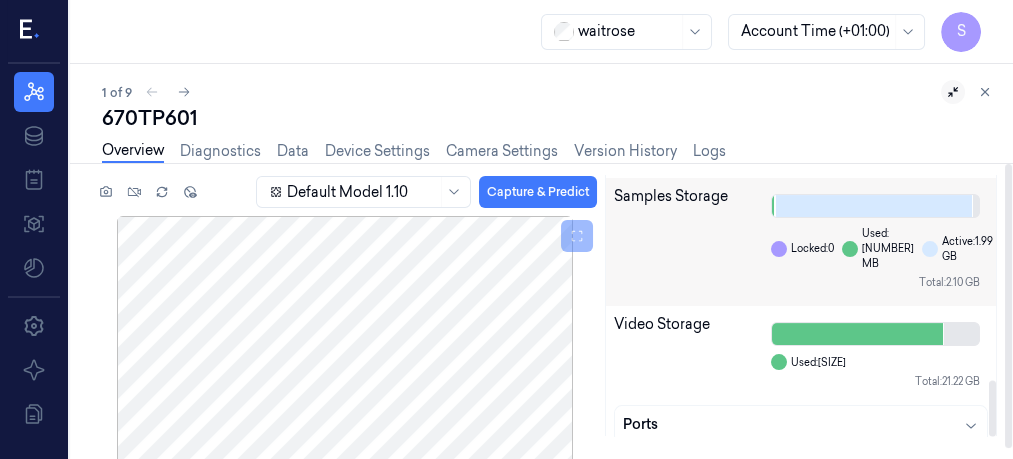 scroll, scrollTop: 961, scrollLeft: 0, axis: vertical 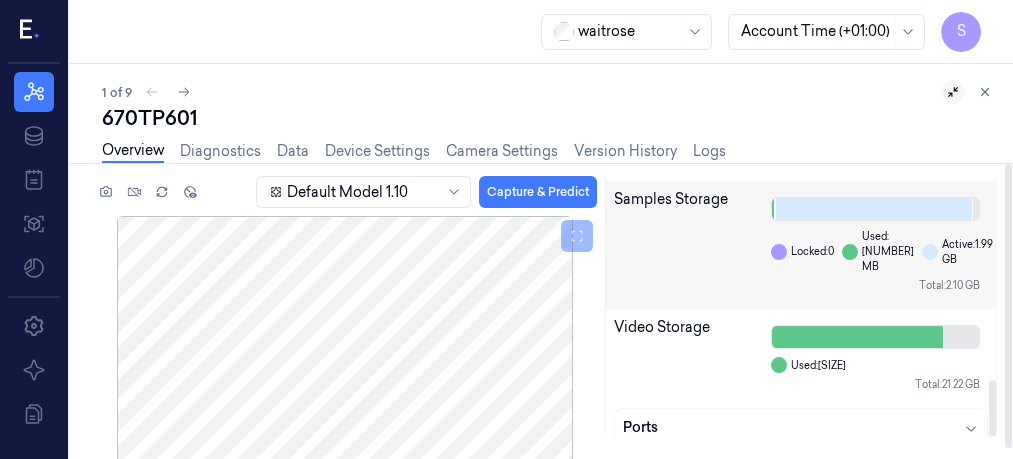 drag, startPoint x: 990, startPoint y: 219, endPoint x: 998, endPoint y: 423, distance: 204.1568 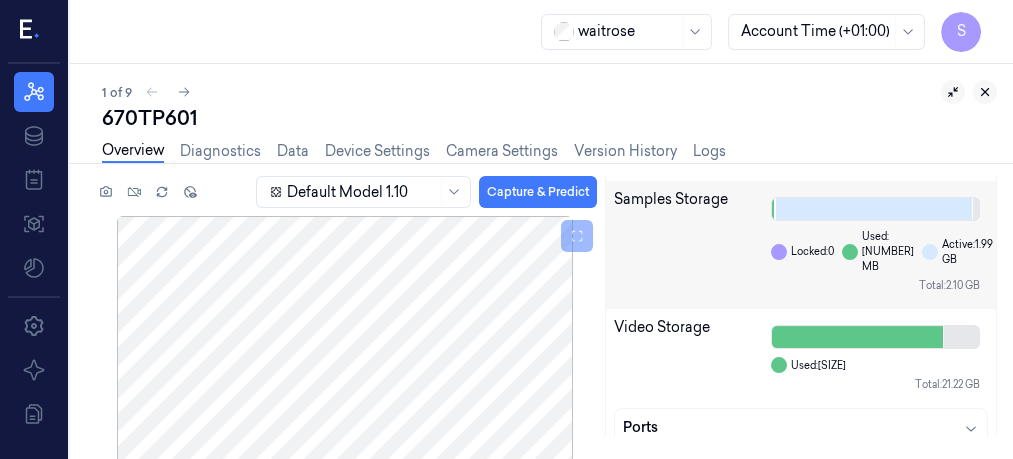 click 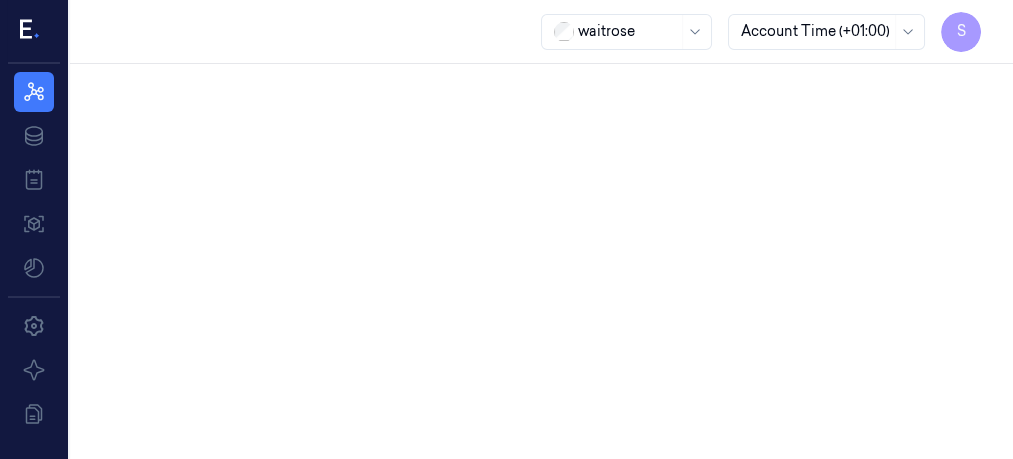 scroll, scrollTop: 0, scrollLeft: 0, axis: both 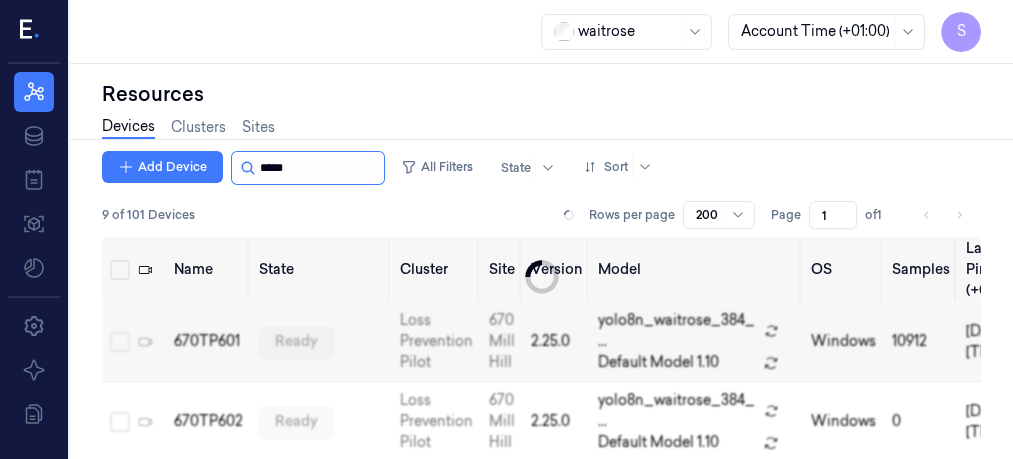 click at bounding box center [320, 168] 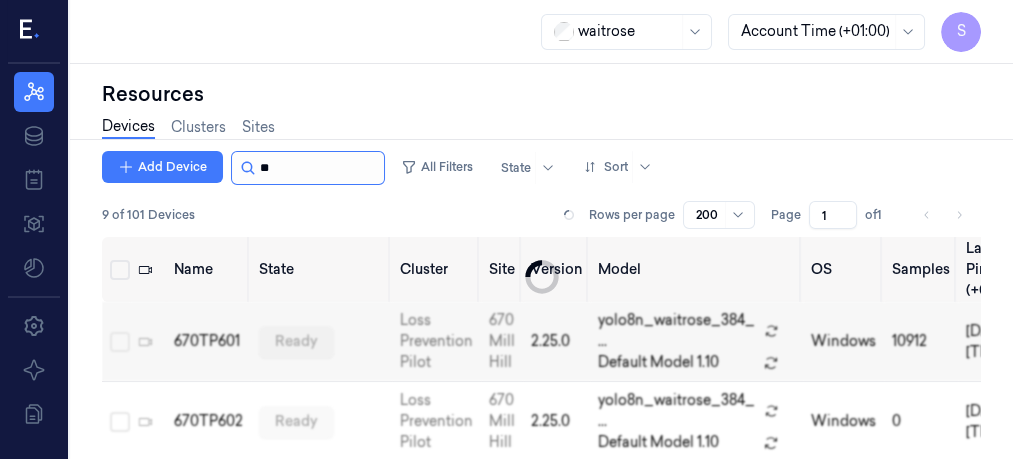 type on "*" 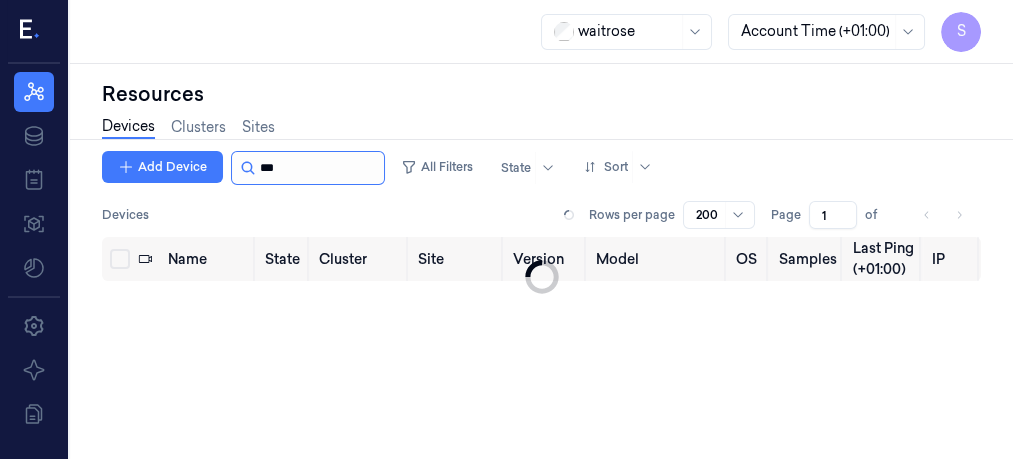 scroll, scrollTop: 0, scrollLeft: 0, axis: both 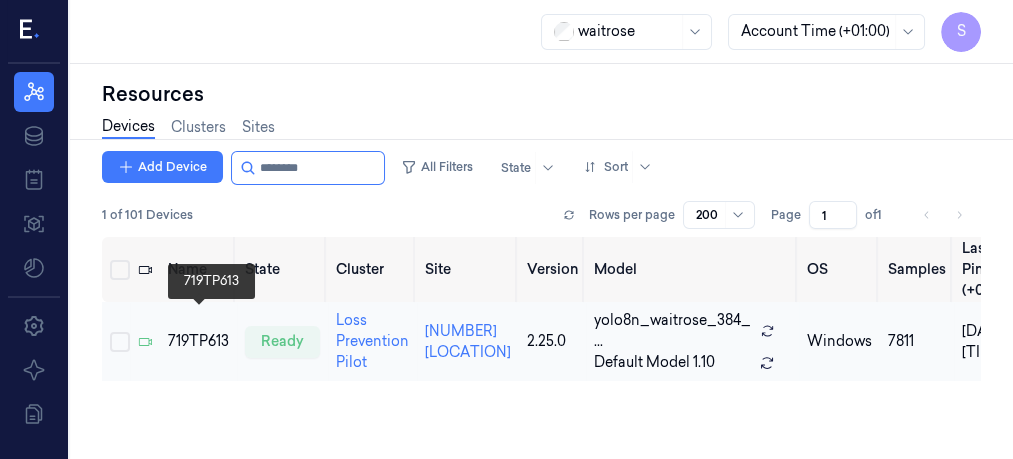 type on "********" 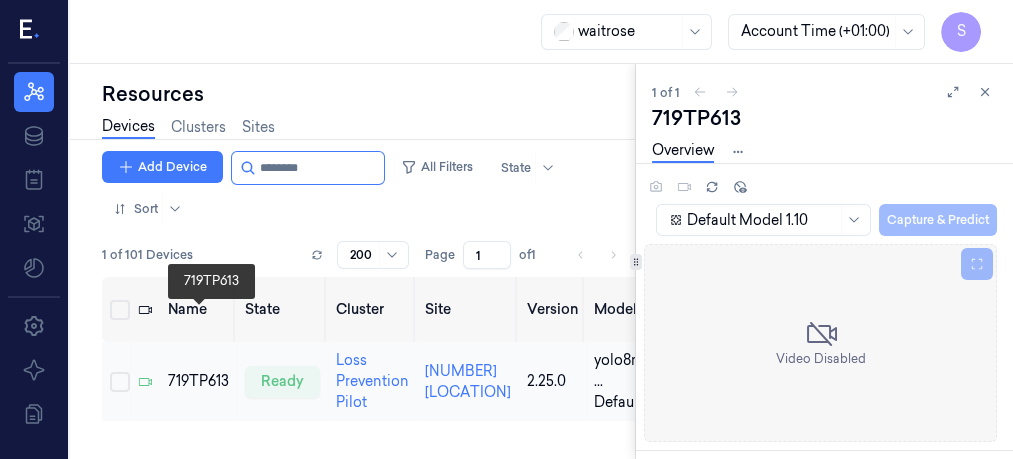 scroll, scrollTop: 0, scrollLeft: 0, axis: both 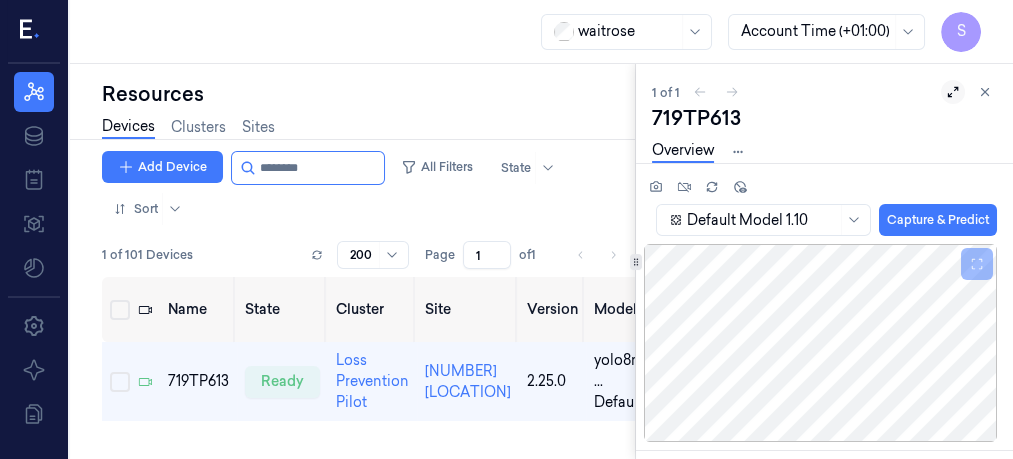 click 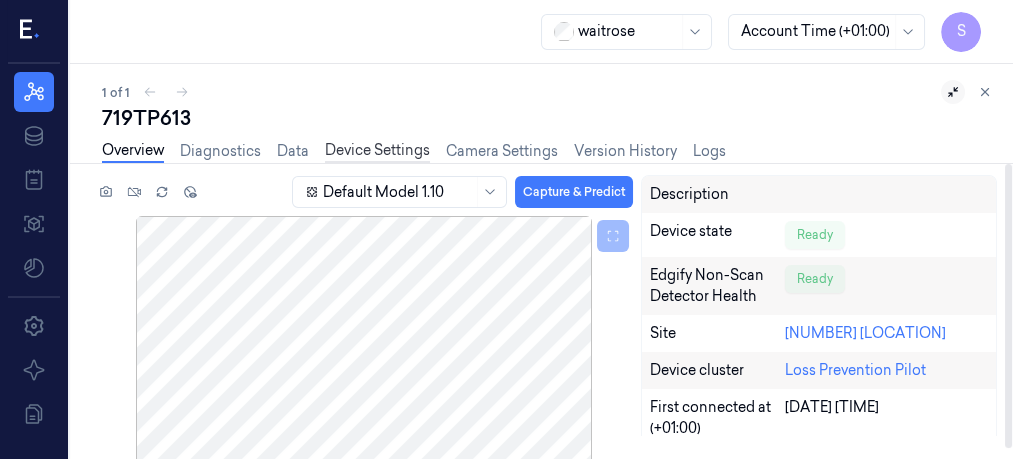 click on "Device Settings" at bounding box center [377, 151] 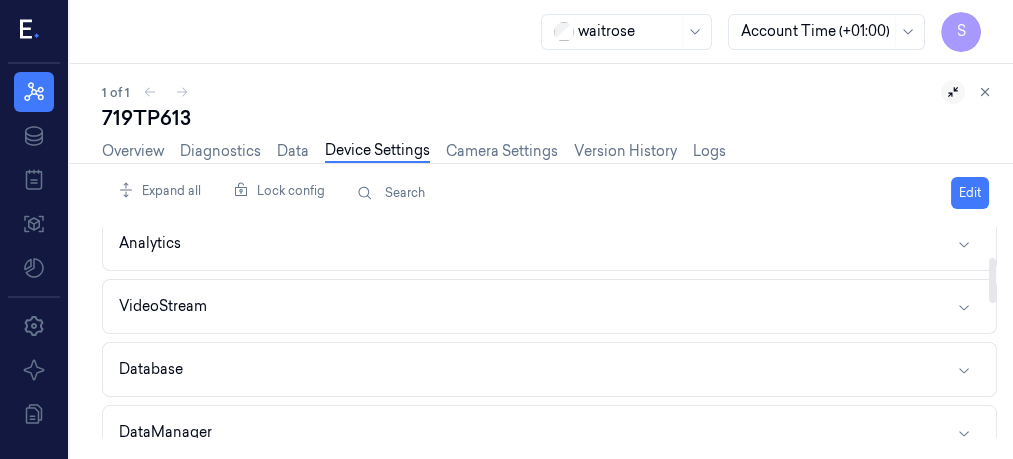 scroll, scrollTop: 164, scrollLeft: 0, axis: vertical 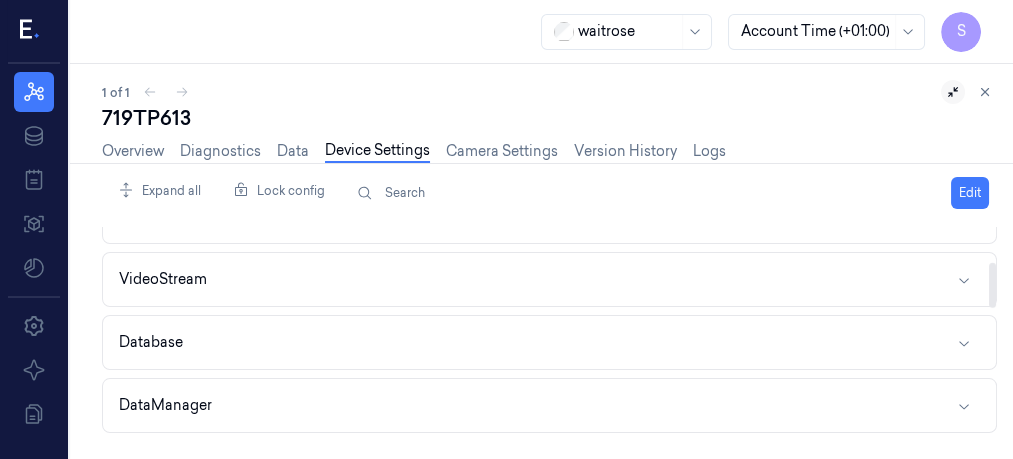 drag, startPoint x: 992, startPoint y: 237, endPoint x: 988, endPoint y: 271, distance: 34.234486 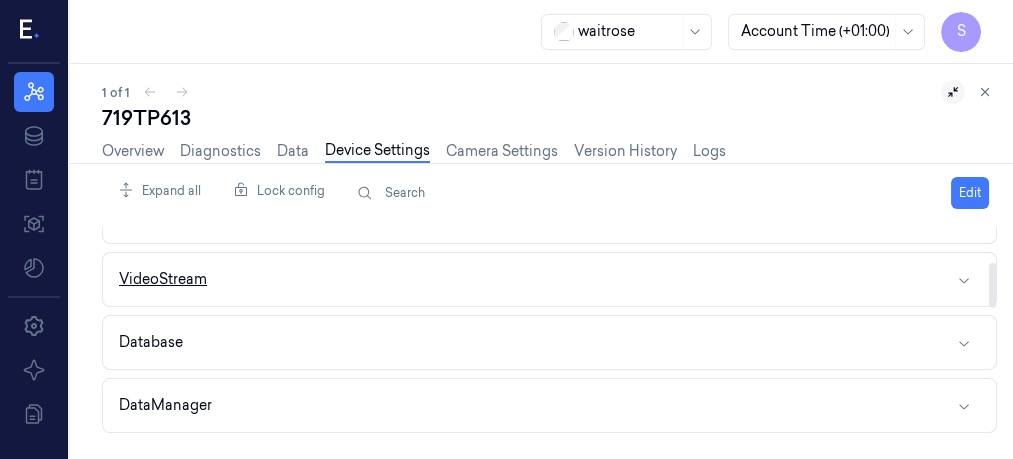 click 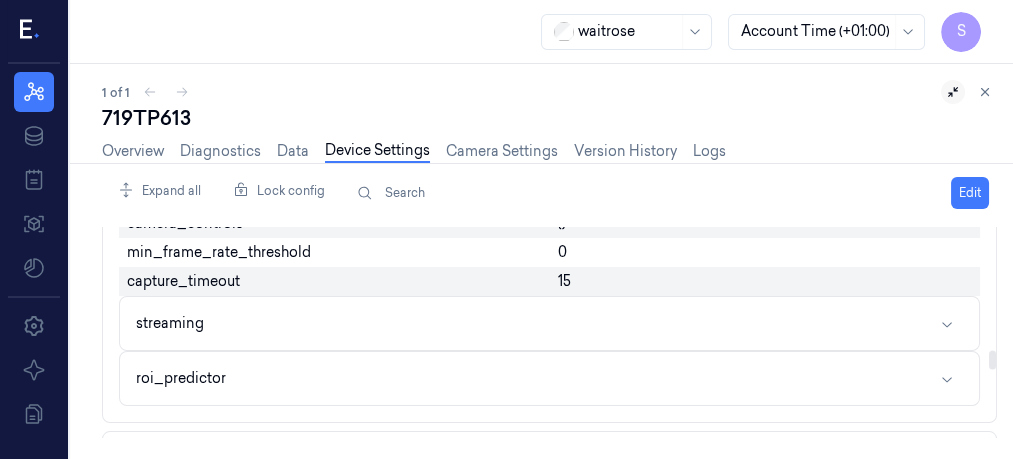 scroll, scrollTop: 1406, scrollLeft: 0, axis: vertical 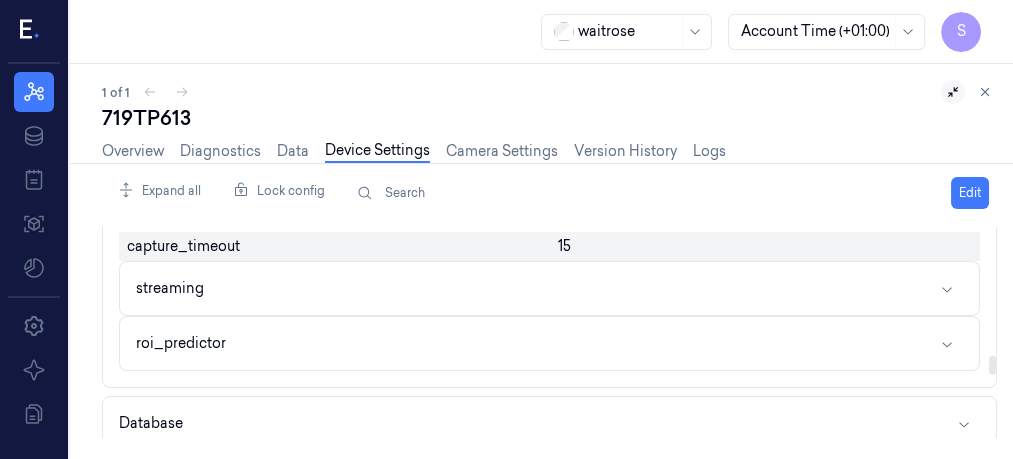 drag, startPoint x: 991, startPoint y: 249, endPoint x: 987, endPoint y: 362, distance: 113.07078 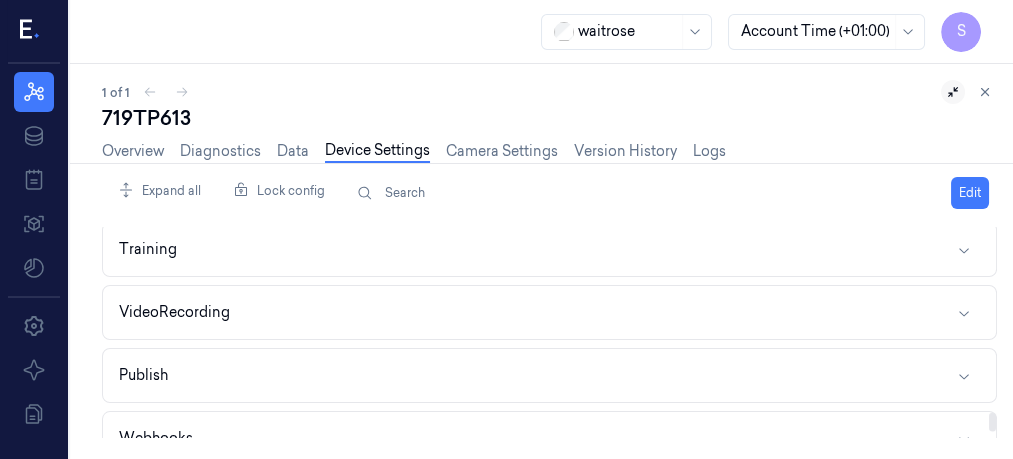 scroll, scrollTop: 2044, scrollLeft: 0, axis: vertical 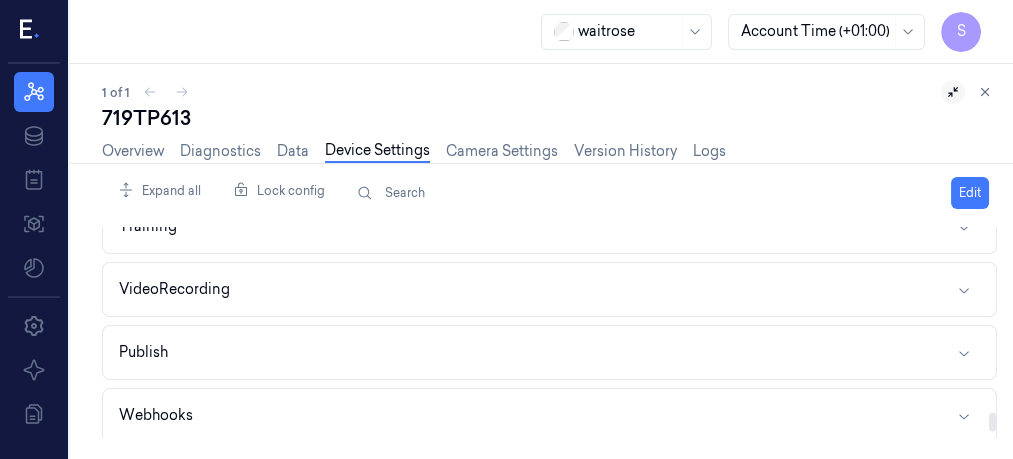 drag, startPoint x: 993, startPoint y: 359, endPoint x: 997, endPoint y: 417, distance: 58.137768 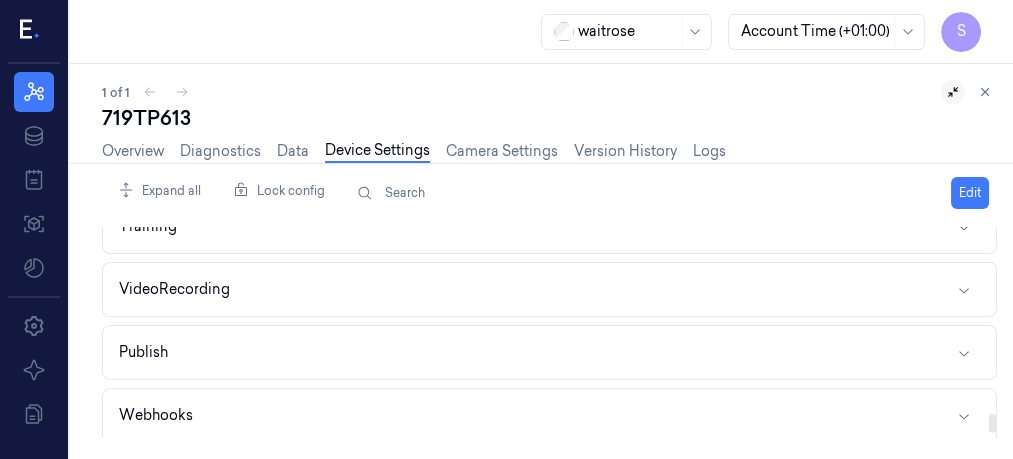 click on "Expand all Lock config Search Edit Agent Api Analytics VideoStream Enabled device_id 0 external_camera_source capture_mode streaming encoding jpeg frame_width 1280 frame_height 720 frame_rate 30 crop_enable crop_x1 157 crop_y1 0 crop_x2 889 crop_y2 720 image_delay_milliseconds 0 reconnect_on_black_screen focus_absolute -1 auto_focus off auto_exposure exposure brightness contrast saturation sharpness hue gamma gain backlight_compensation iso_speed auto_white_balance white_balance_temperature zoom iris pan tilt roll Type gstreamer pipeline hardware camera_controls {} min_frame_rate_threshold 0 capture_timeout 15 streaming roi_predictor Database DataManager Predictor NonScanDetector OnScreenApp DeviceManager Logger Training VideoRecording Publish Webhooks Mqtt" at bounding box center [557, 311] 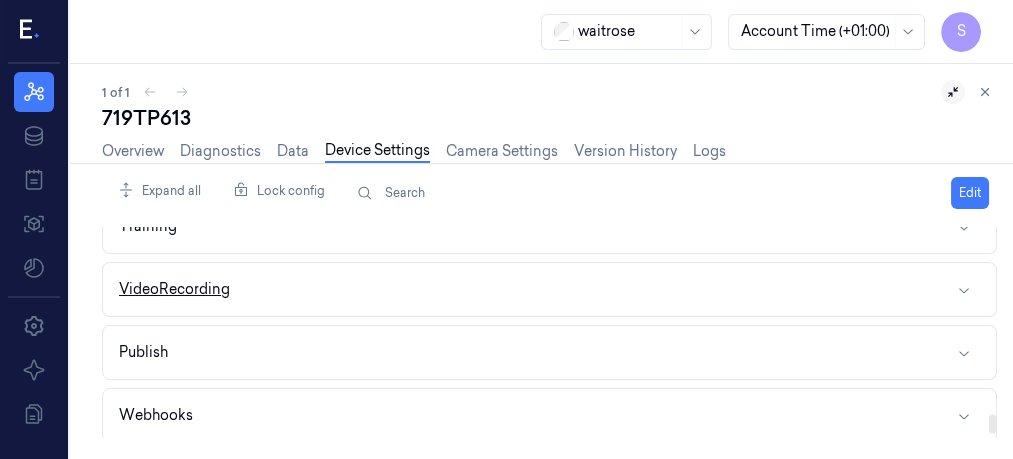 scroll, scrollTop: 2053, scrollLeft: 0, axis: vertical 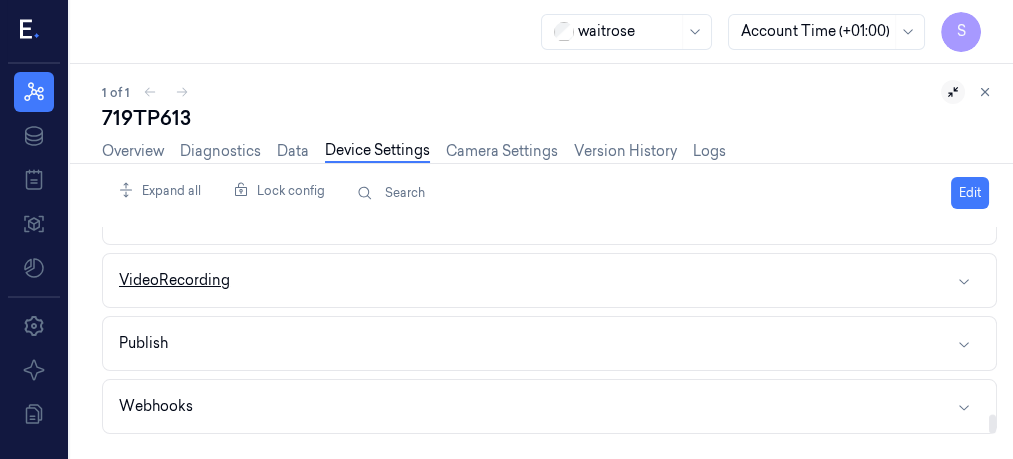 click 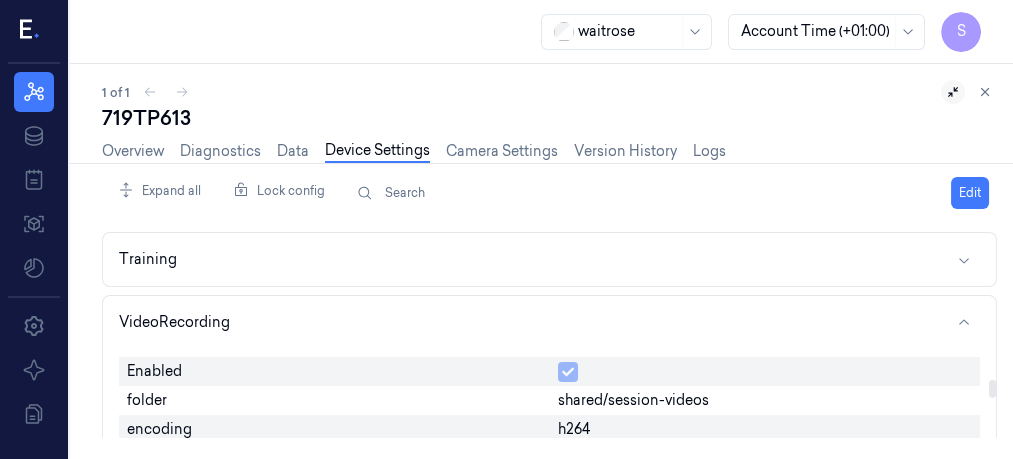 scroll, scrollTop: 2025, scrollLeft: 0, axis: vertical 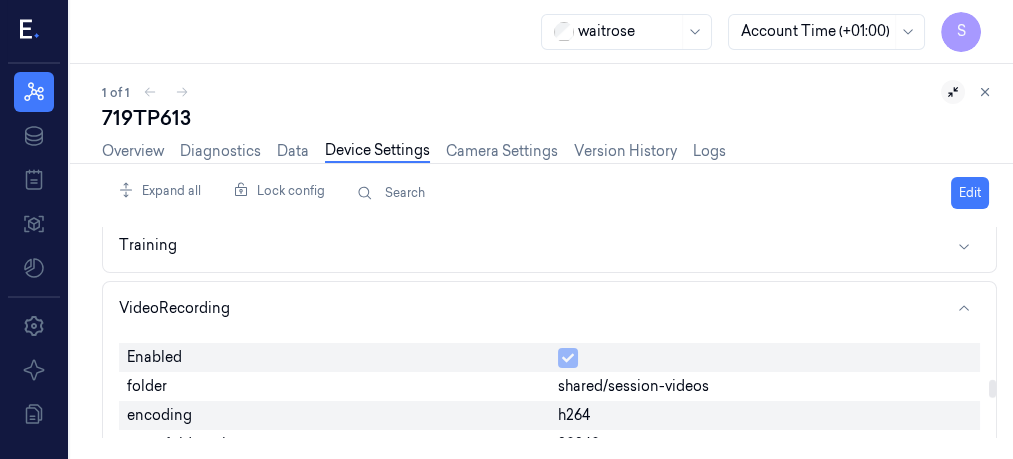 click at bounding box center (992, 332) 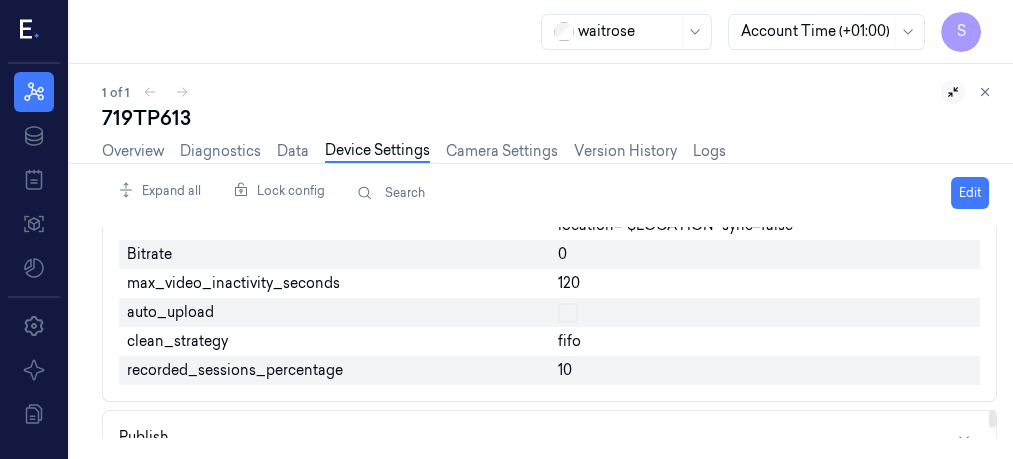 scroll, scrollTop: 2409, scrollLeft: 0, axis: vertical 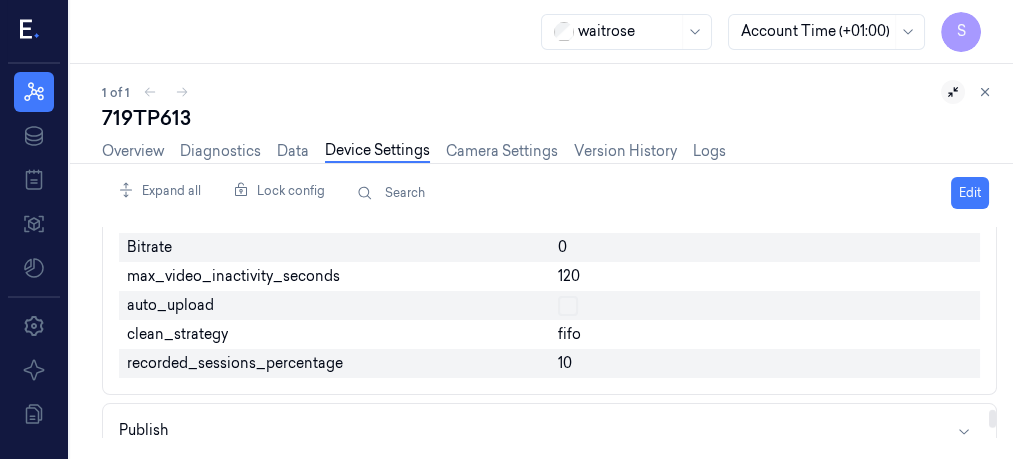drag, startPoint x: 991, startPoint y: 386, endPoint x: 991, endPoint y: 414, distance: 28 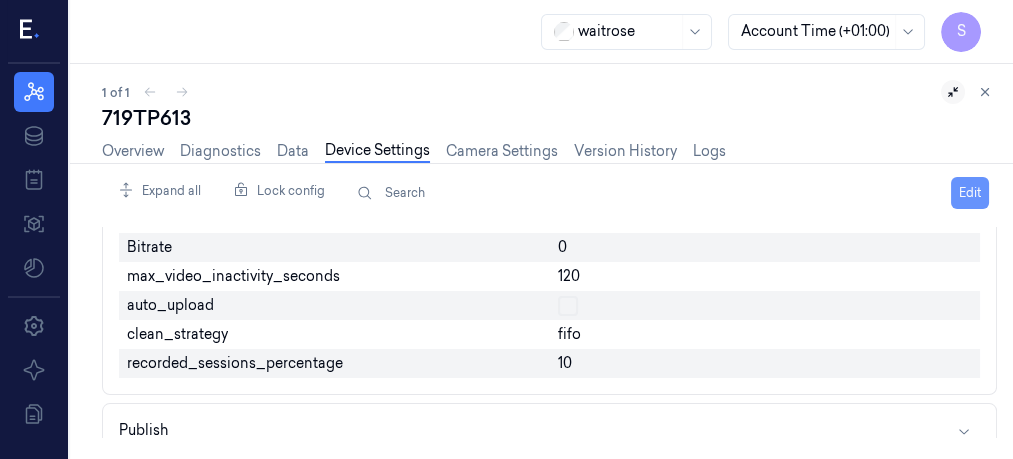 click on "Edit" at bounding box center (970, 193) 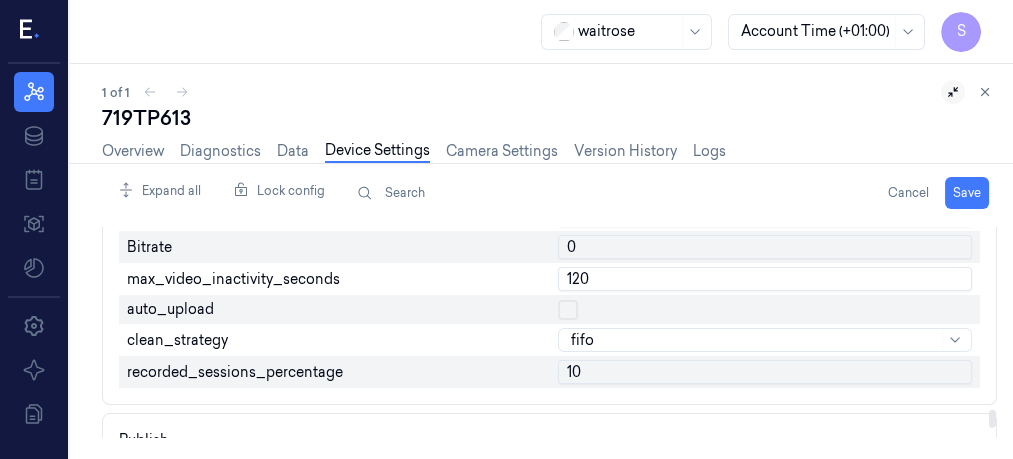 click on "auto_upload" at bounding box center [334, 309] 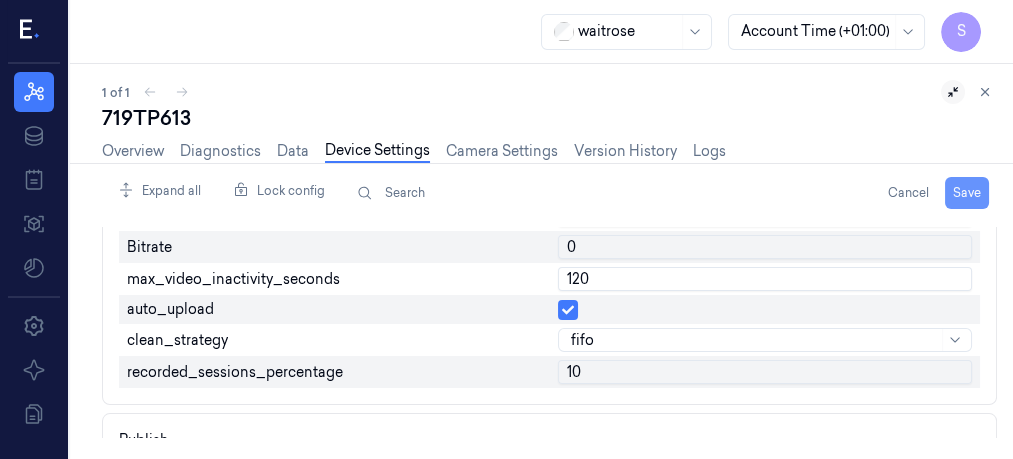 click on "Save" at bounding box center [967, 193] 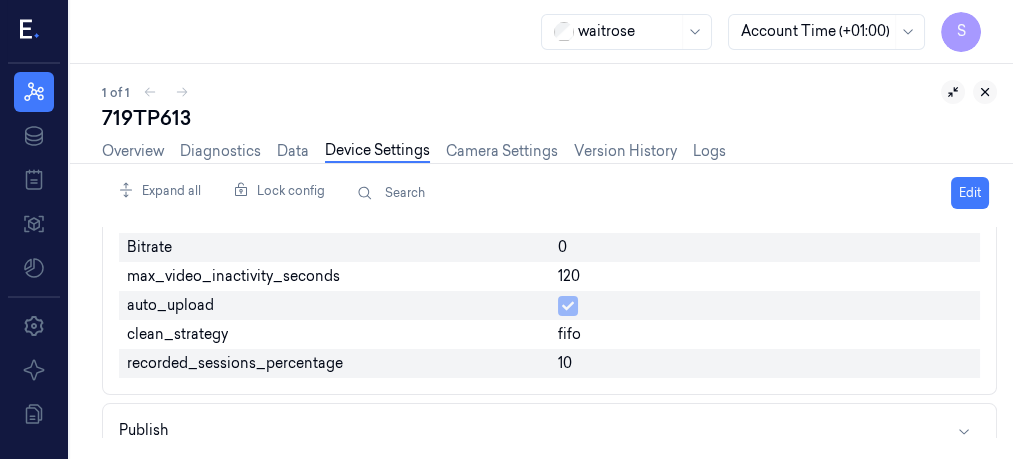 click at bounding box center (985, 92) 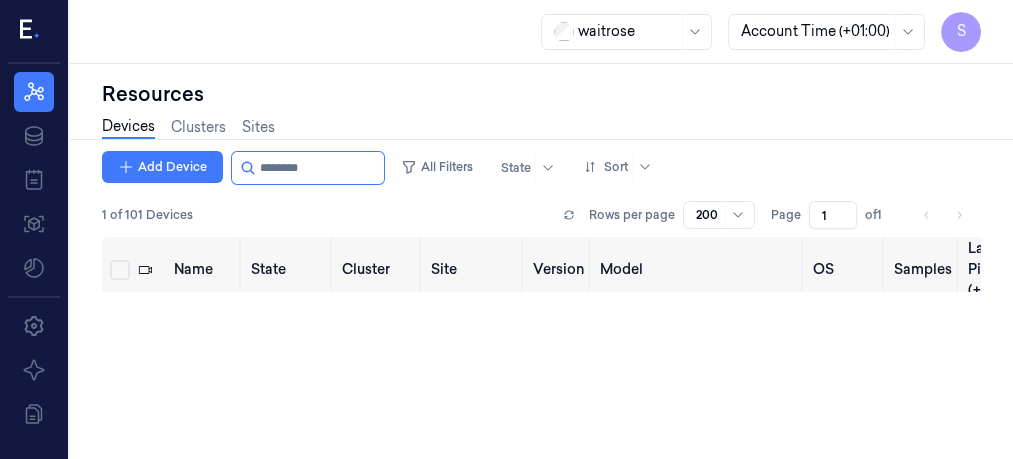 scroll, scrollTop: 0, scrollLeft: 0, axis: both 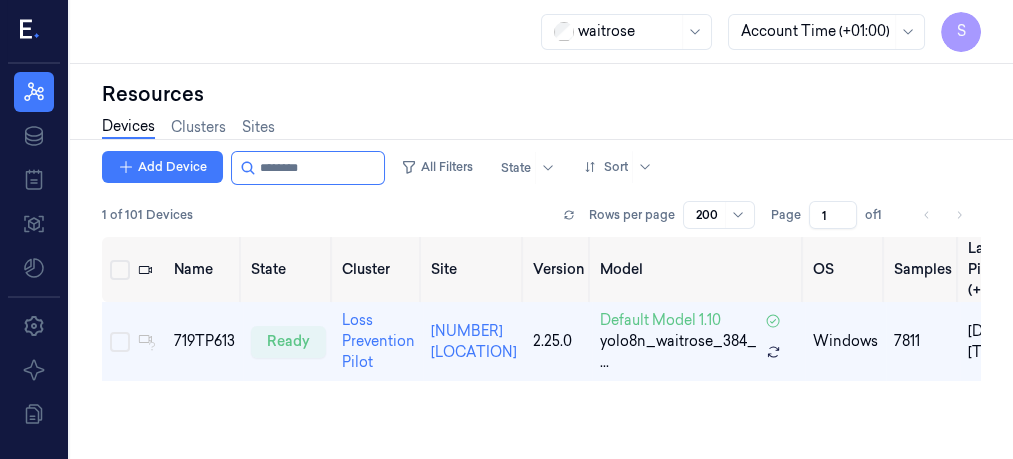click on "Devices Clusters Sites" at bounding box center (541, 129) 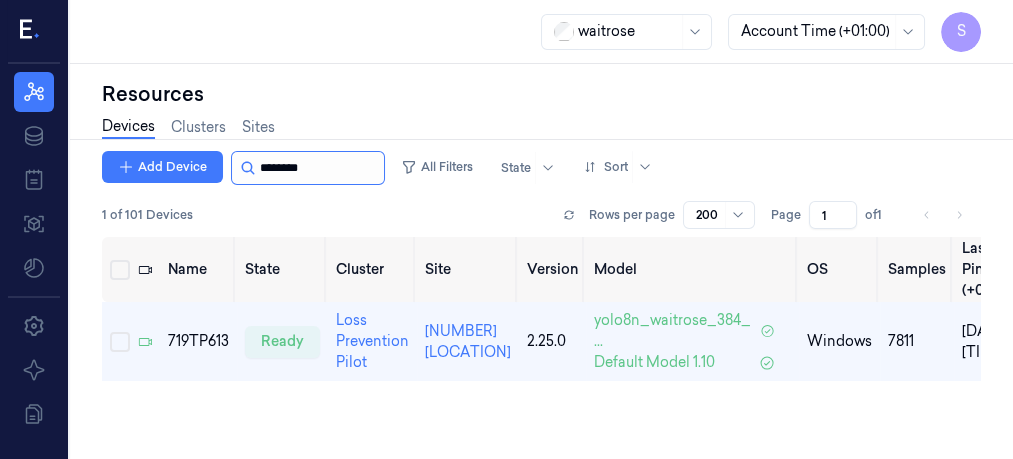click at bounding box center [320, 168] 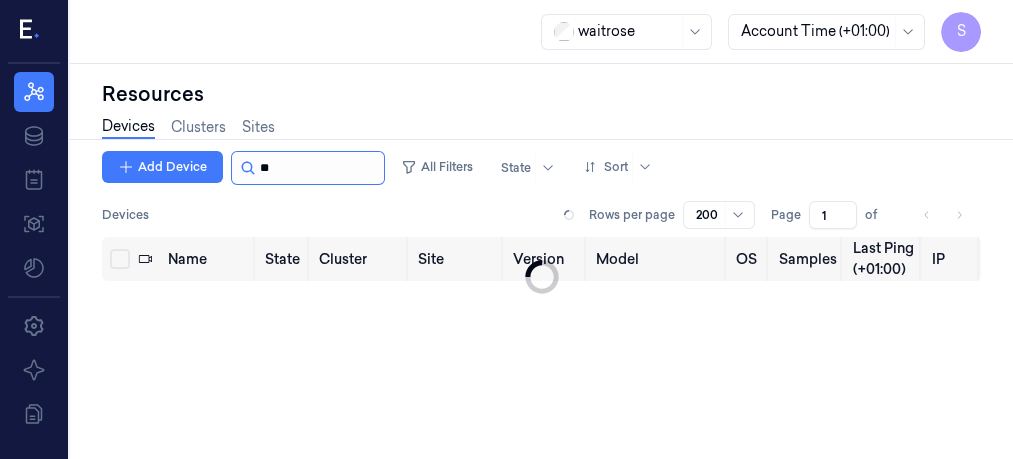 type on "*" 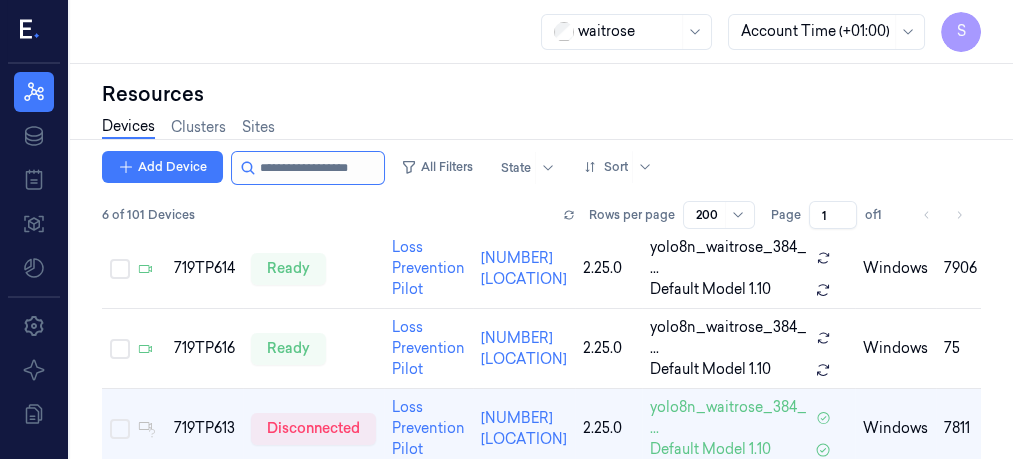scroll, scrollTop: 320, scrollLeft: 0, axis: vertical 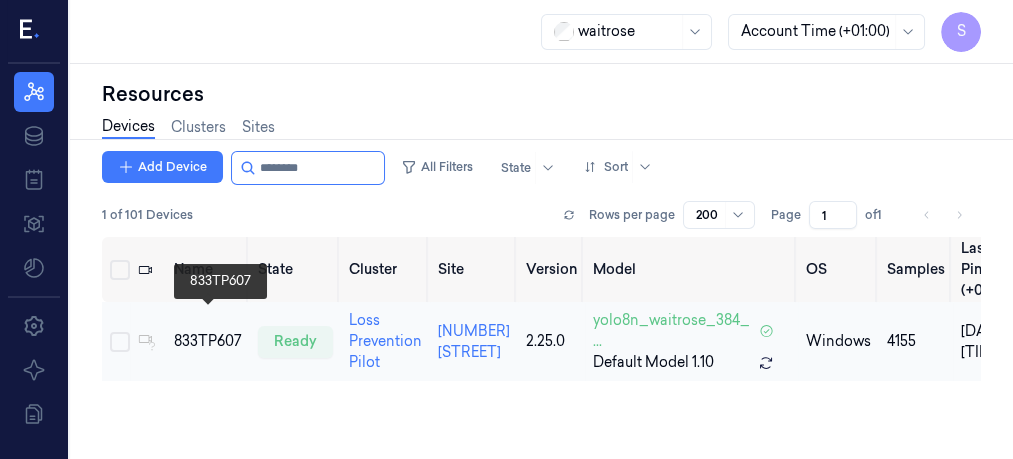 type on "********" 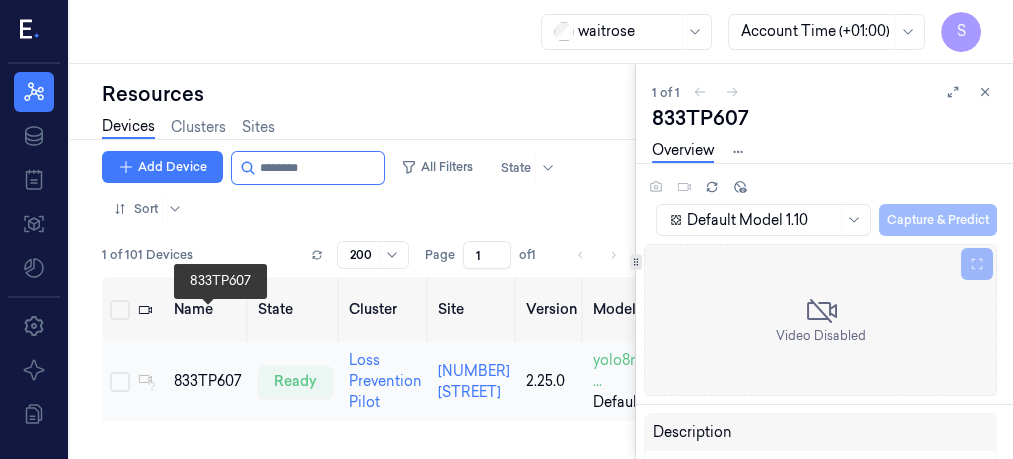 scroll, scrollTop: 0, scrollLeft: 0, axis: both 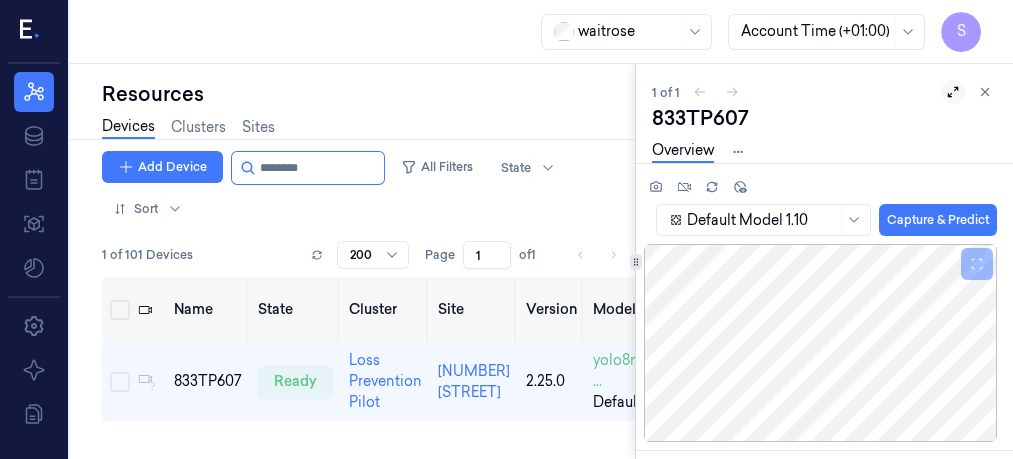 click 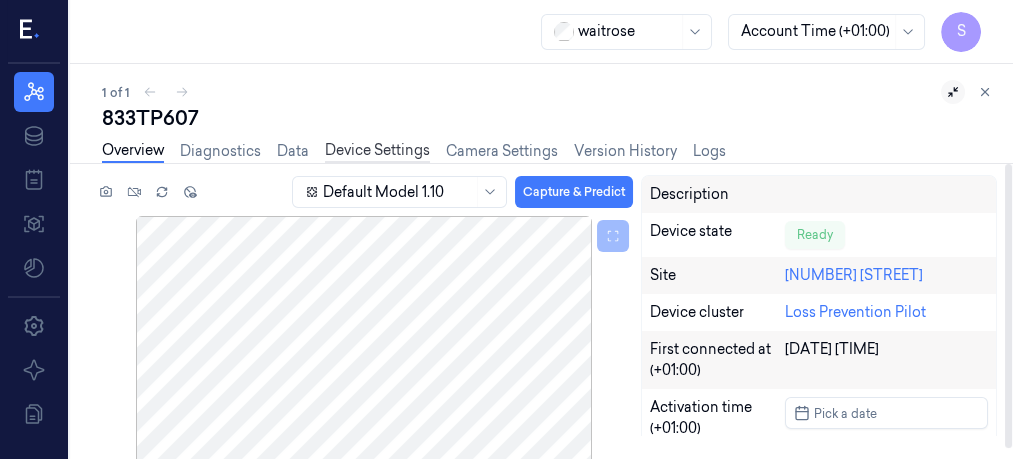 click on "Device Settings" at bounding box center [377, 151] 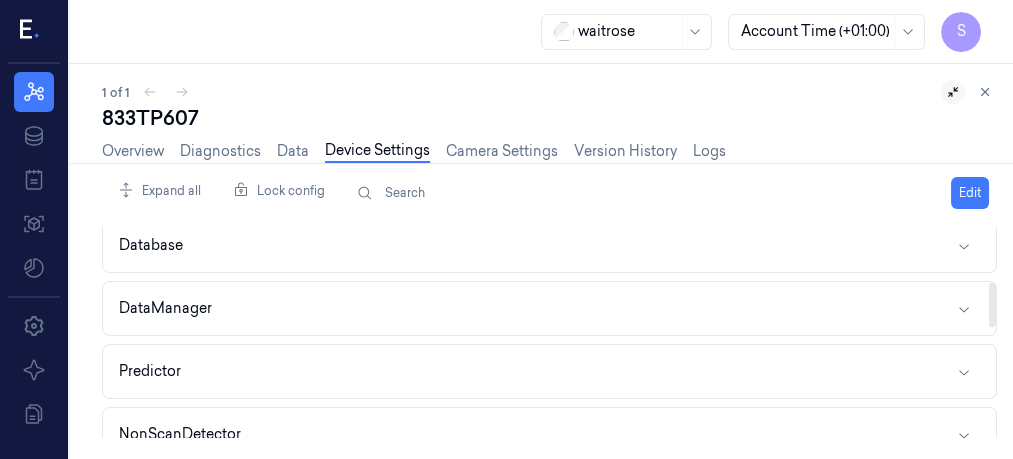 scroll, scrollTop: 269, scrollLeft: 0, axis: vertical 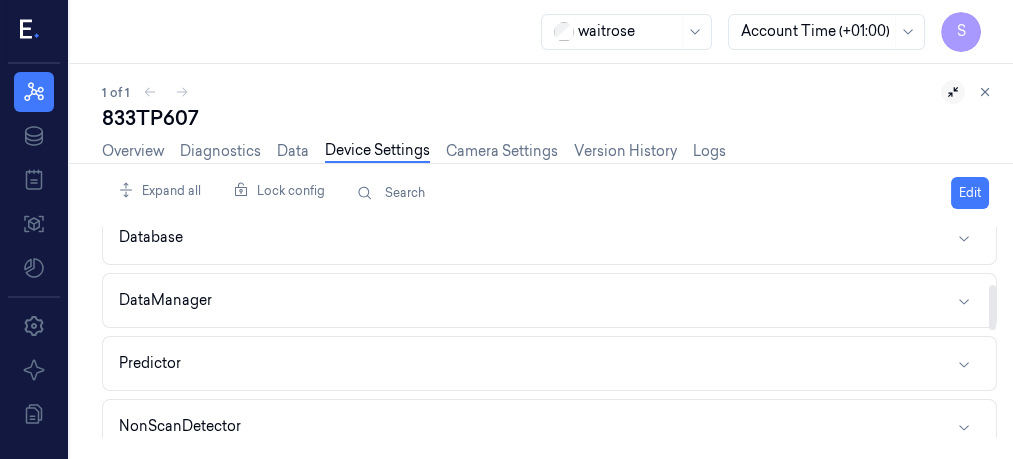 drag, startPoint x: 992, startPoint y: 260, endPoint x: 1003, endPoint y: 317, distance: 58.0517 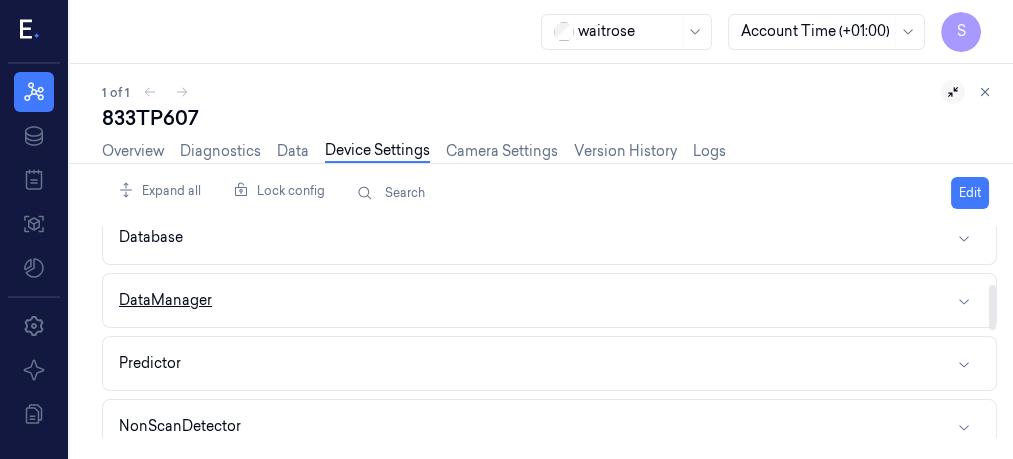 click on "DataManager" at bounding box center [549, 300] 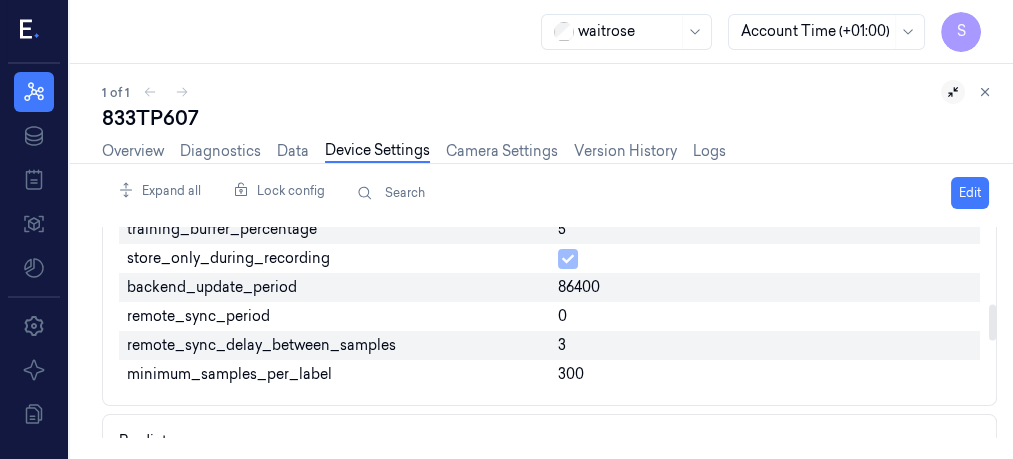 scroll, scrollTop: 454, scrollLeft: 0, axis: vertical 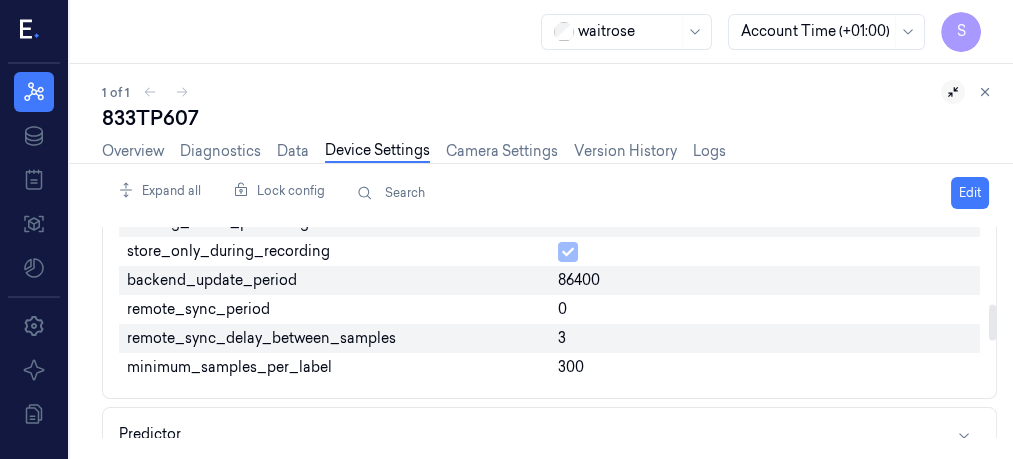 drag, startPoint x: 993, startPoint y: 296, endPoint x: 993, endPoint y: 327, distance: 31 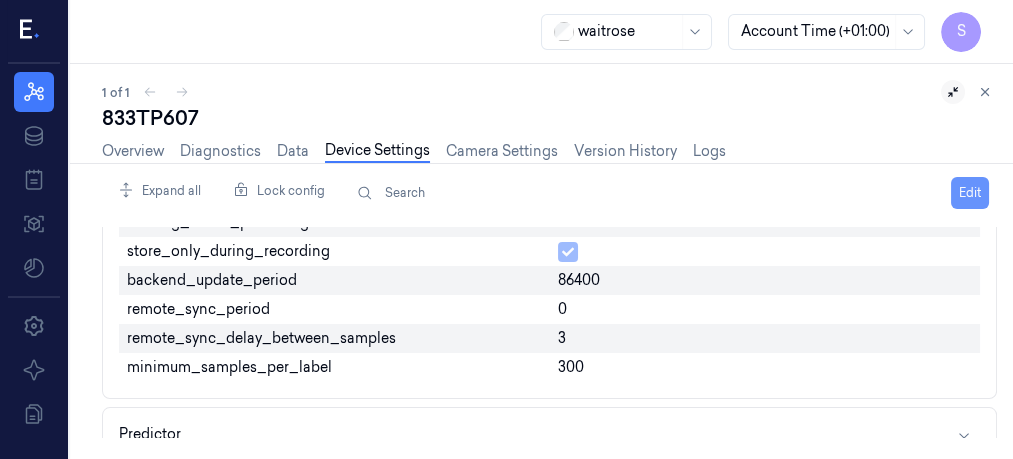 click on "Edit" at bounding box center (970, 193) 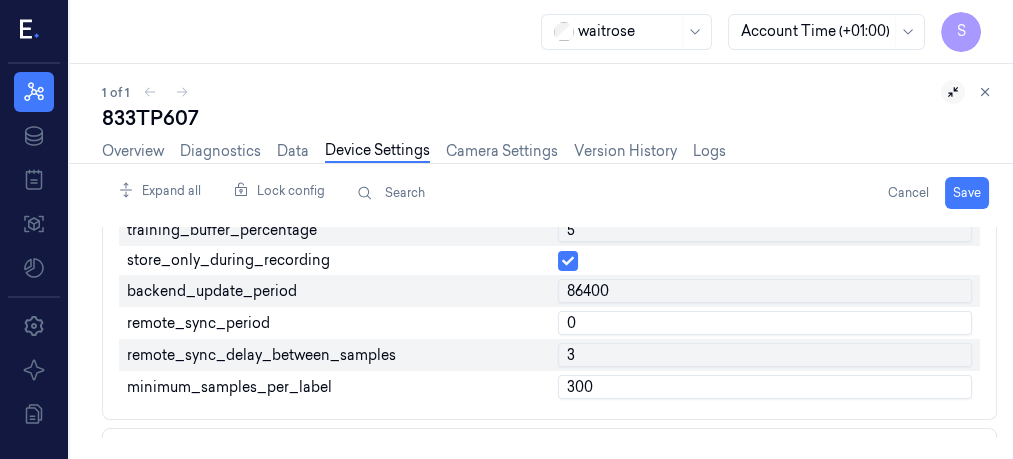 scroll, scrollTop: 461, scrollLeft: 0, axis: vertical 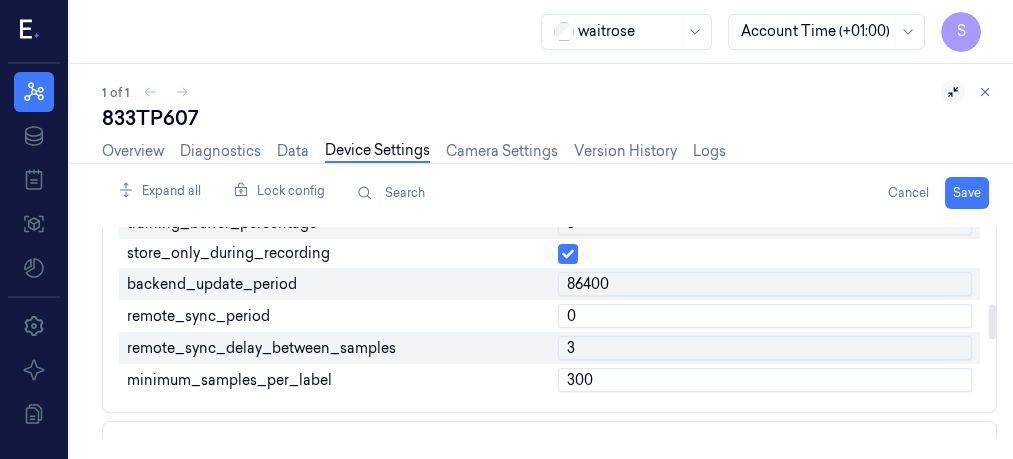 click on "0" at bounding box center (765, 316) 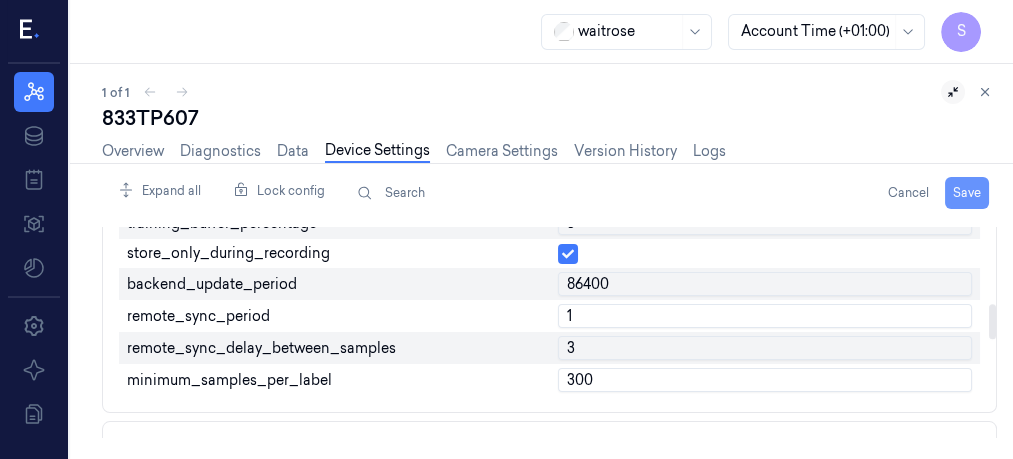 type on "1" 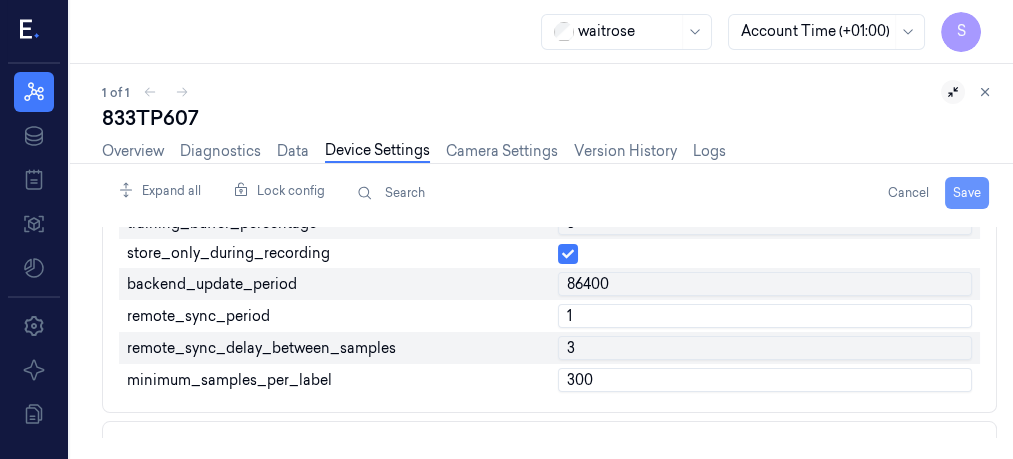 click on "Save" at bounding box center [967, 193] 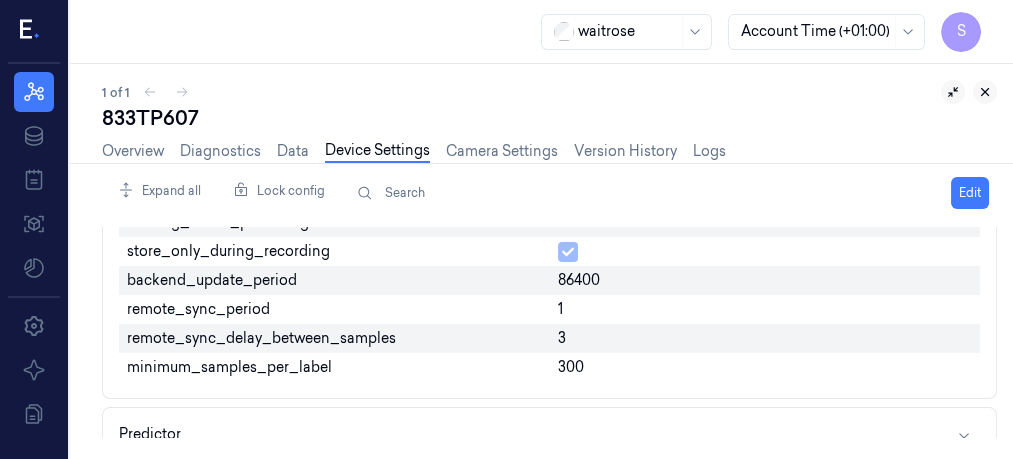 click 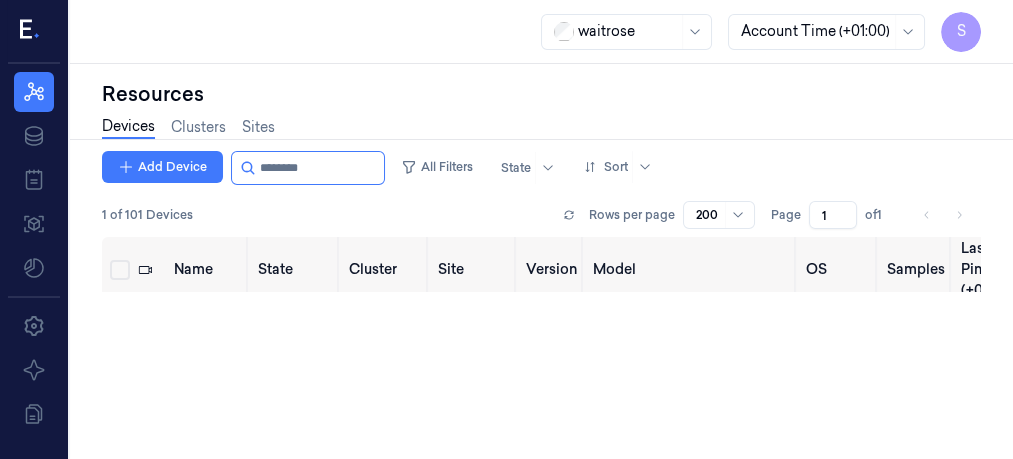 scroll, scrollTop: 0, scrollLeft: 0, axis: both 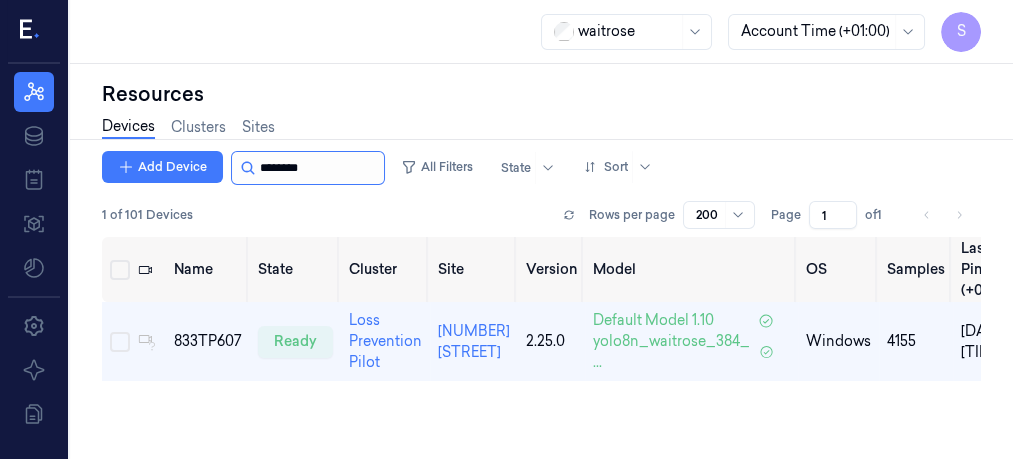 click at bounding box center (320, 168) 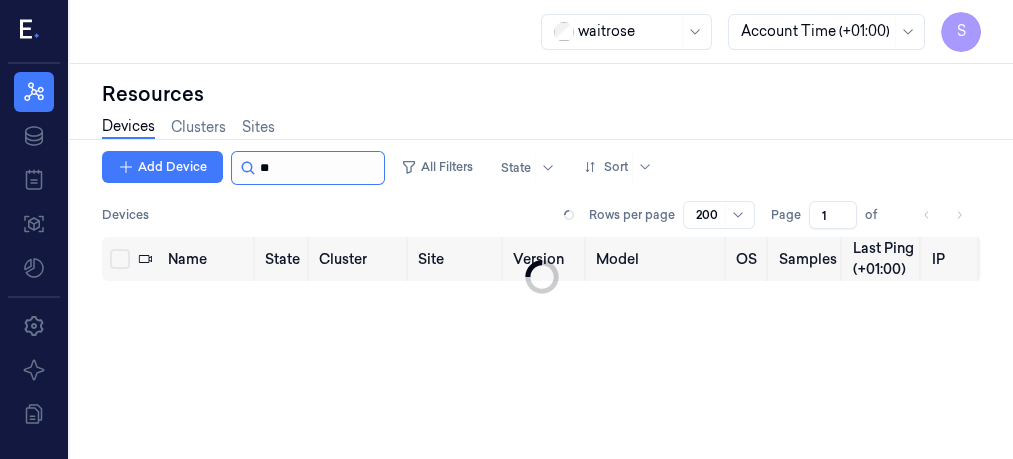 type on "*" 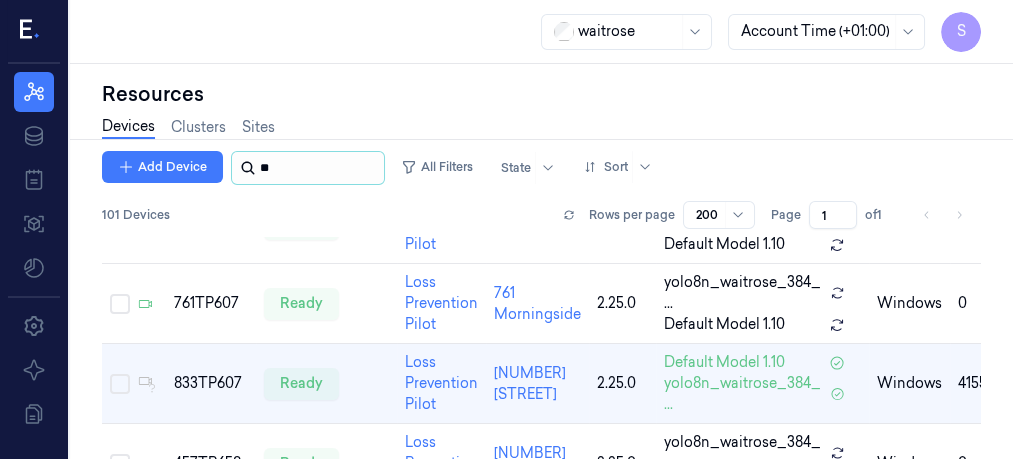 scroll, scrollTop: 5177, scrollLeft: 0, axis: vertical 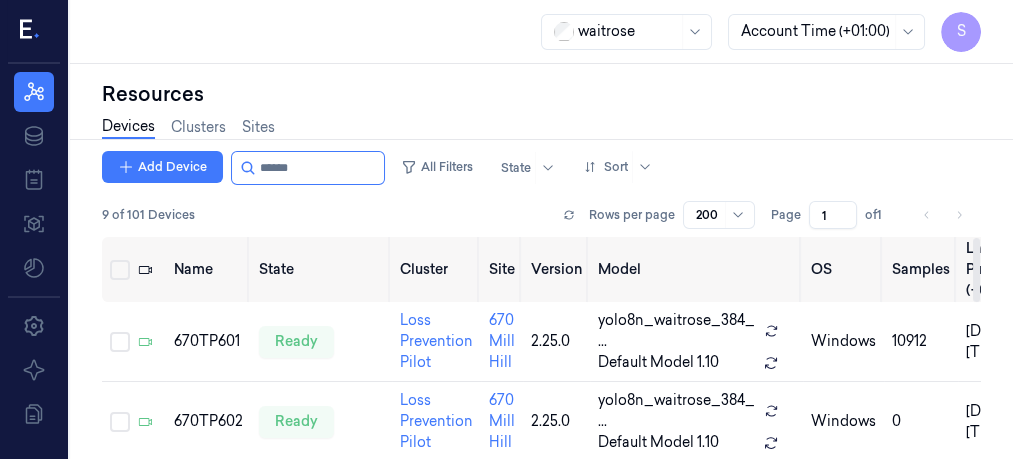 type on "******" 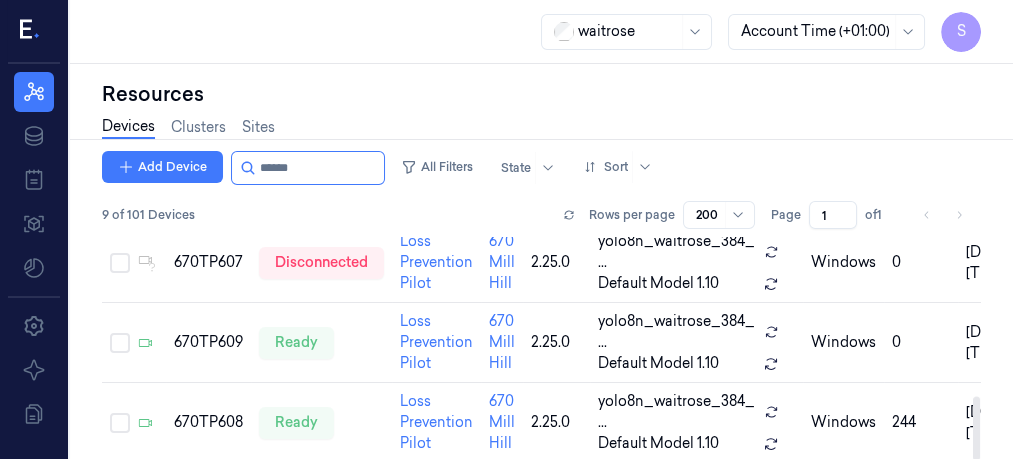 scroll, scrollTop: 0, scrollLeft: 0, axis: both 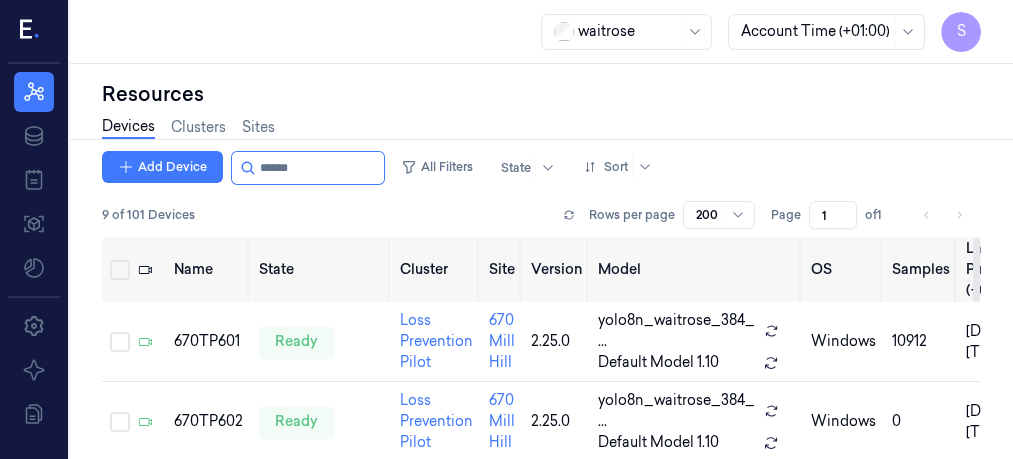 drag, startPoint x: 977, startPoint y: 285, endPoint x: 1008, endPoint y: 193, distance: 97.082436 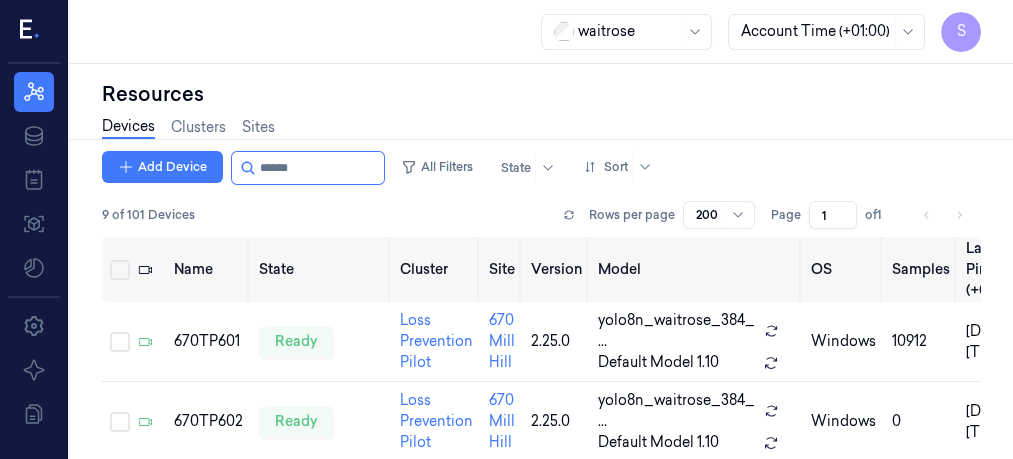 click on "Devices Clusters Sites" at bounding box center (541, 129) 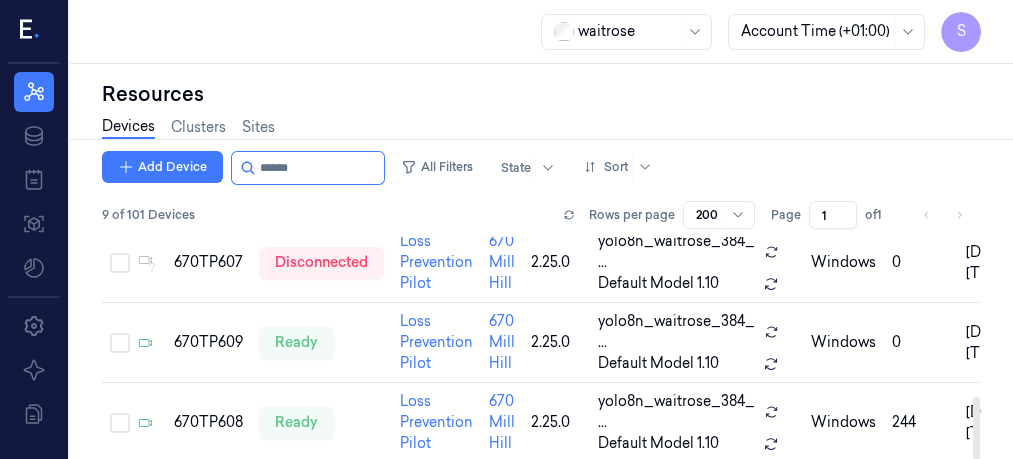 scroll, scrollTop: 0, scrollLeft: 0, axis: both 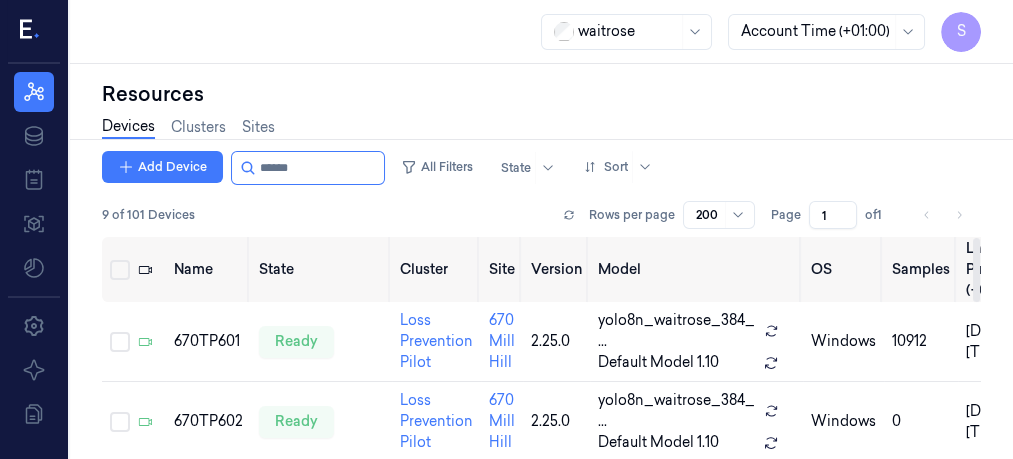 drag, startPoint x: 978, startPoint y: 275, endPoint x: 970, endPoint y: 165, distance: 110.29053 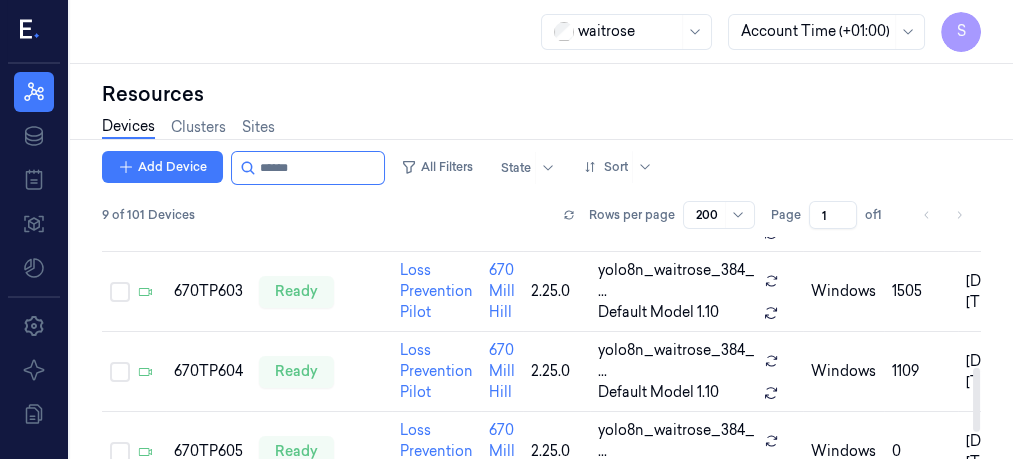 scroll, scrollTop: 0, scrollLeft: 0, axis: both 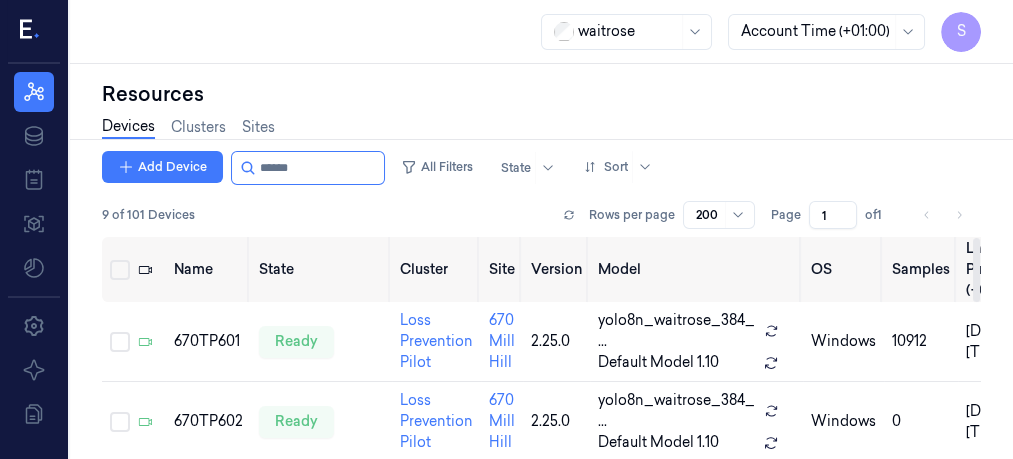drag, startPoint x: 973, startPoint y: 256, endPoint x: 966, endPoint y: 160, distance: 96.25487 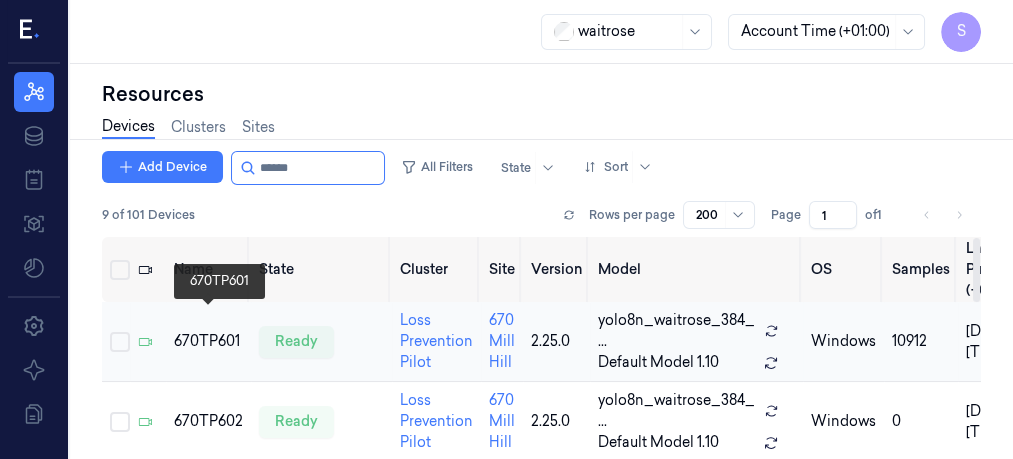 click on "670TP601" at bounding box center (208, 341) 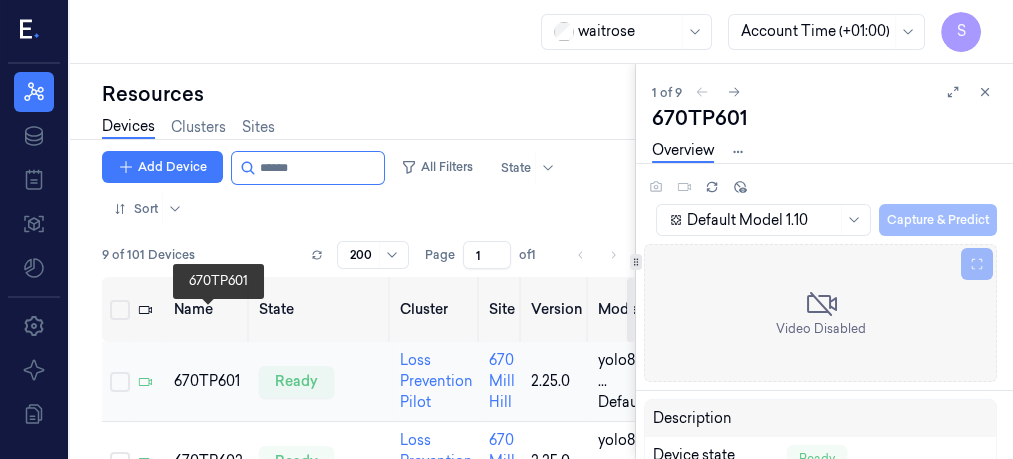 scroll, scrollTop: 0, scrollLeft: 0, axis: both 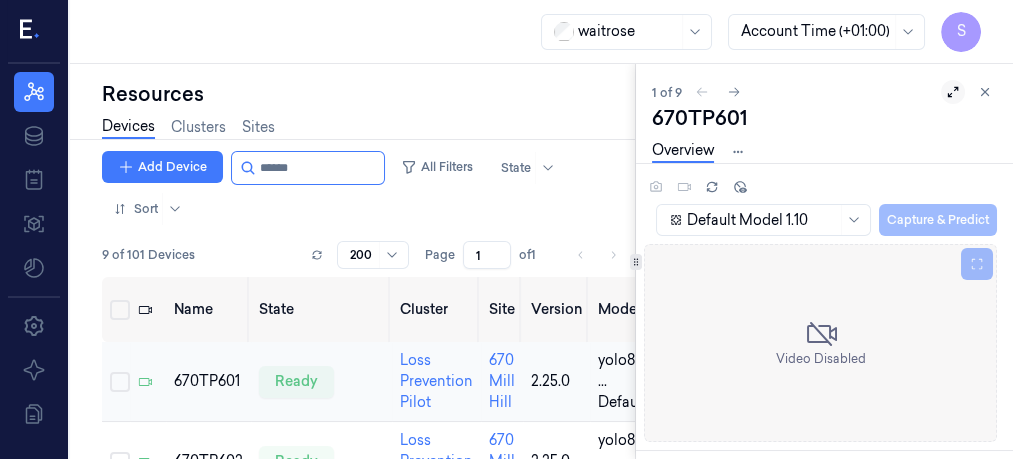 click 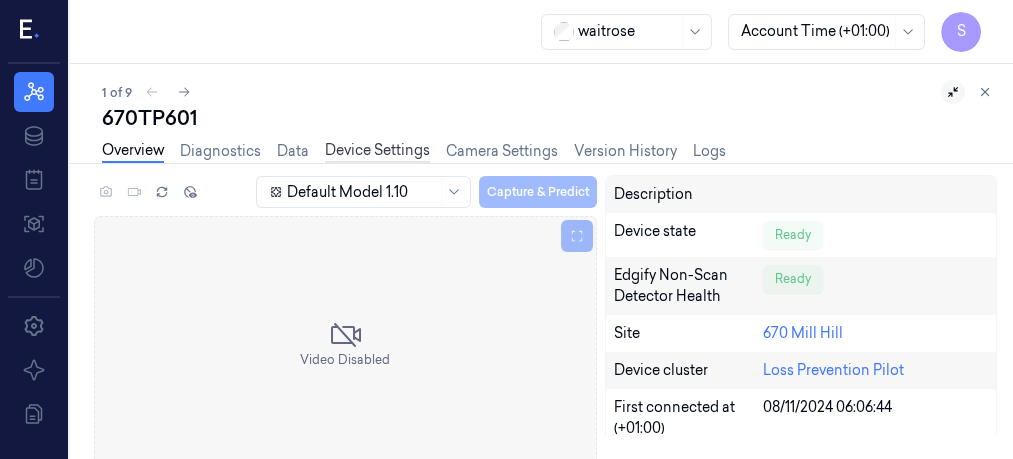 click on "Device Settings" at bounding box center (377, 151) 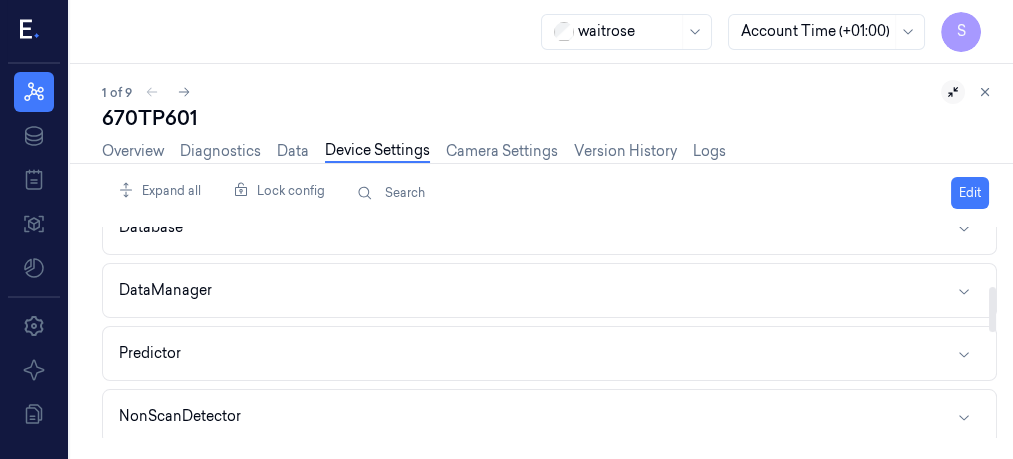 scroll, scrollTop: 271, scrollLeft: 0, axis: vertical 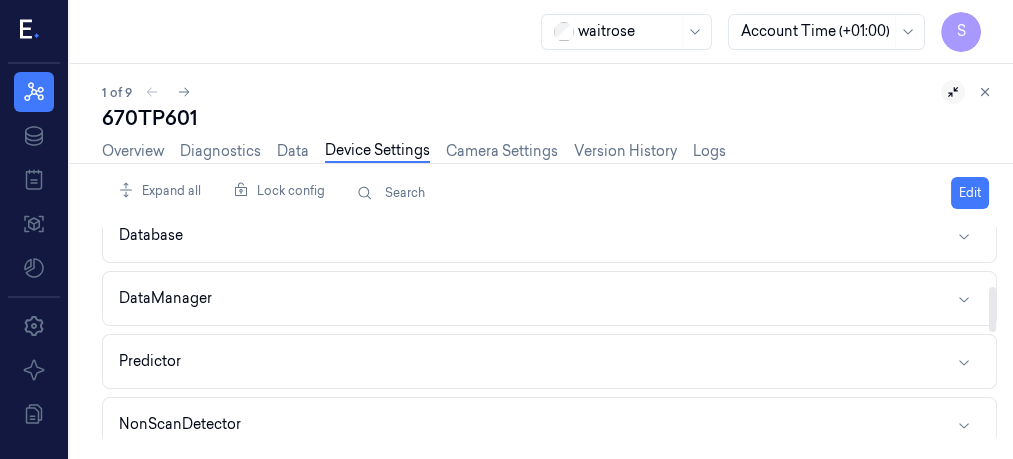 drag, startPoint x: 992, startPoint y: 242, endPoint x: 994, endPoint y: 300, distance: 58.034473 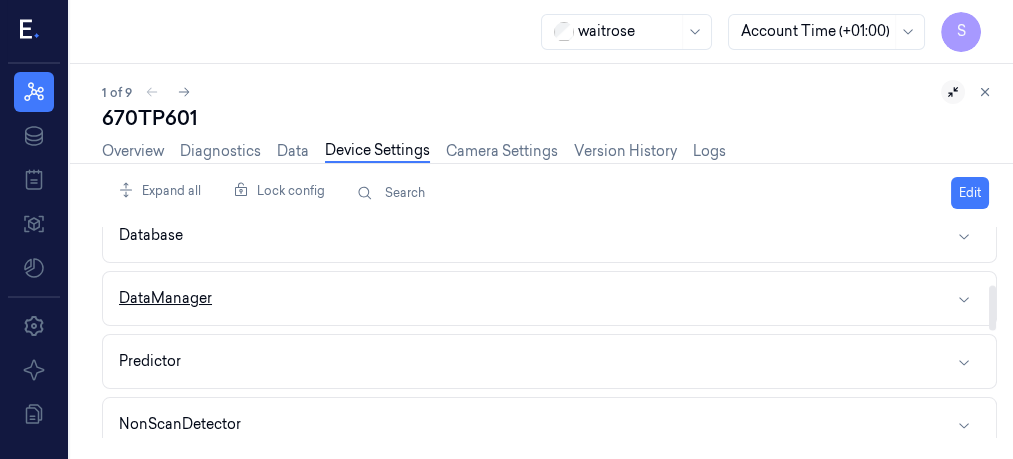 click 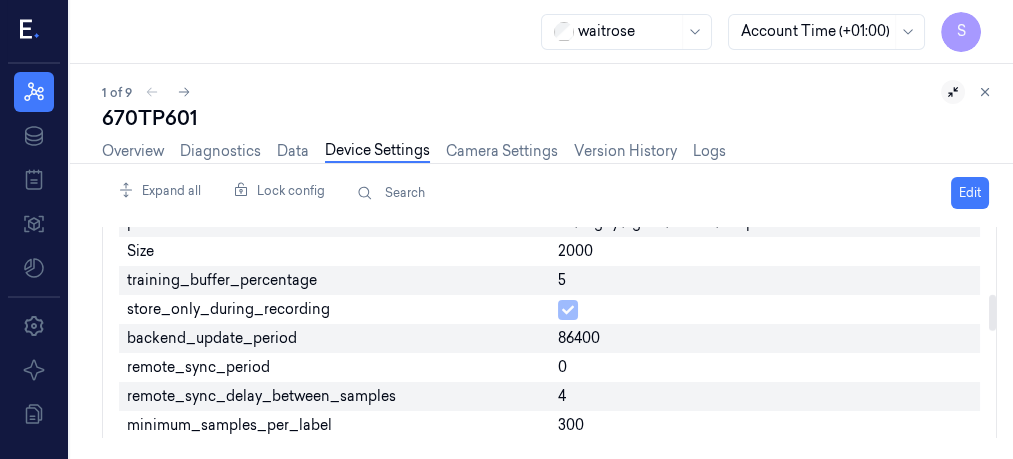 scroll, scrollTop: 393, scrollLeft: 0, axis: vertical 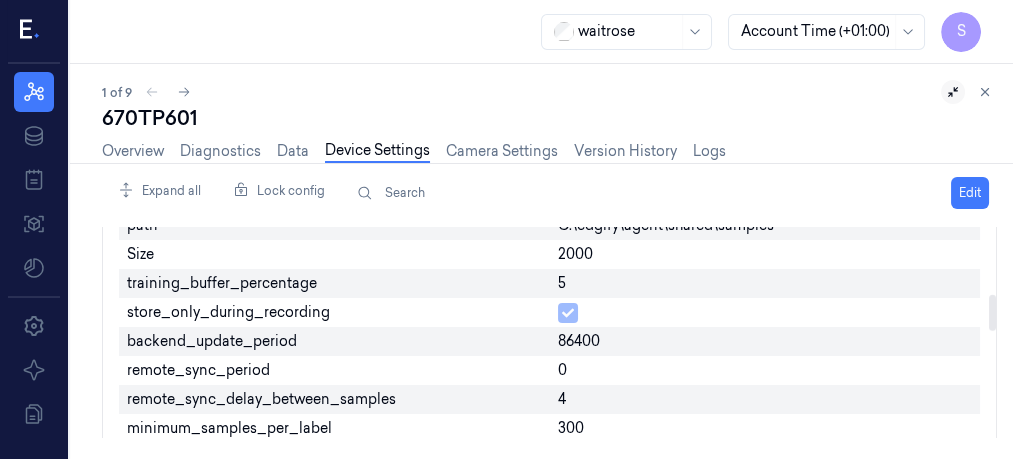 drag, startPoint x: 991, startPoint y: 286, endPoint x: 992, endPoint y: 307, distance: 21.023796 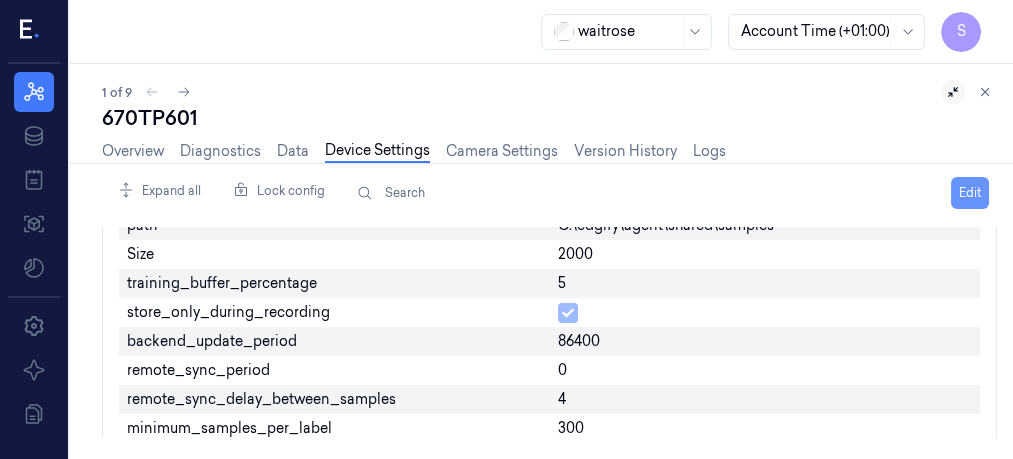 click on "Edit" at bounding box center [970, 193] 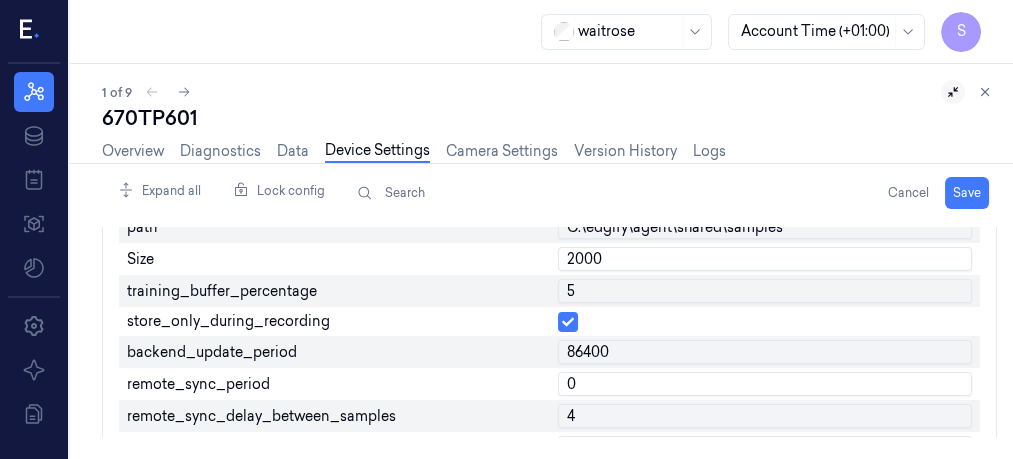 scroll, scrollTop: 395, scrollLeft: 0, axis: vertical 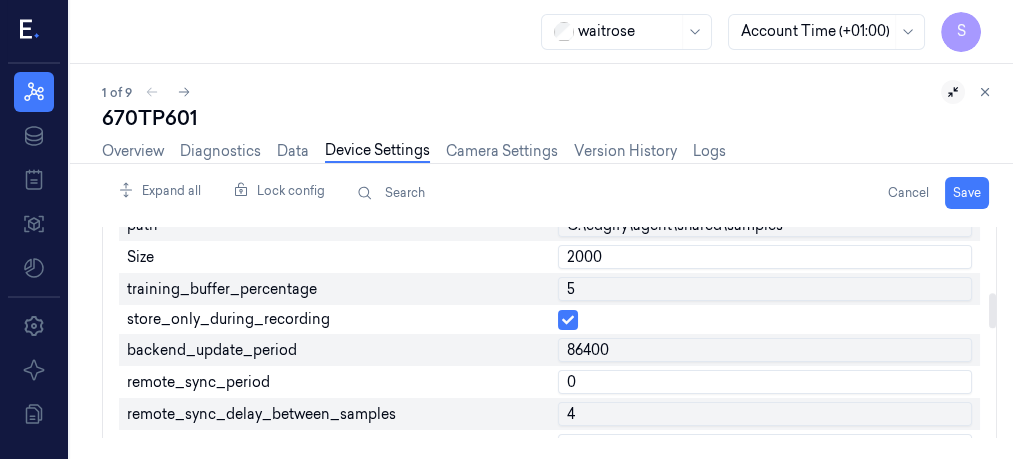 click on "0" at bounding box center [765, 382] 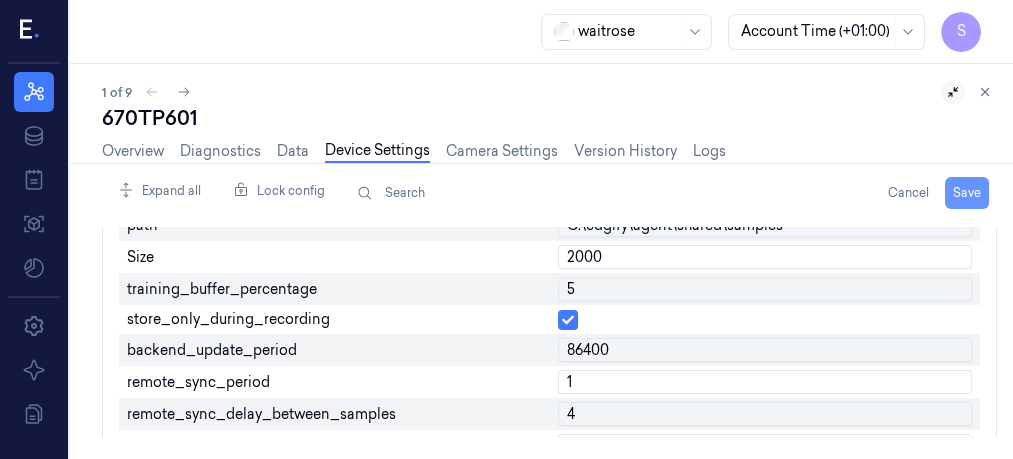 type on "1" 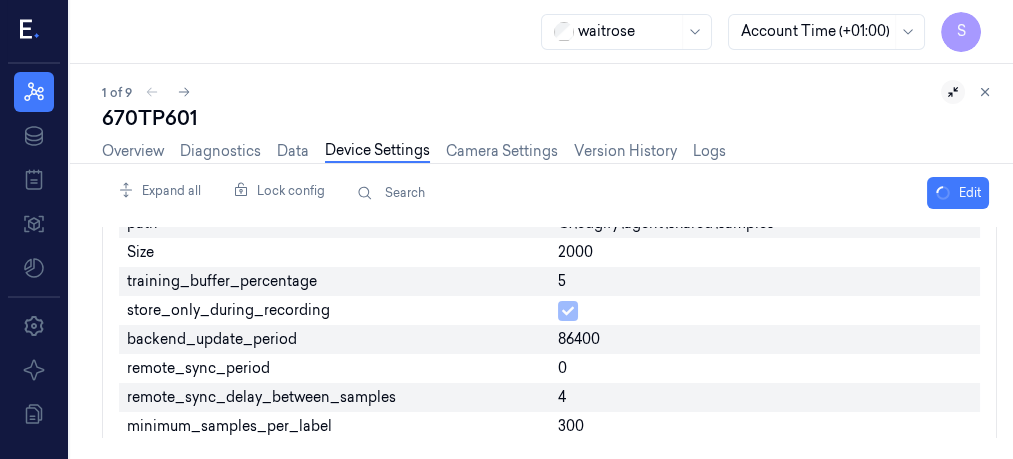 scroll, scrollTop: 393, scrollLeft: 0, axis: vertical 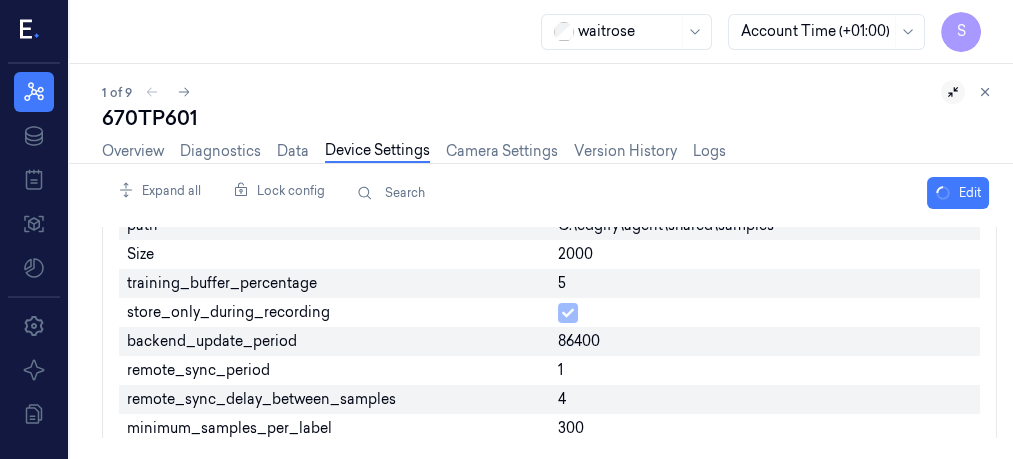 click on "1
of 9" at bounding box center [549, 92] 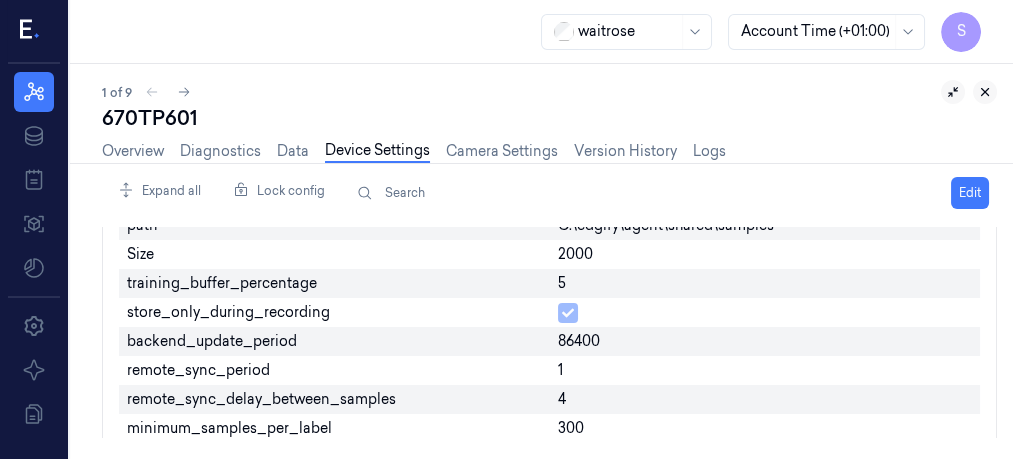 click 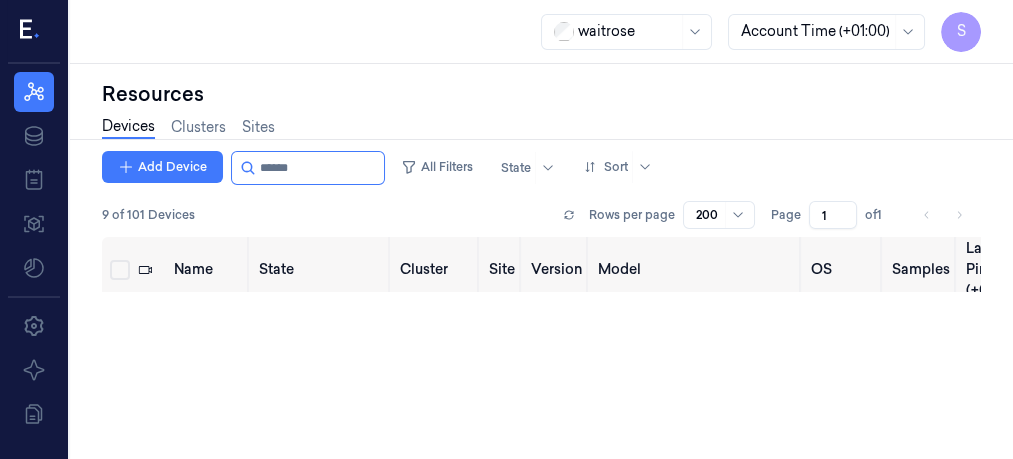 scroll, scrollTop: 0, scrollLeft: 0, axis: both 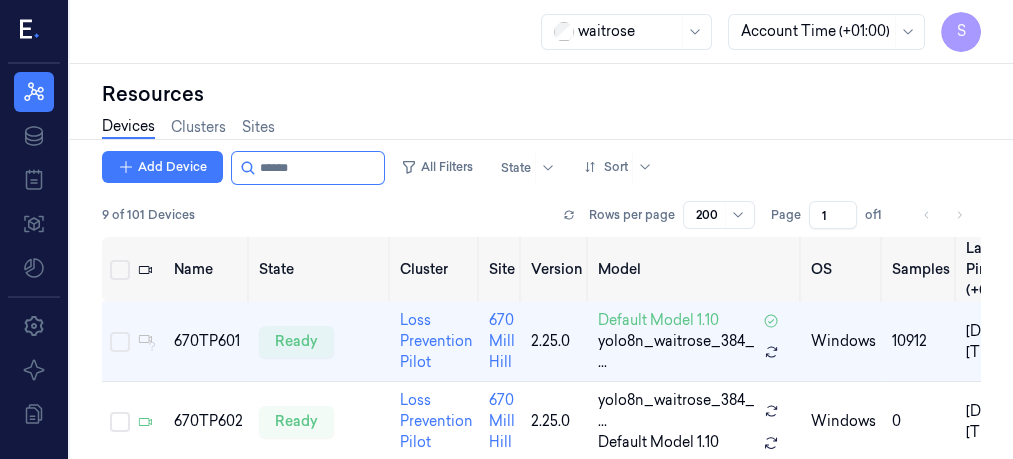 click on "Devices Clusters Sites" at bounding box center (541, 129) 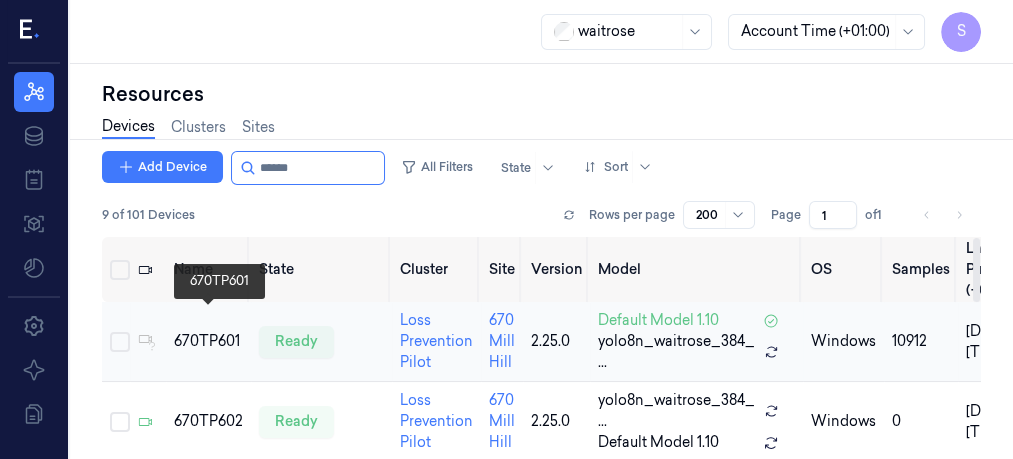 click on "670TP601" at bounding box center (208, 341) 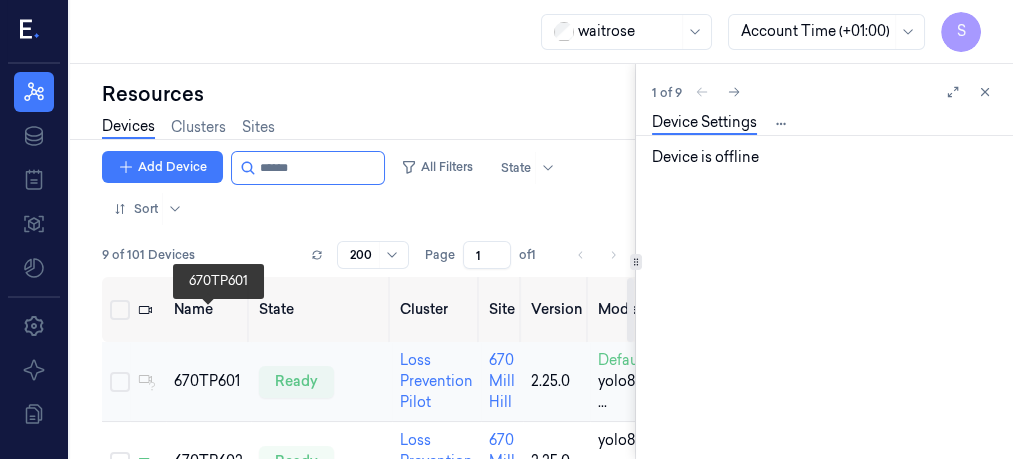 scroll, scrollTop: 0, scrollLeft: 0, axis: both 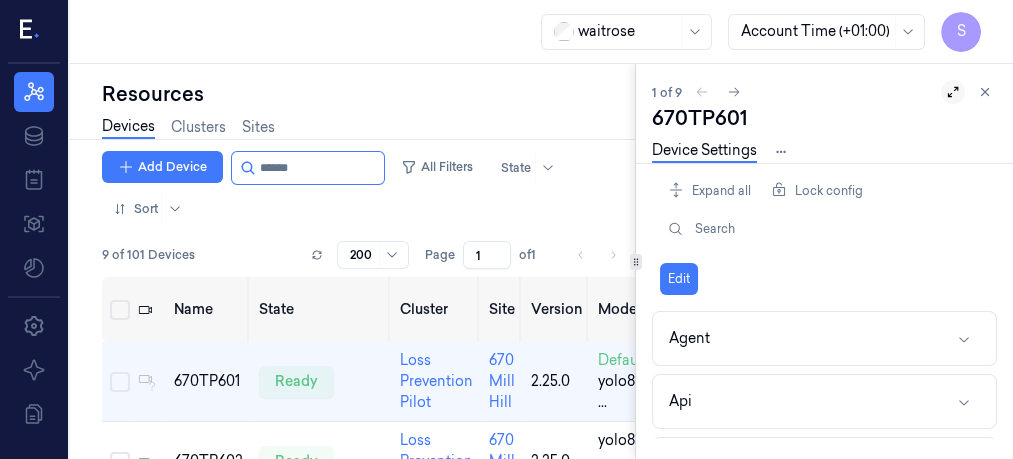 click 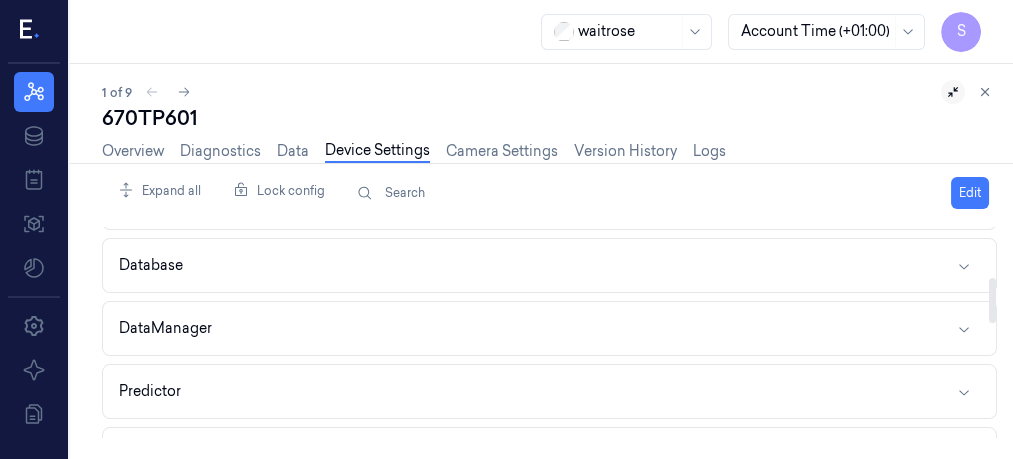 scroll, scrollTop: 246, scrollLeft: 0, axis: vertical 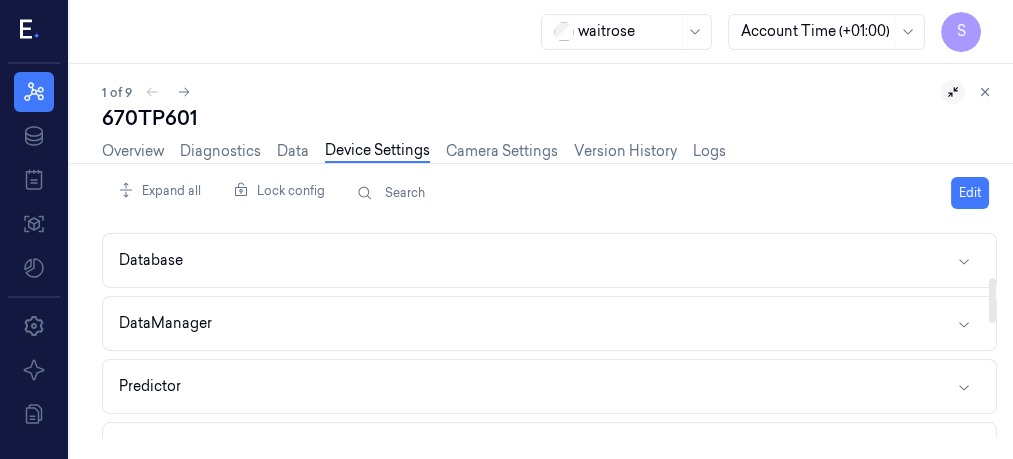 drag, startPoint x: 993, startPoint y: 241, endPoint x: 995, endPoint y: 294, distance: 53.037724 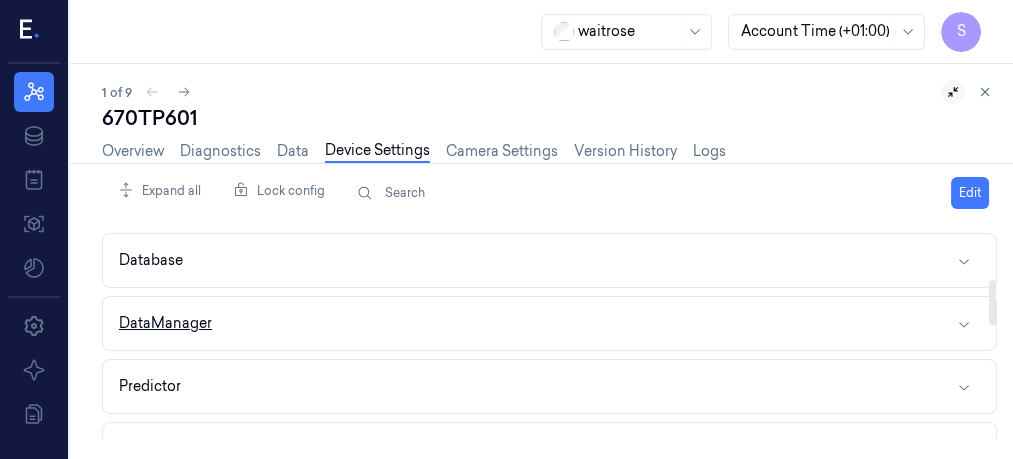 click 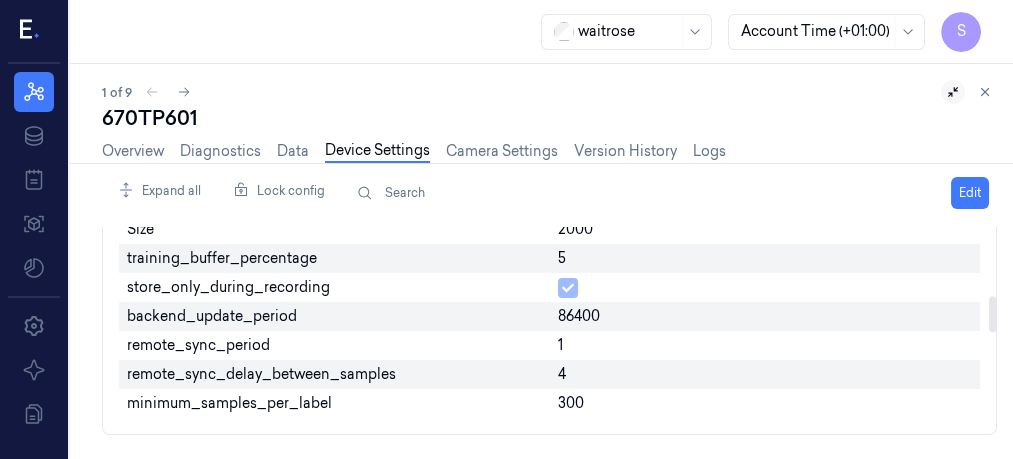 scroll, scrollTop: 437, scrollLeft: 0, axis: vertical 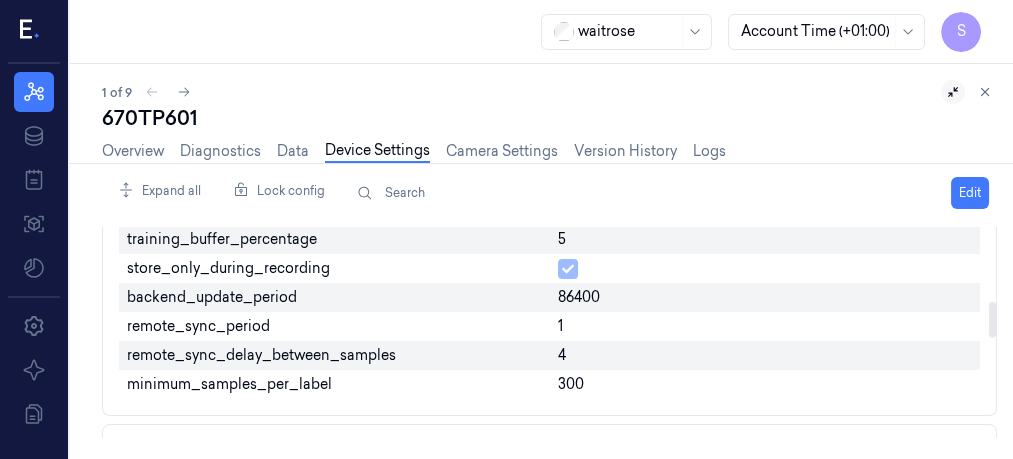 drag, startPoint x: 992, startPoint y: 276, endPoint x: 993, endPoint y: 309, distance: 33.01515 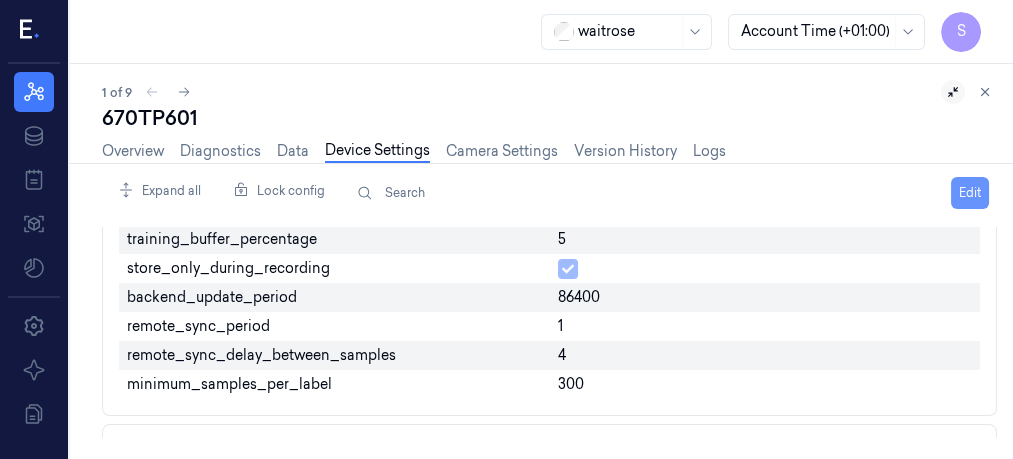 click on "Edit" at bounding box center [970, 193] 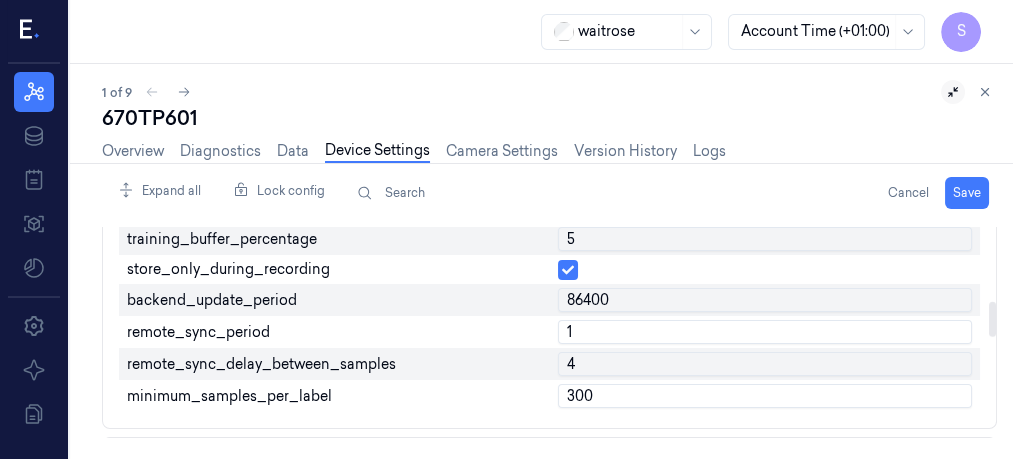 click on "1" at bounding box center (765, 332) 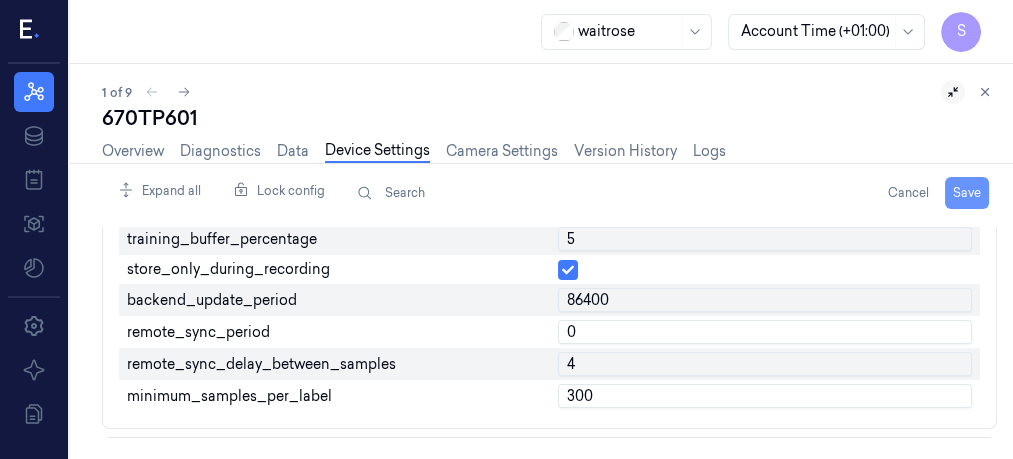 type on "0" 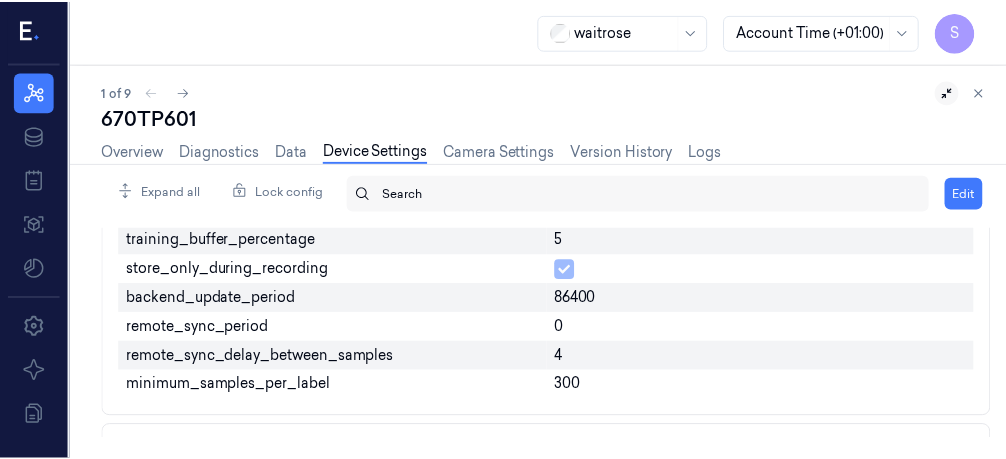 scroll, scrollTop: 8, scrollLeft: 0, axis: vertical 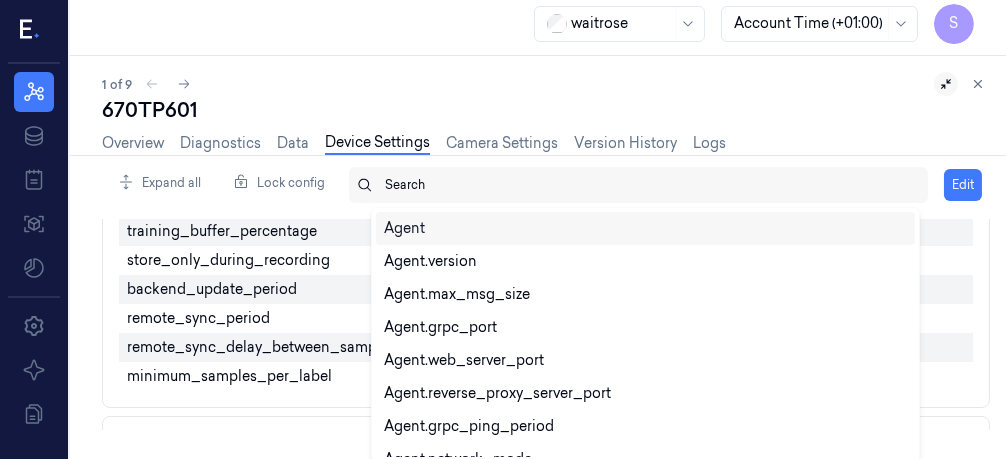 click on "Search" at bounding box center (648, 185) 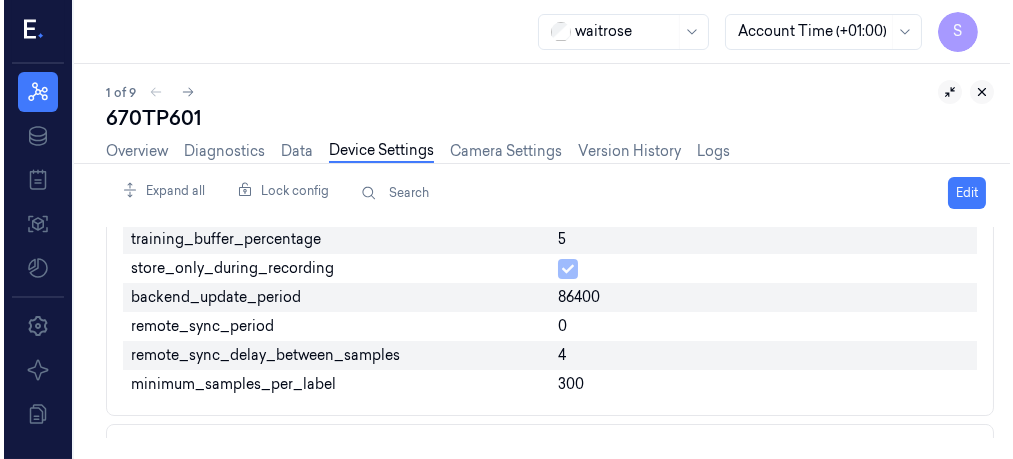 scroll, scrollTop: 0, scrollLeft: 0, axis: both 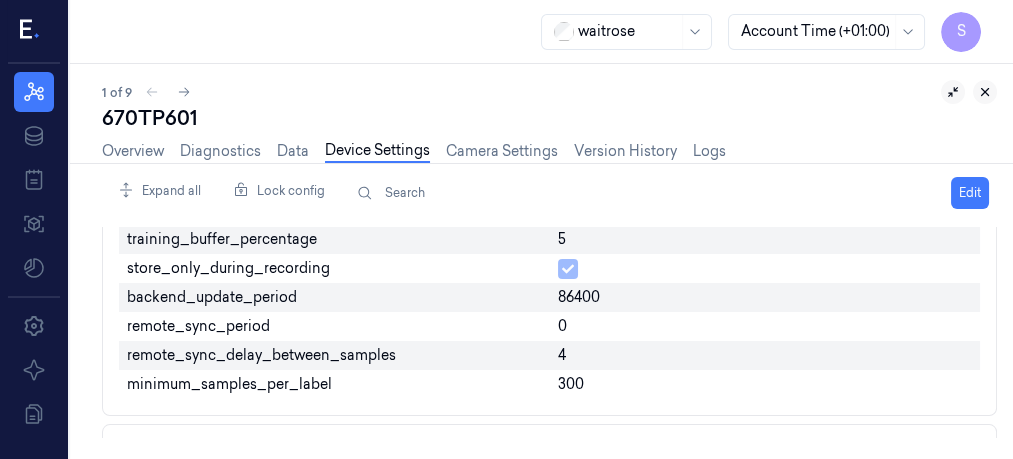 click at bounding box center (969, 92) 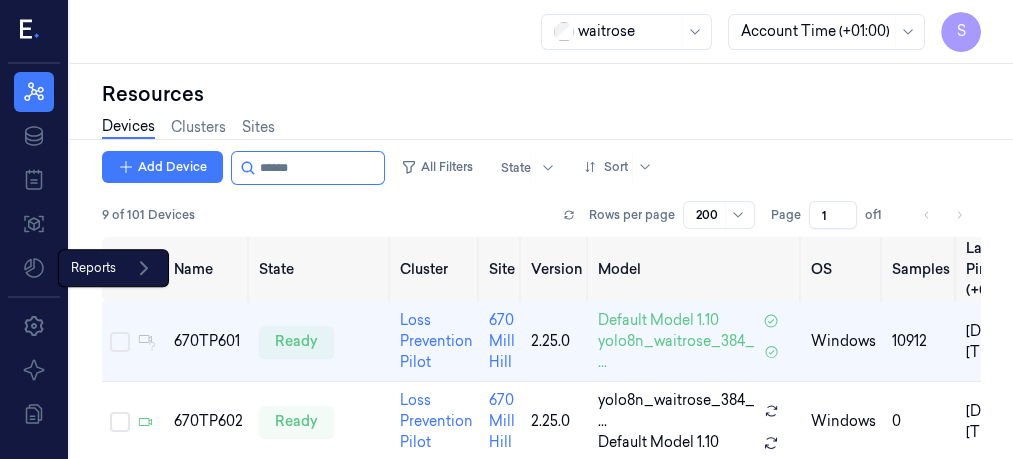 click on "Reports Reports" at bounding box center (113, 268) 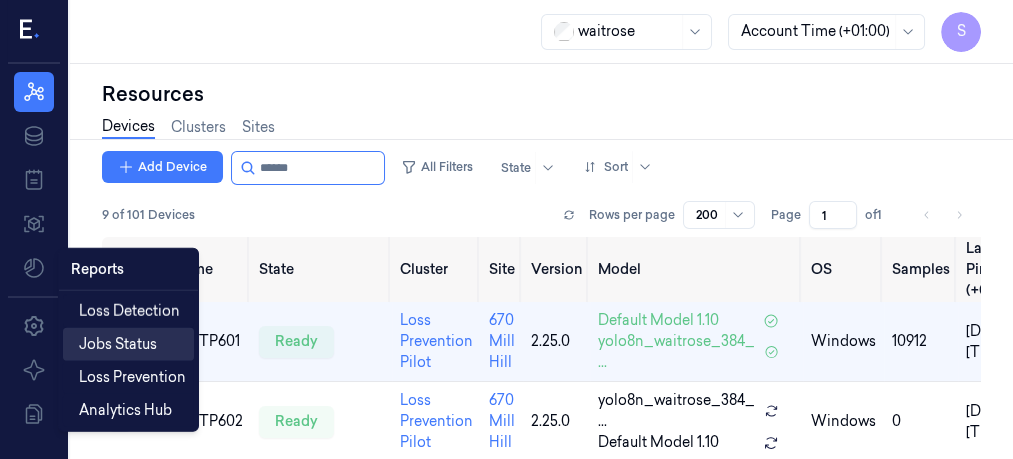 click on "Jobs Status" at bounding box center (118, 344) 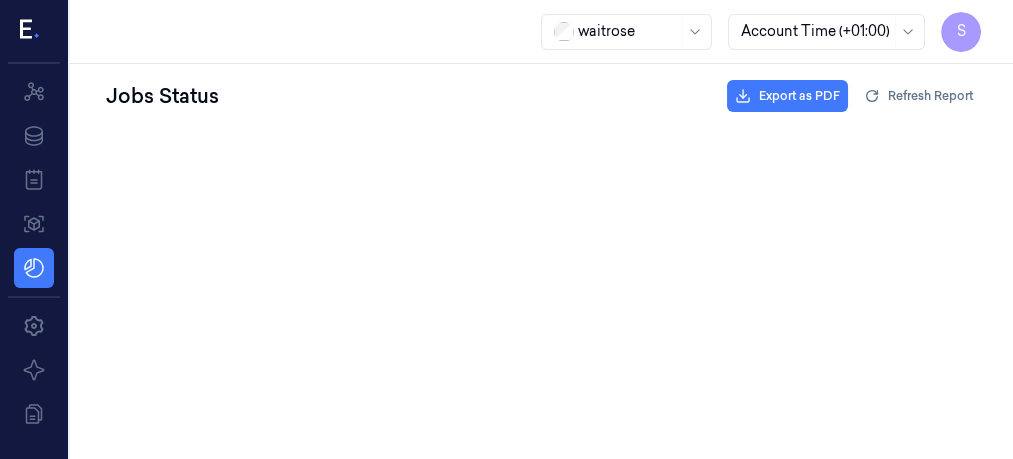 scroll, scrollTop: 0, scrollLeft: 0, axis: both 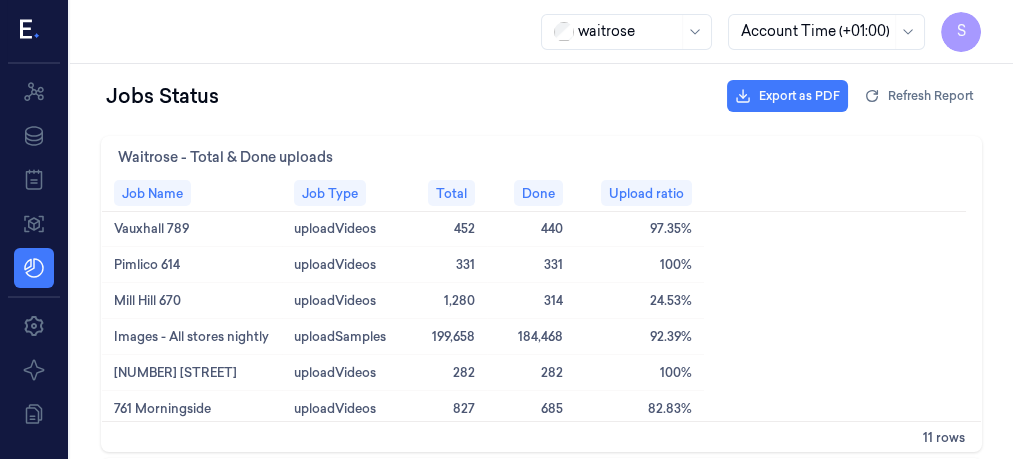 click on "Job Name Job Type Total Done Upload ratio" at bounding box center (534, 193) 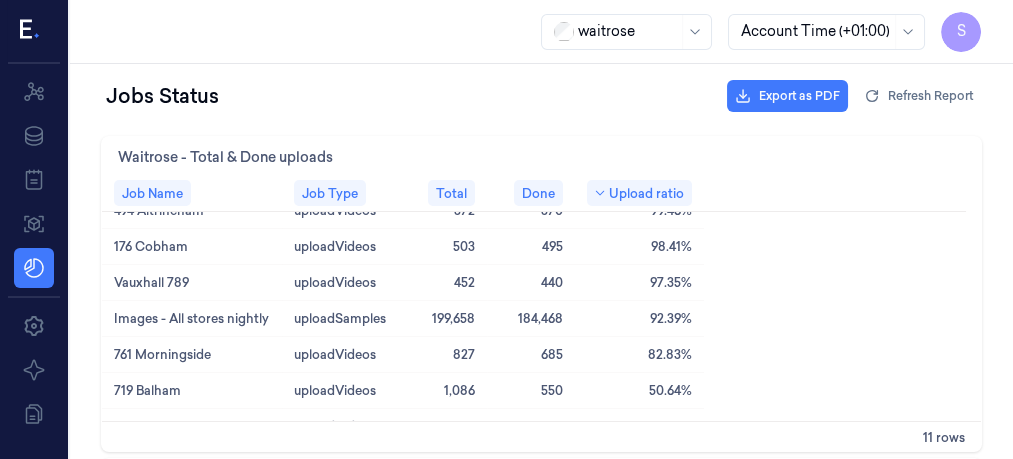 scroll, scrollTop: 184, scrollLeft: 0, axis: vertical 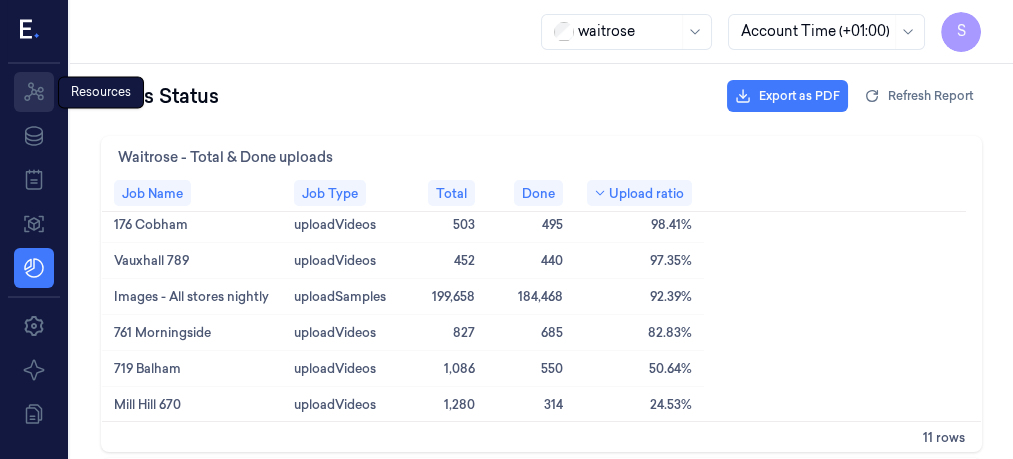 click 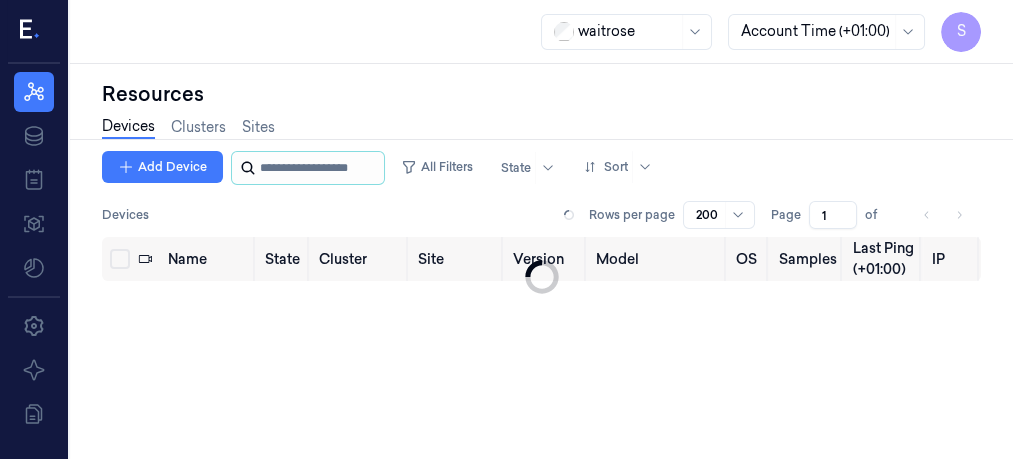 click at bounding box center (320, 168) 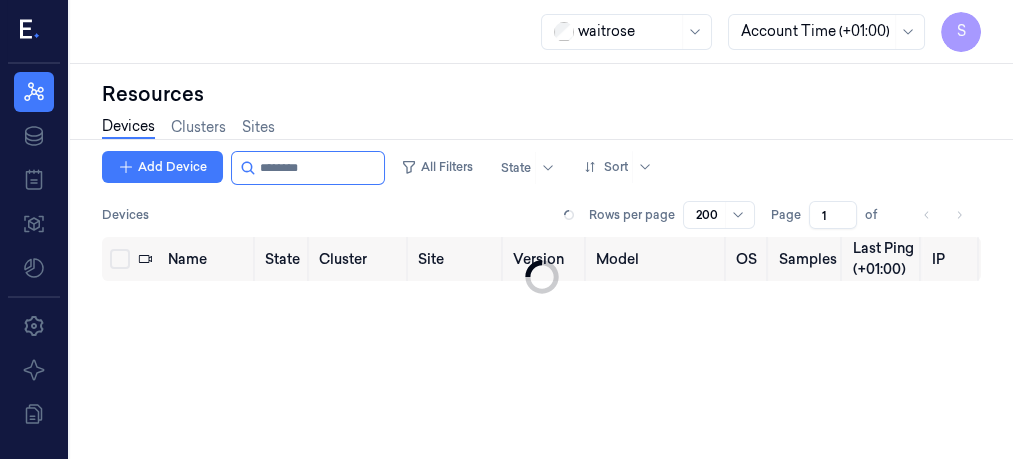 click on "Devices Rows per page 200 Page 1 of" at bounding box center (541, 215) 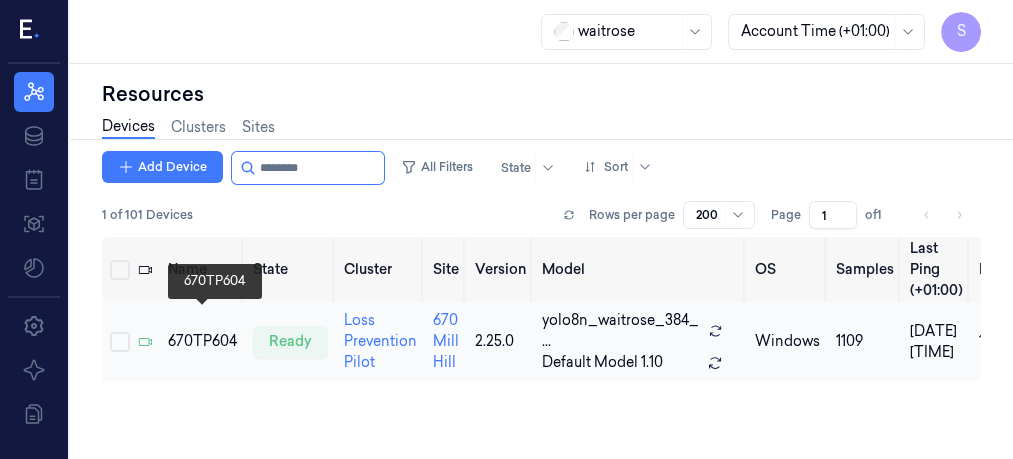 click on "670TP604" at bounding box center [202, 341] 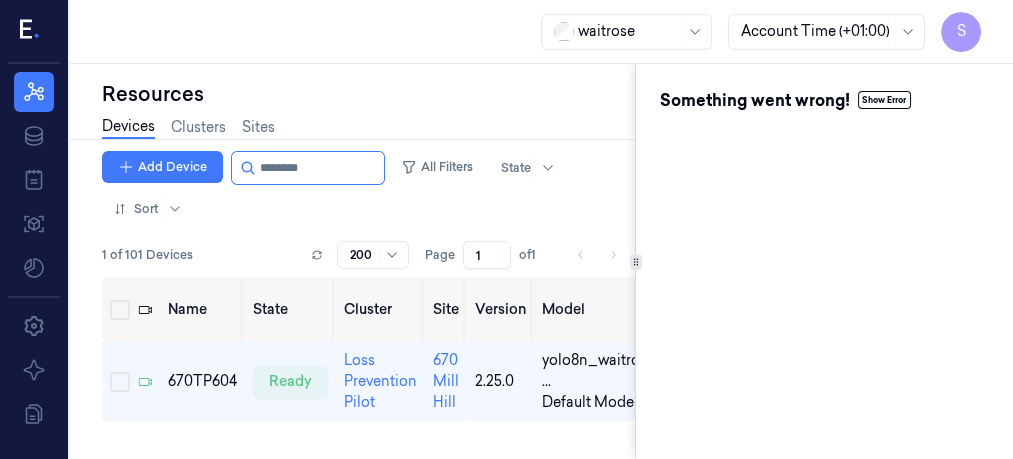 click on "waitrose Account Time (+01:00) S" at bounding box center [541, 32] 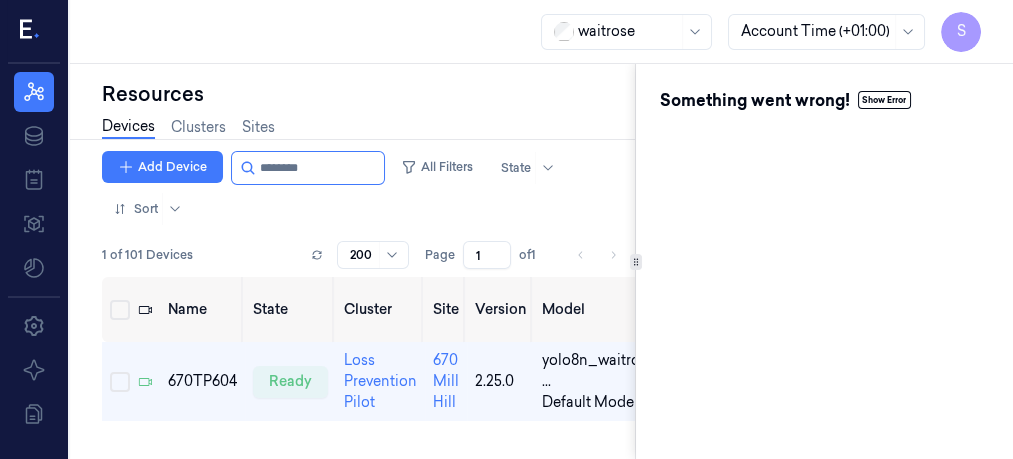 click on "Something went wrong! Show Error" at bounding box center [824, 100] 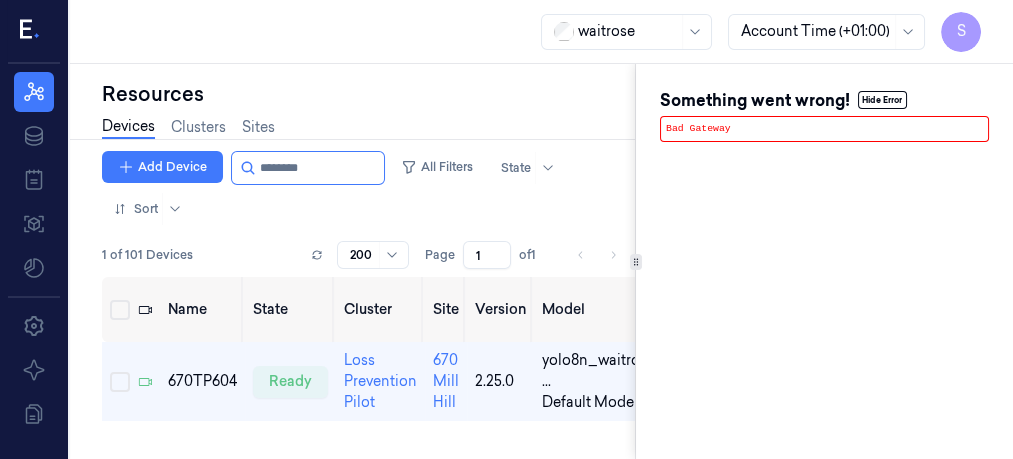 click on "Resources" at bounding box center [368, 94] 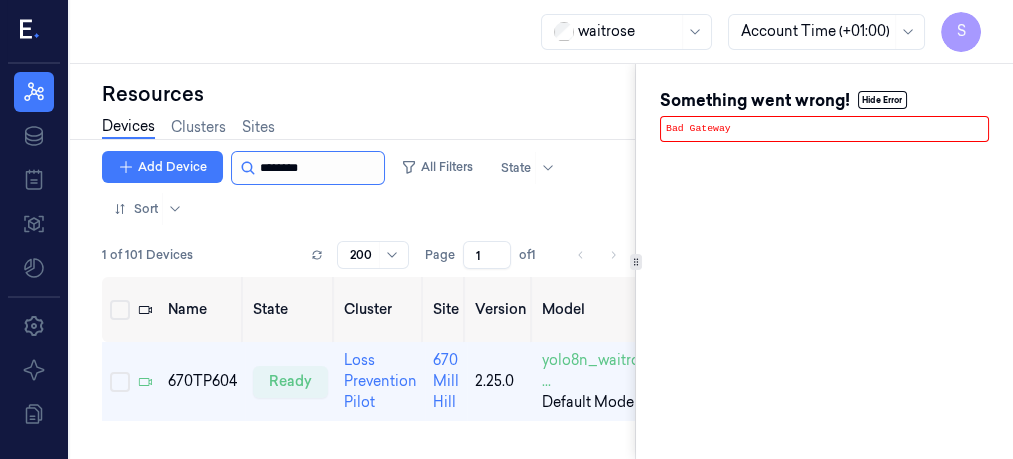 click at bounding box center (320, 168) 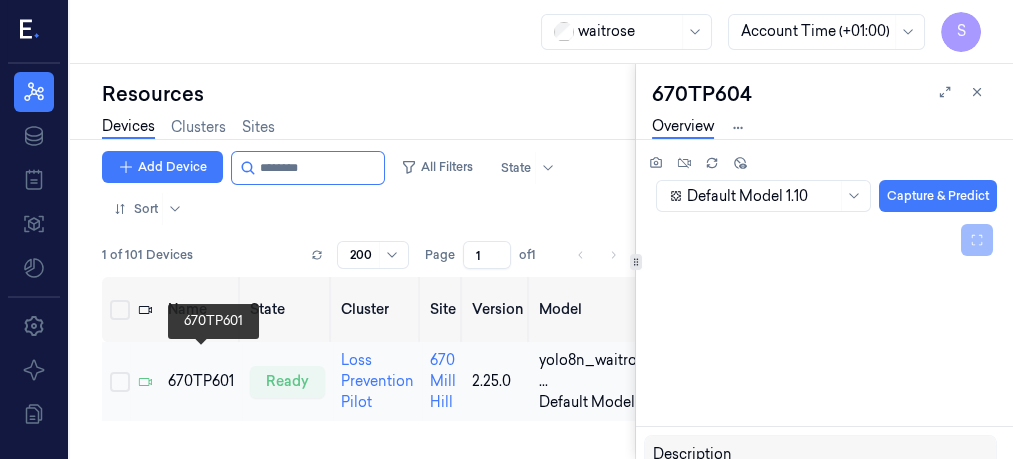 type on "********" 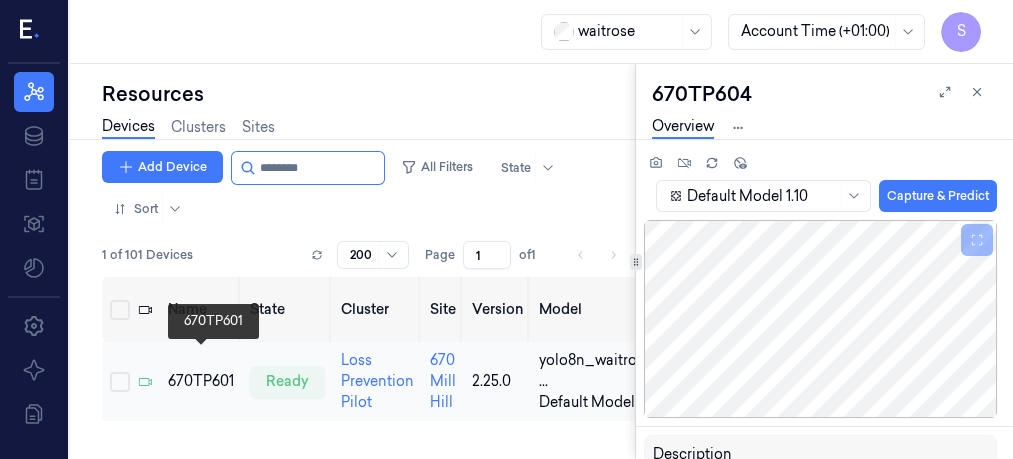 click on "670TP601" at bounding box center (201, 381) 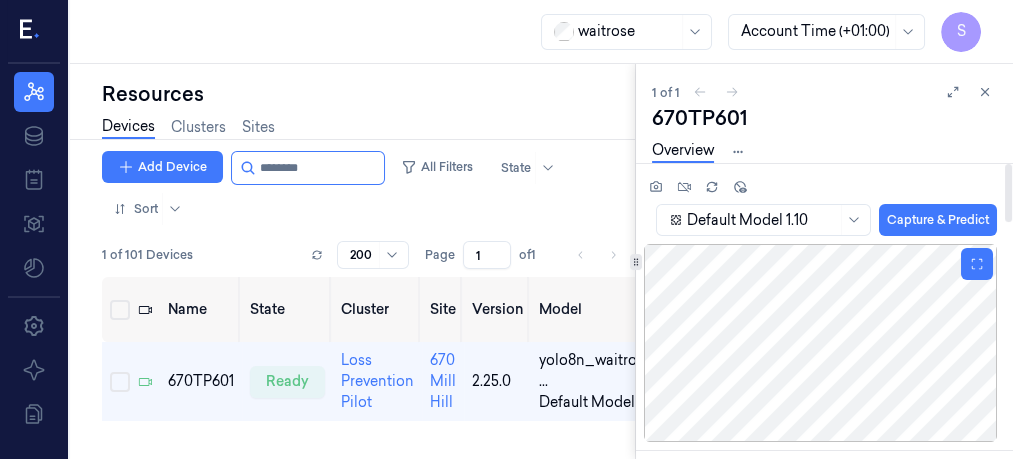 click at bounding box center (820, 343) 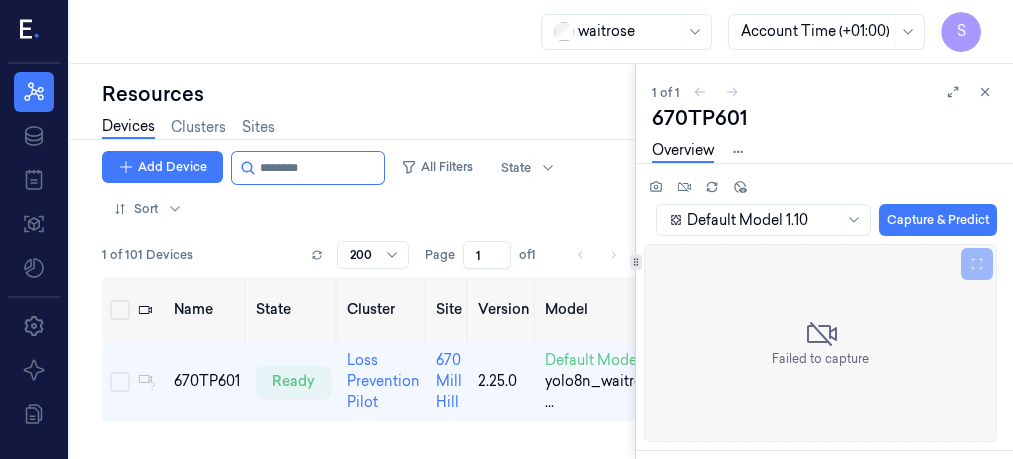 click on "670TP601" at bounding box center [824, 118] 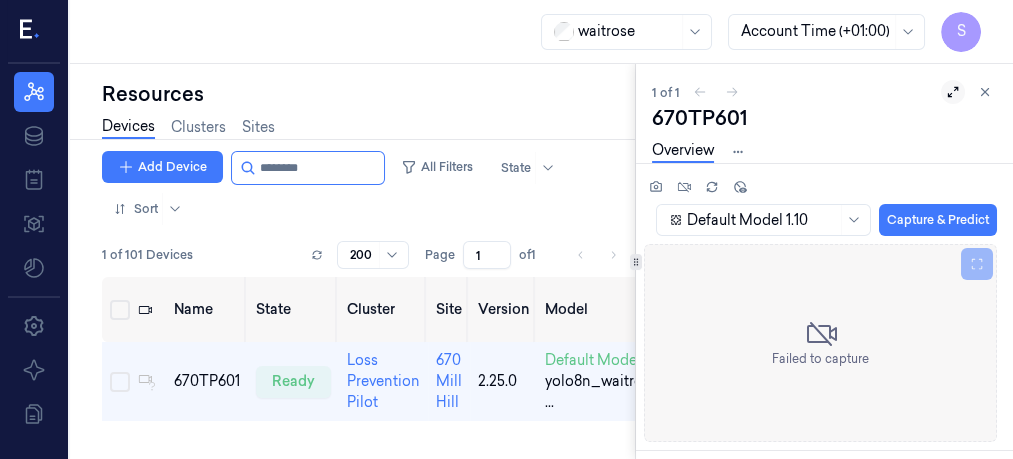 click 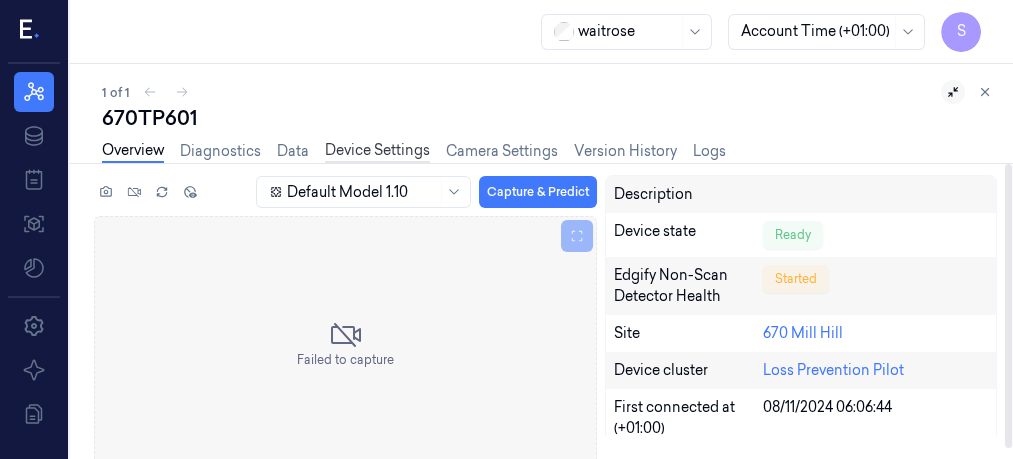 click on "Device Settings" at bounding box center (377, 151) 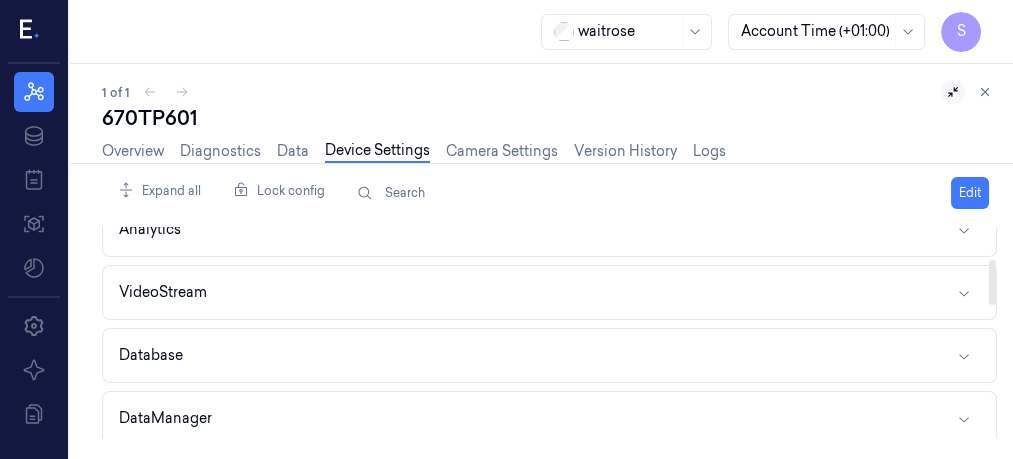 scroll, scrollTop: 154, scrollLeft: 0, axis: vertical 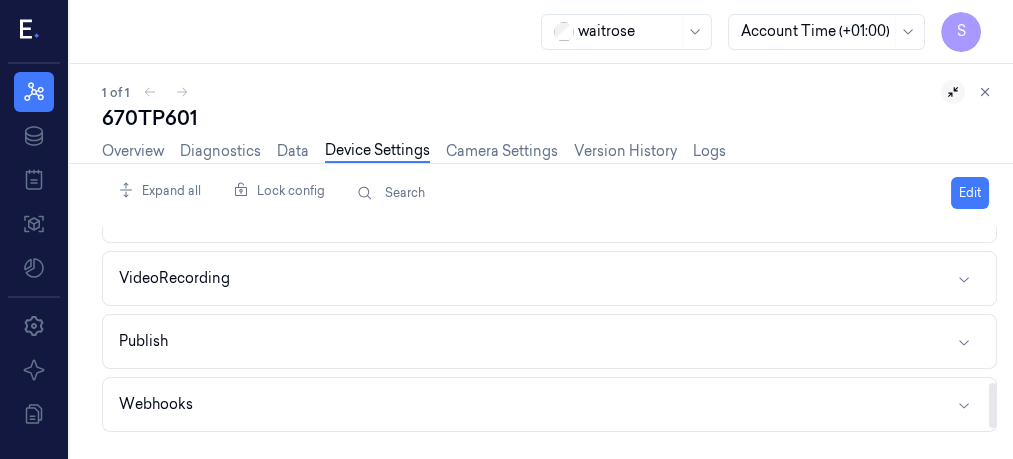drag, startPoint x: 990, startPoint y: 241, endPoint x: 1011, endPoint y: 397, distance: 157.40712 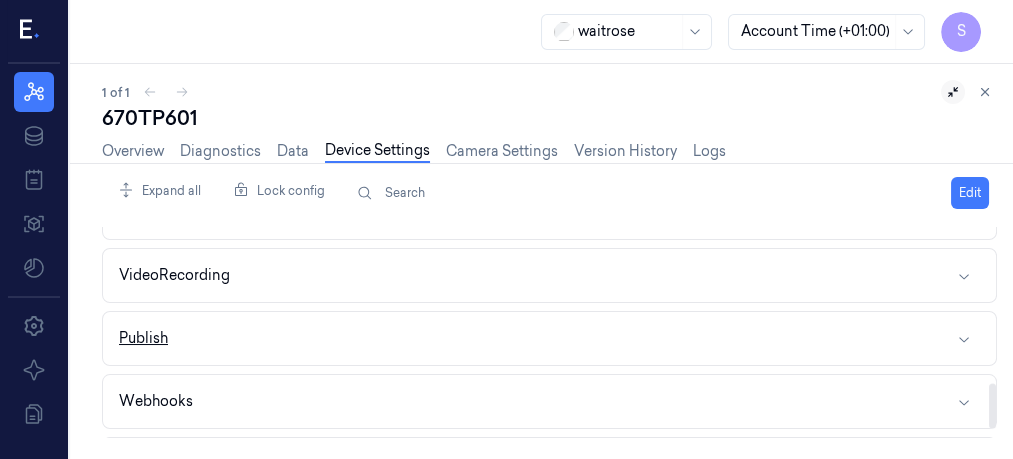 scroll, scrollTop: 781, scrollLeft: 0, axis: vertical 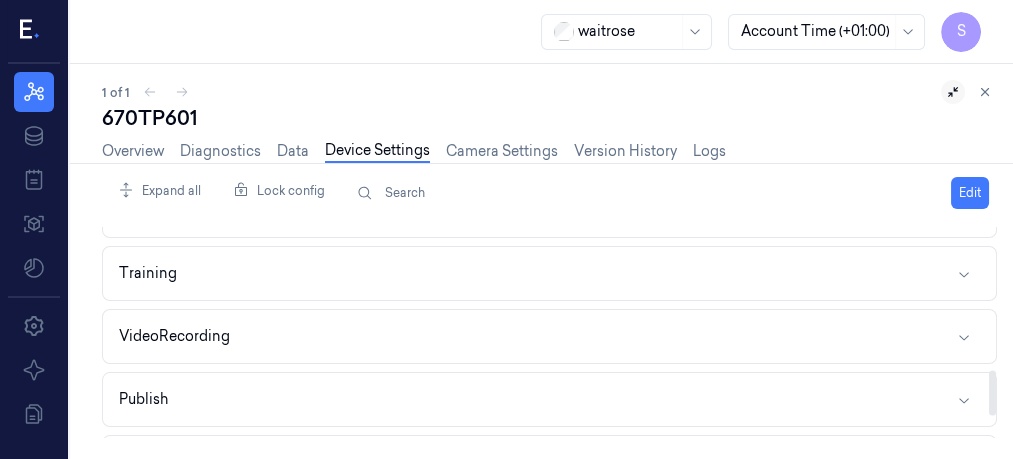 drag, startPoint x: 993, startPoint y: 404, endPoint x: 993, endPoint y: 382, distance: 22 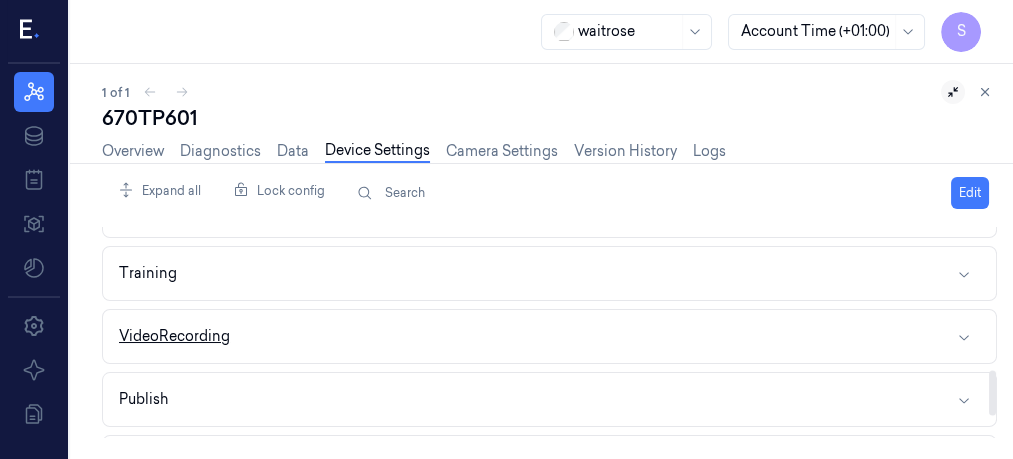 click 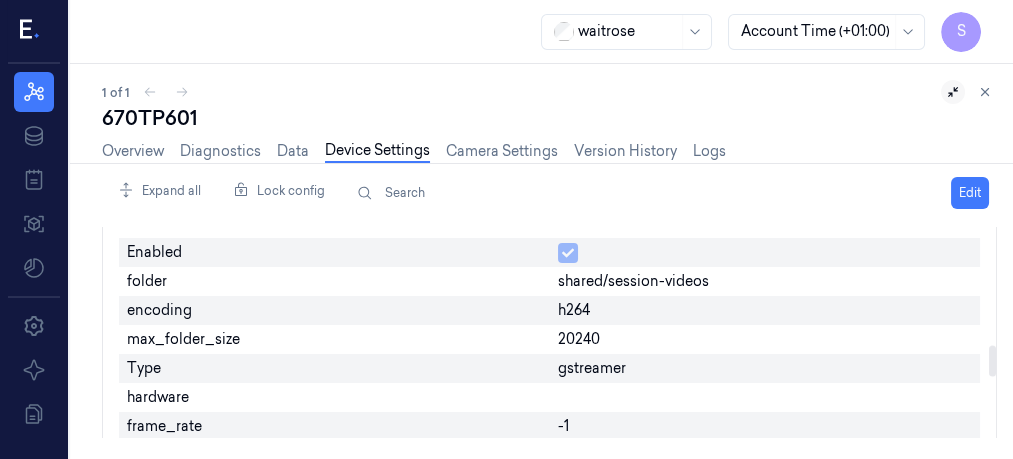 scroll, scrollTop: 803, scrollLeft: 0, axis: vertical 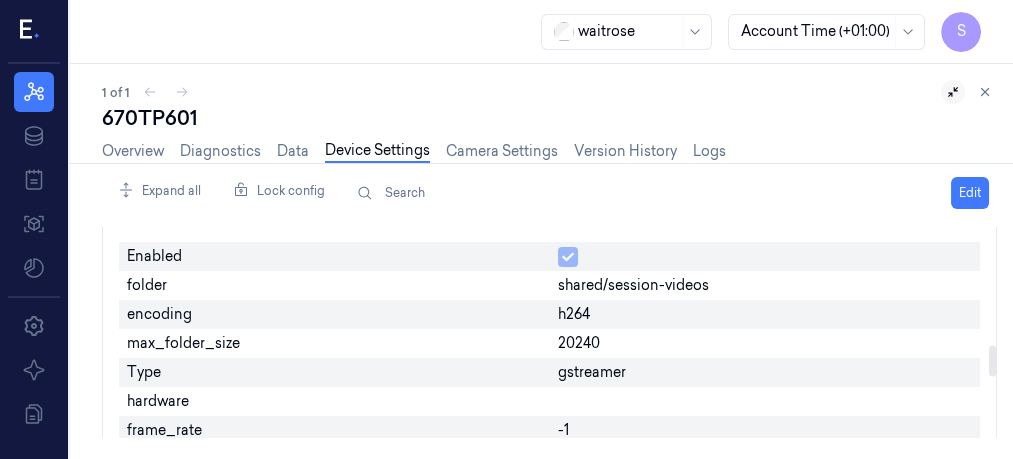 drag, startPoint x: 993, startPoint y: 342, endPoint x: 998, endPoint y: 360, distance: 18.681541 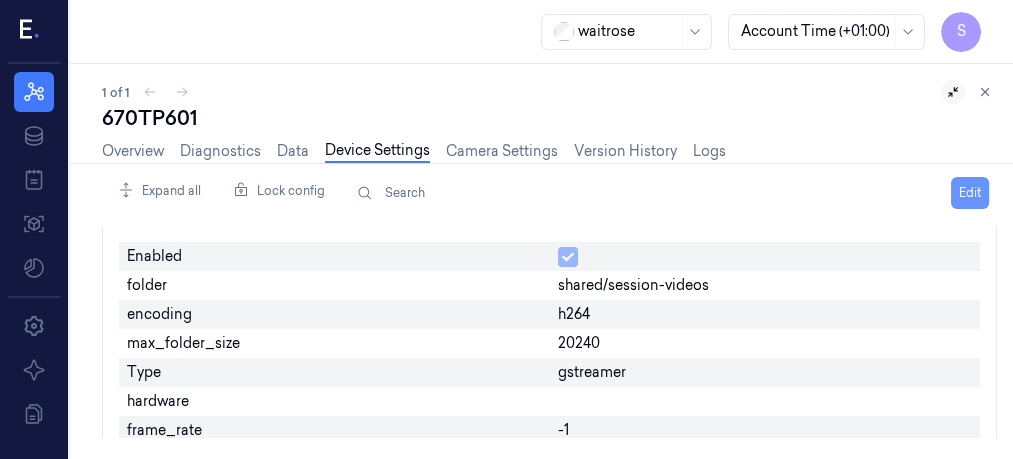click on "Edit" at bounding box center [970, 193] 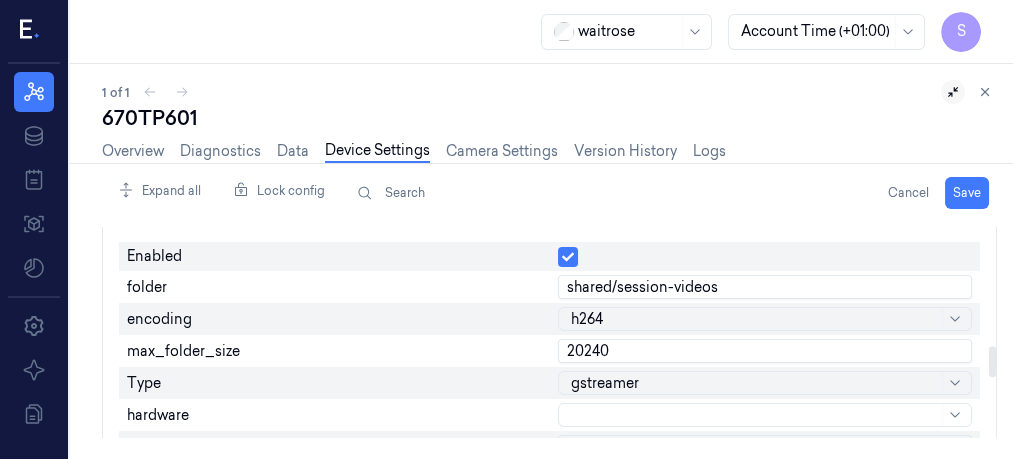 click on "20240" at bounding box center (765, 351) 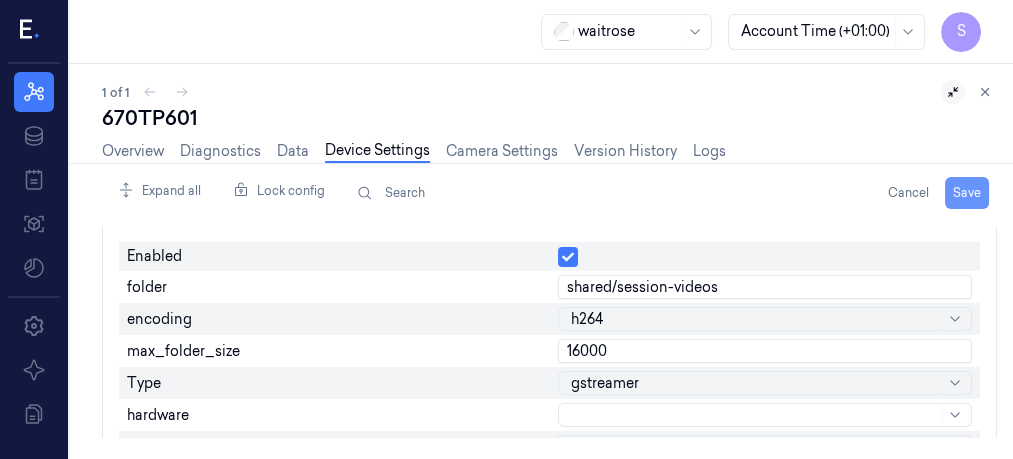 type on "16000" 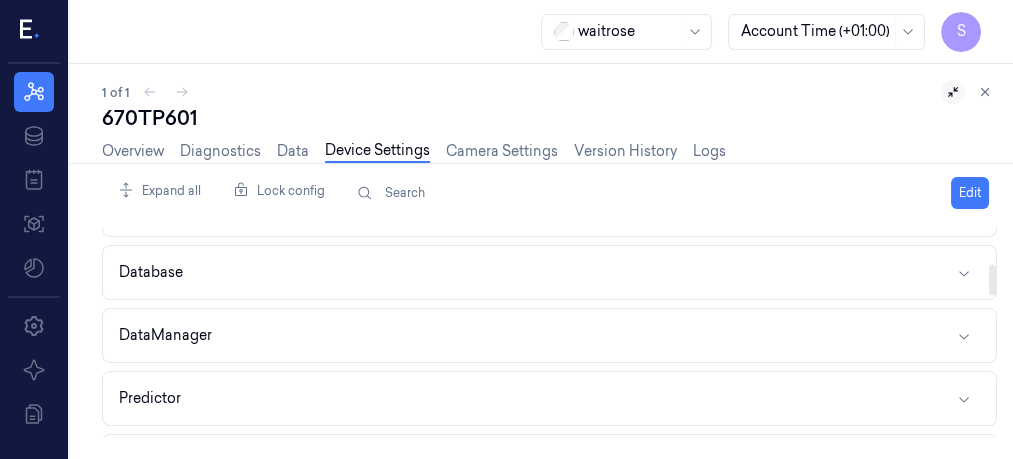 scroll, scrollTop: 248, scrollLeft: 0, axis: vertical 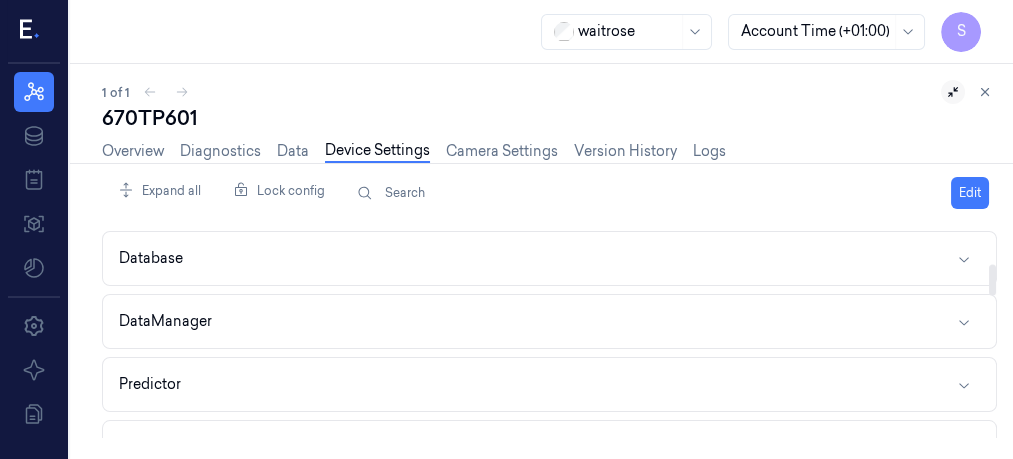 drag, startPoint x: 992, startPoint y: 358, endPoint x: 984, endPoint y: 277, distance: 81.394104 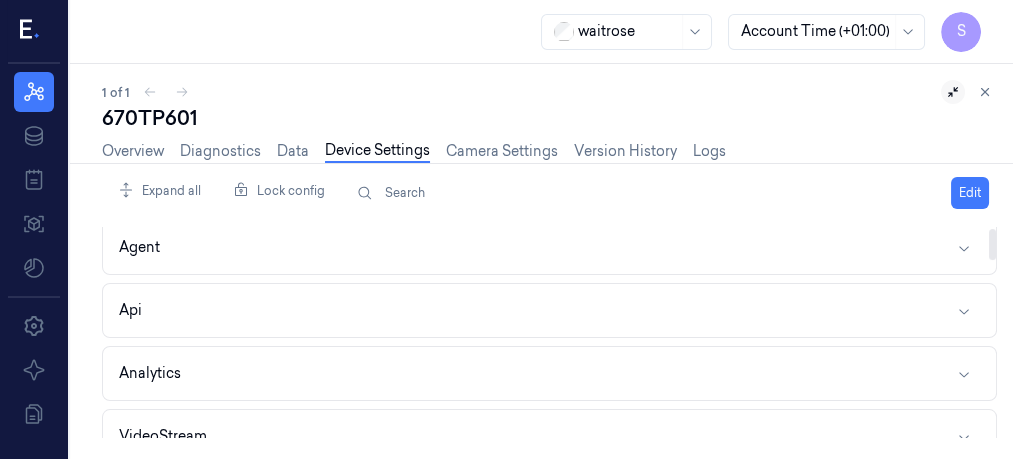 scroll, scrollTop: 0, scrollLeft: 0, axis: both 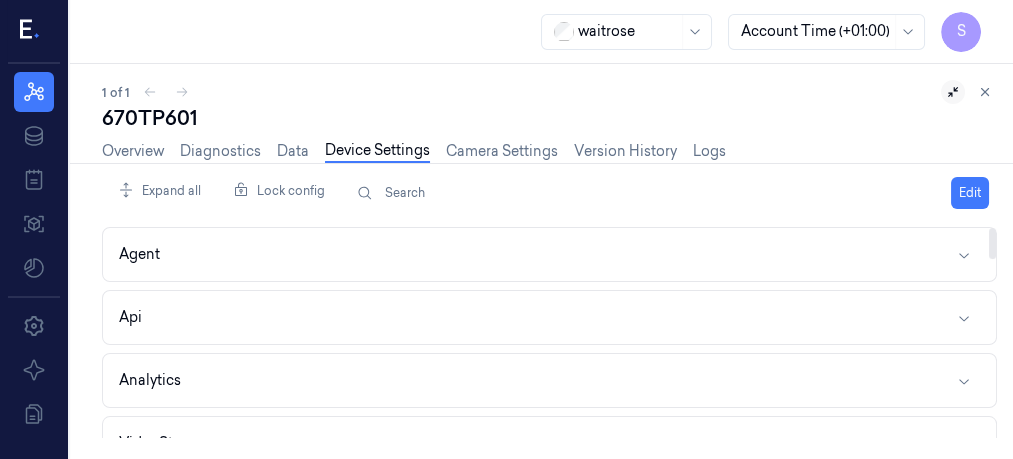 drag, startPoint x: 992, startPoint y: 277, endPoint x: 987, endPoint y: 223, distance: 54.230988 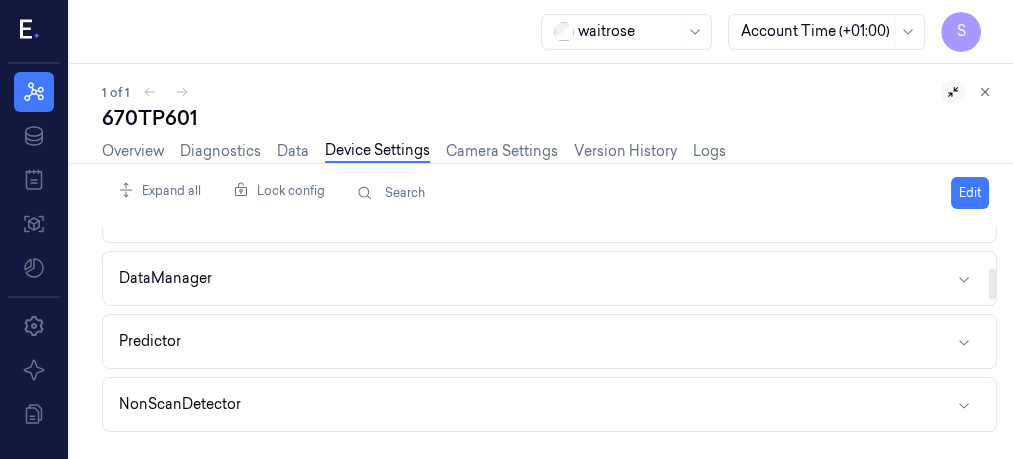 scroll, scrollTop: 255, scrollLeft: 0, axis: vertical 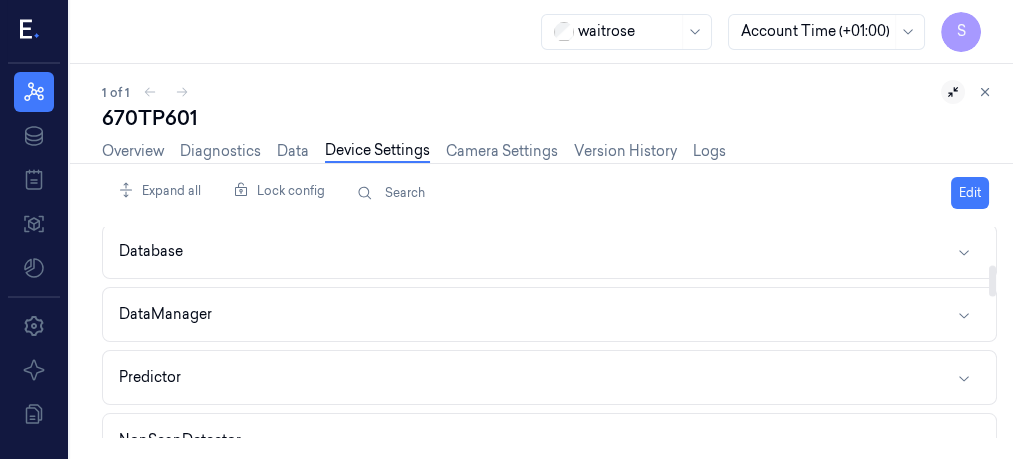 drag, startPoint x: 991, startPoint y: 239, endPoint x: 992, endPoint y: 277, distance: 38.013157 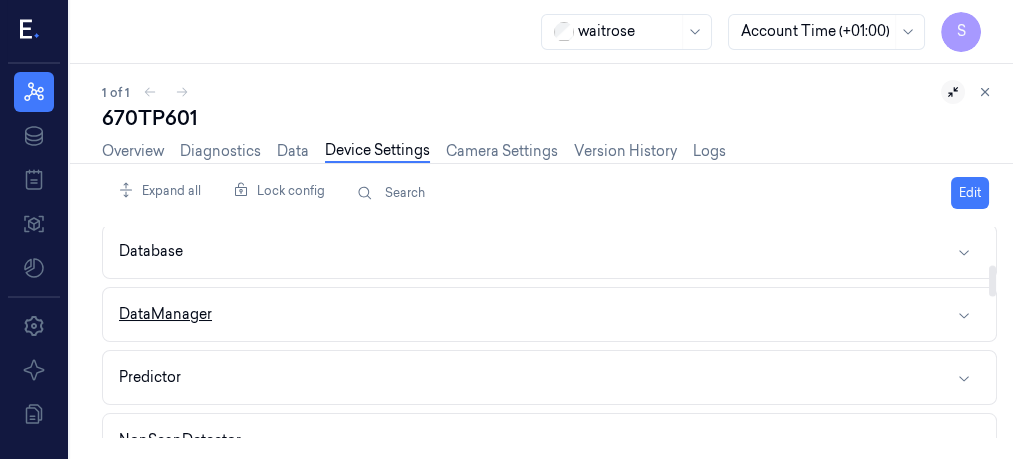 click 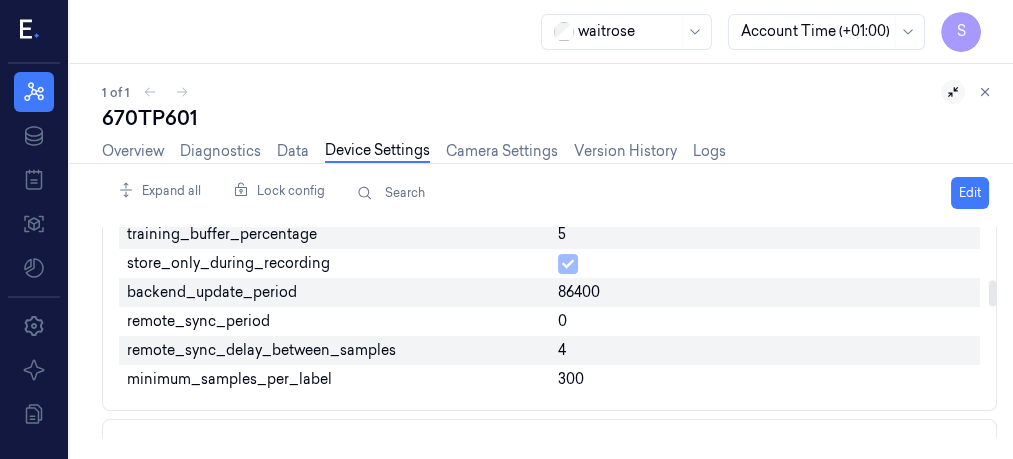 scroll, scrollTop: 450, scrollLeft: 0, axis: vertical 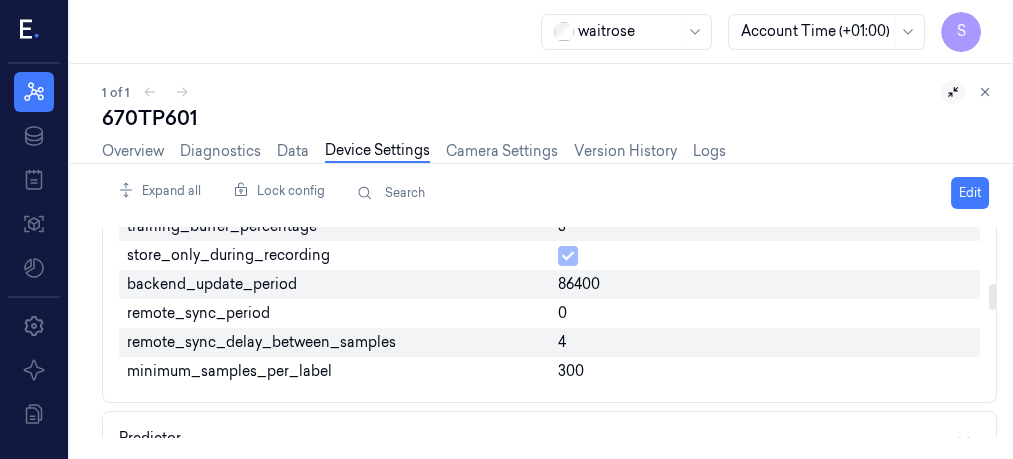 drag, startPoint x: 992, startPoint y: 268, endPoint x: 992, endPoint y: 292, distance: 24 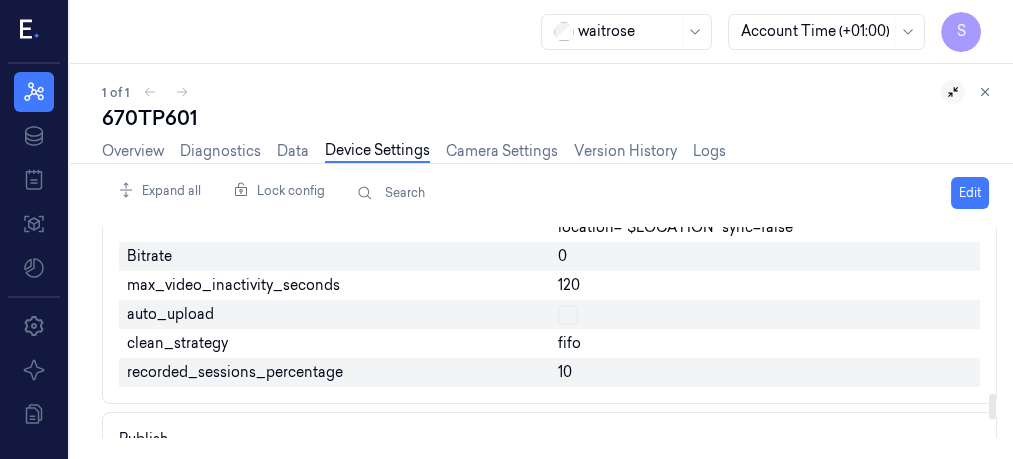scroll, scrollTop: 1329, scrollLeft: 0, axis: vertical 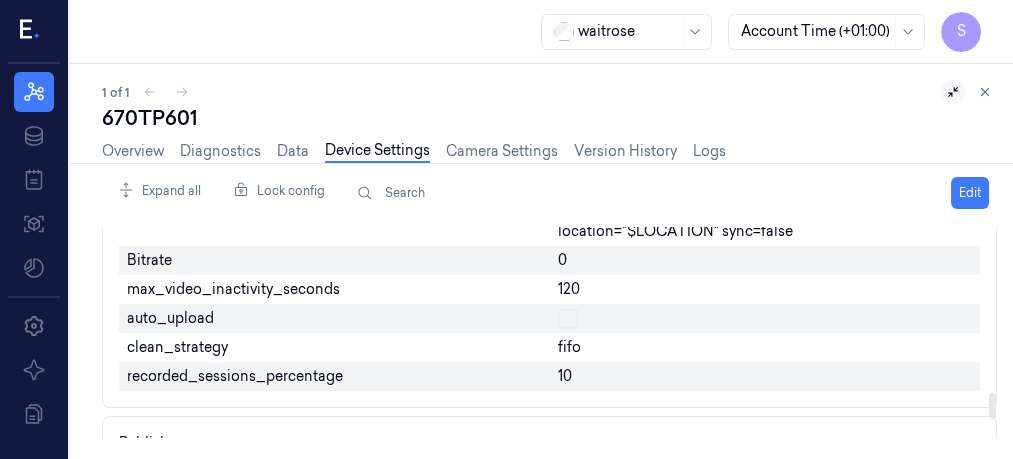 drag, startPoint x: 991, startPoint y: 291, endPoint x: 992, endPoint y: 400, distance: 109.004585 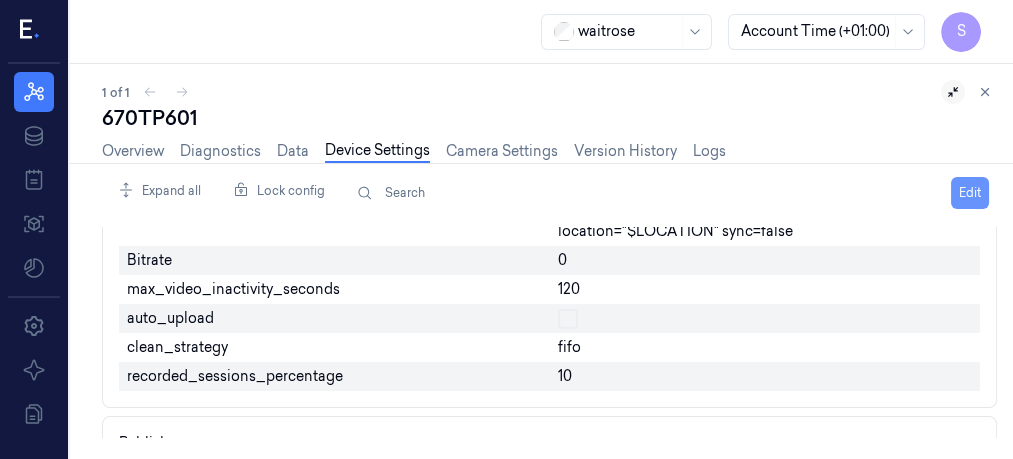 click on "Edit" at bounding box center [970, 193] 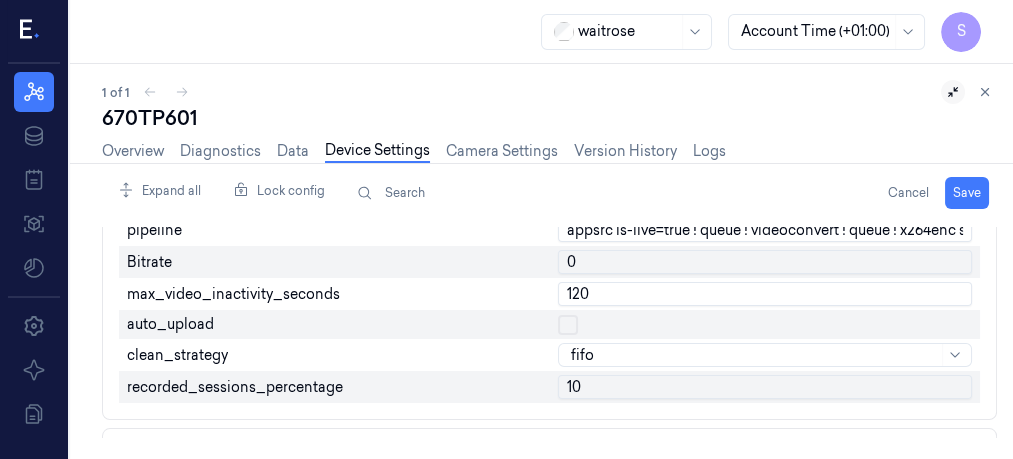 scroll, scrollTop: 1368, scrollLeft: 0, axis: vertical 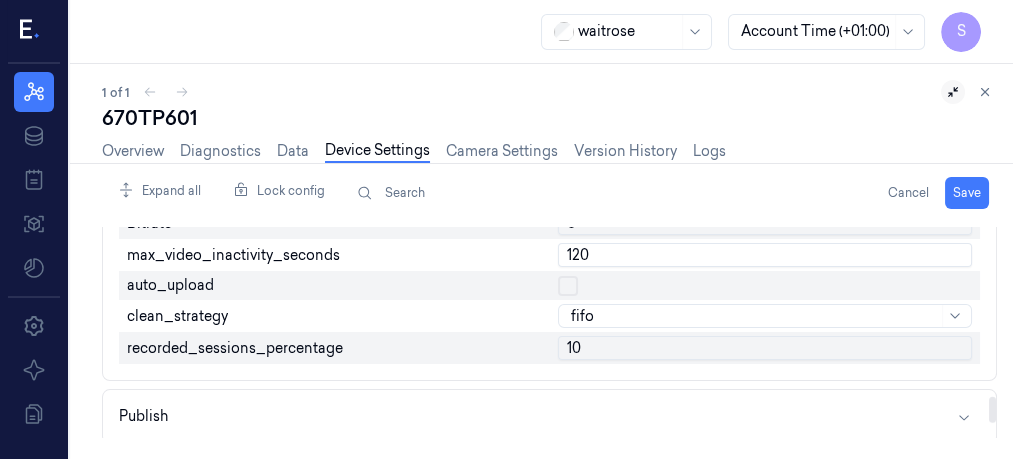 click on "10" at bounding box center (765, 348) 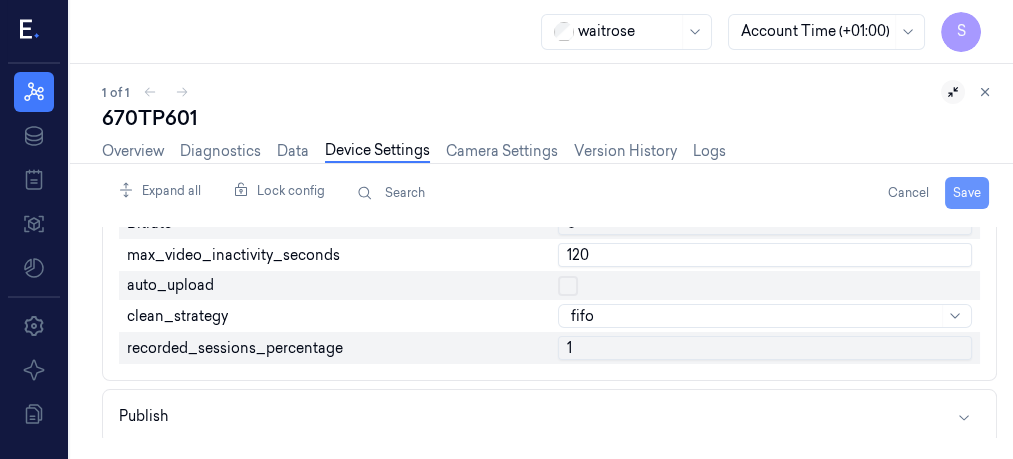 type on "1" 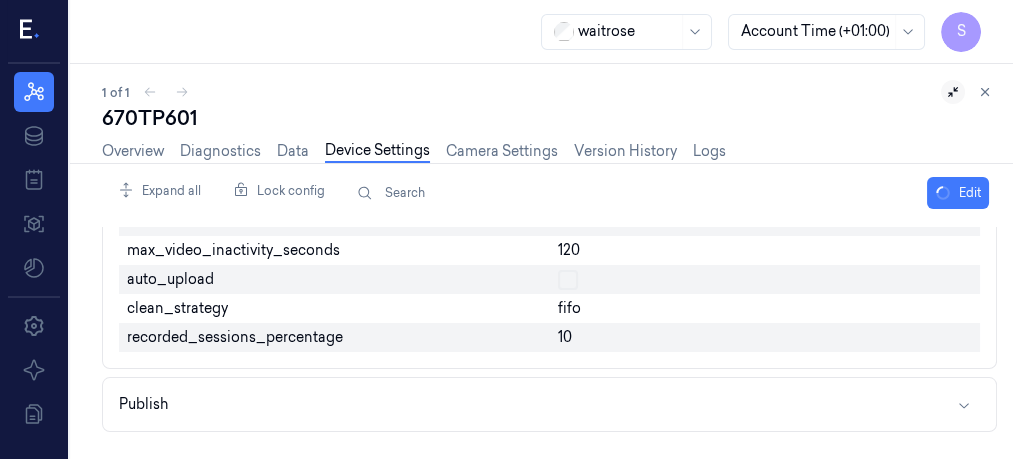 scroll, scrollTop: 1363, scrollLeft: 0, axis: vertical 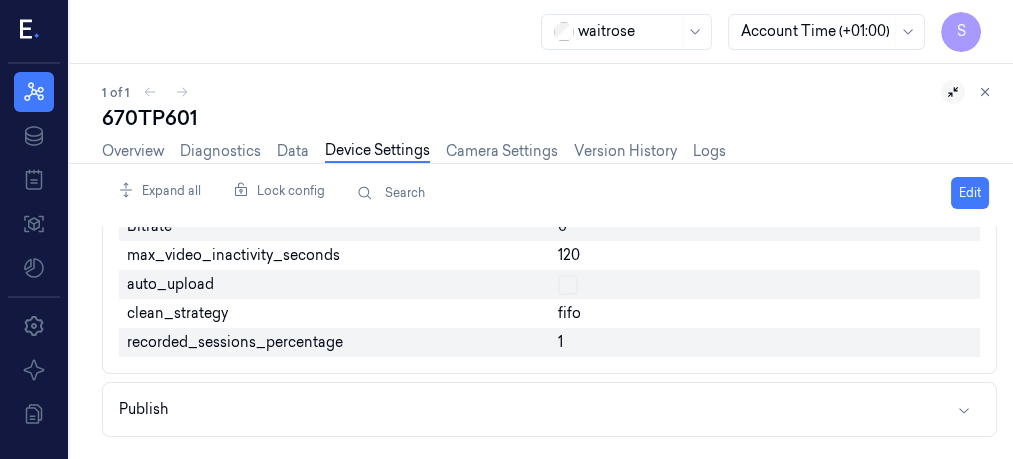 click on "670TP601" at bounding box center (549, 118) 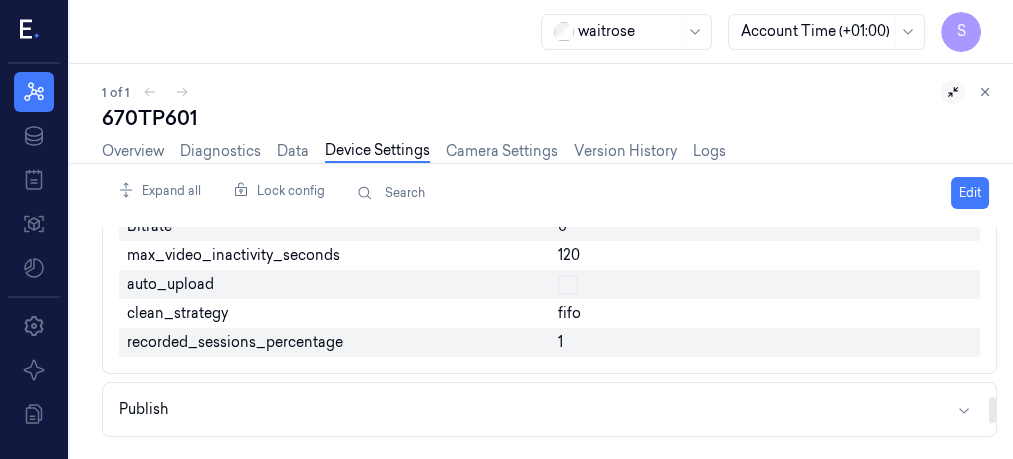 click at bounding box center [765, 284] 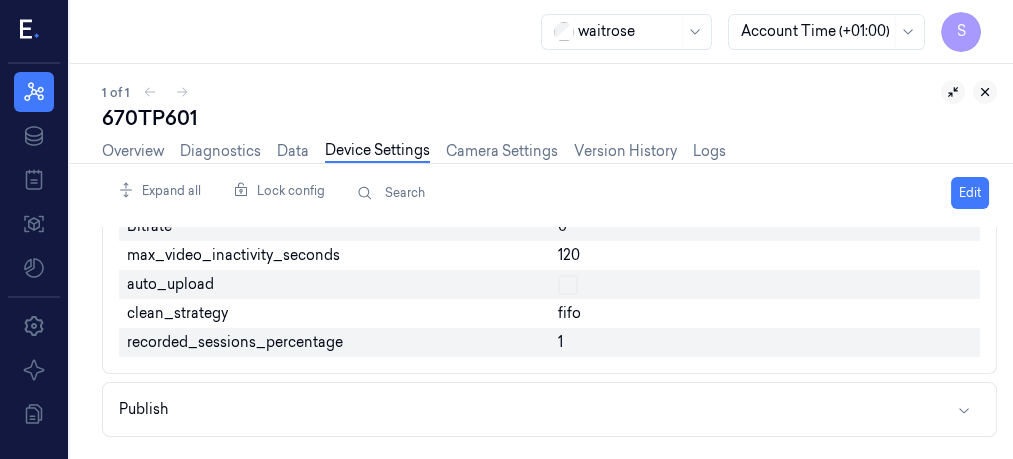 click 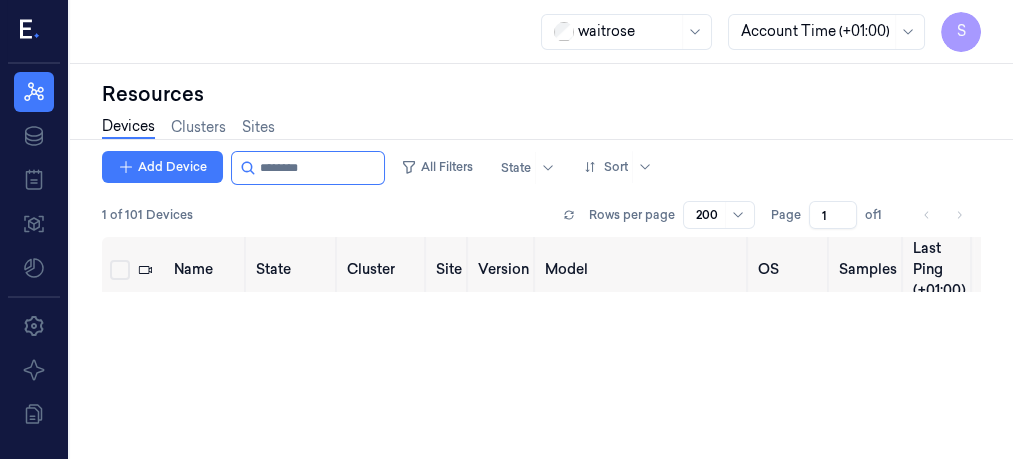 scroll, scrollTop: 0, scrollLeft: 0, axis: both 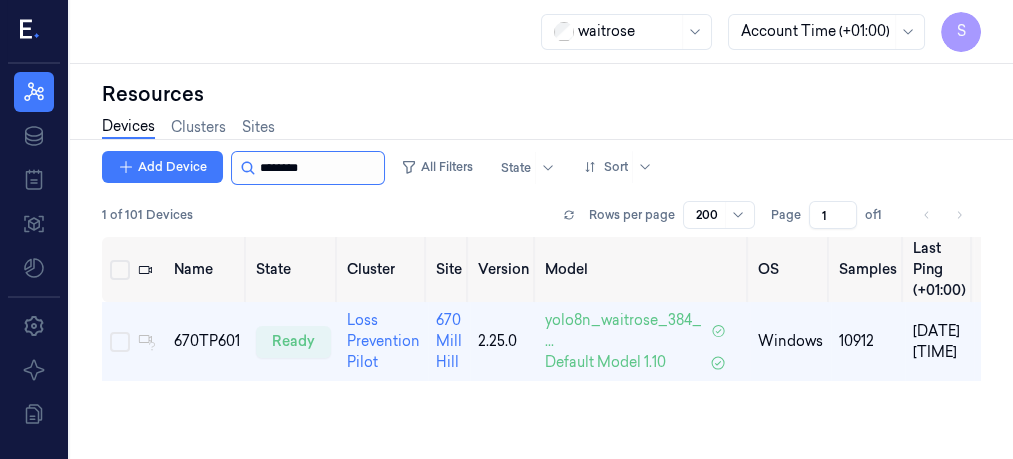 click at bounding box center [320, 168] 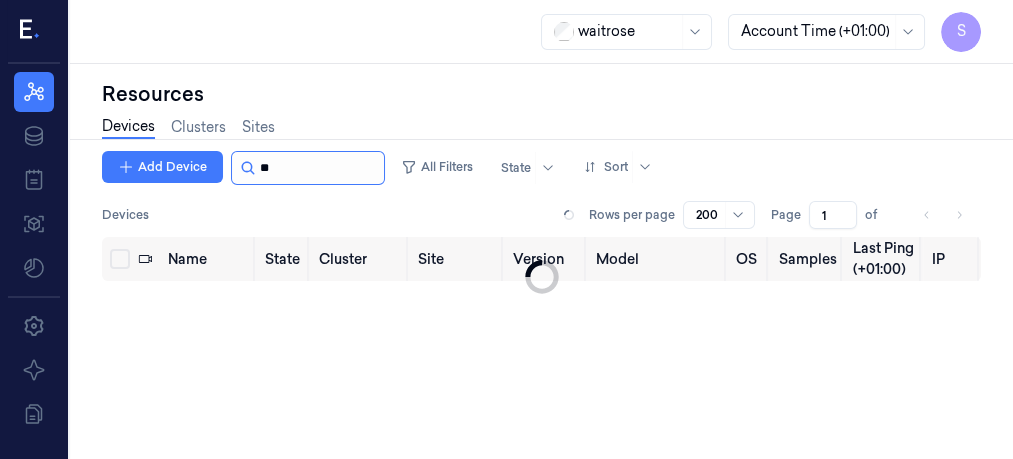 type on "*" 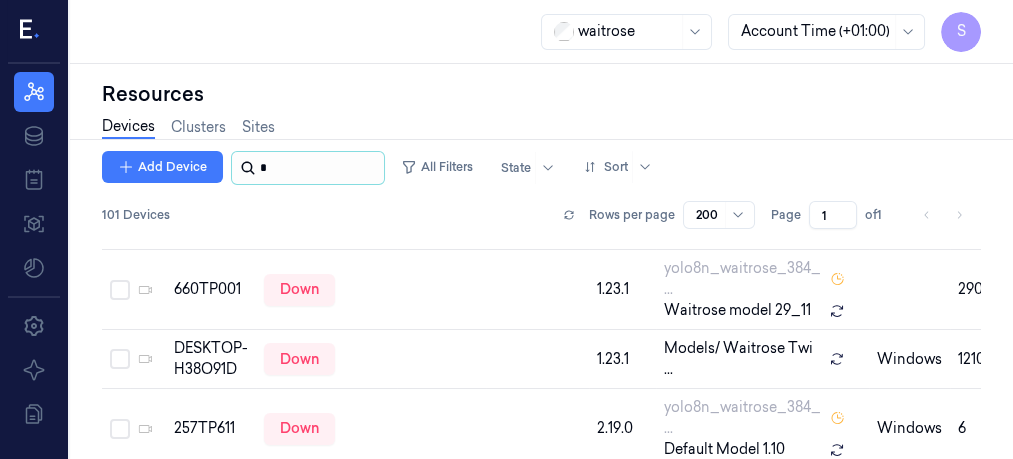scroll, scrollTop: 497, scrollLeft: 0, axis: vertical 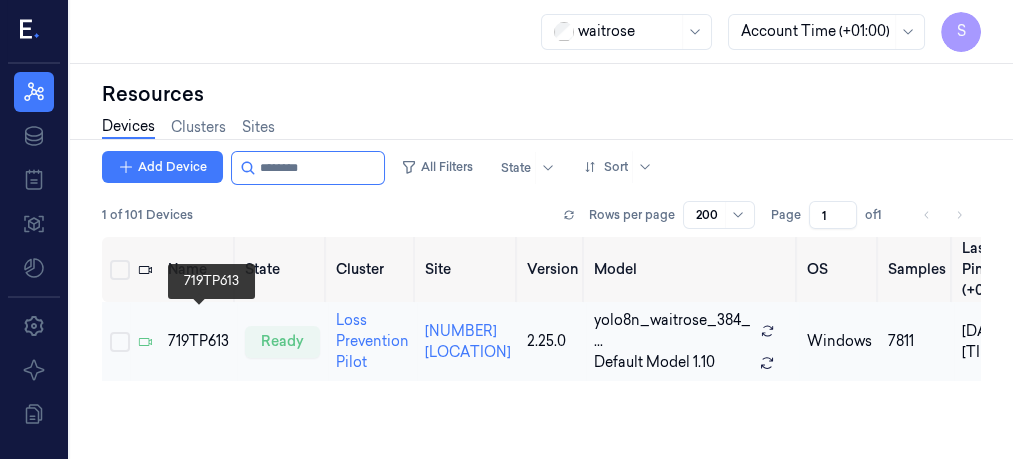 type on "********" 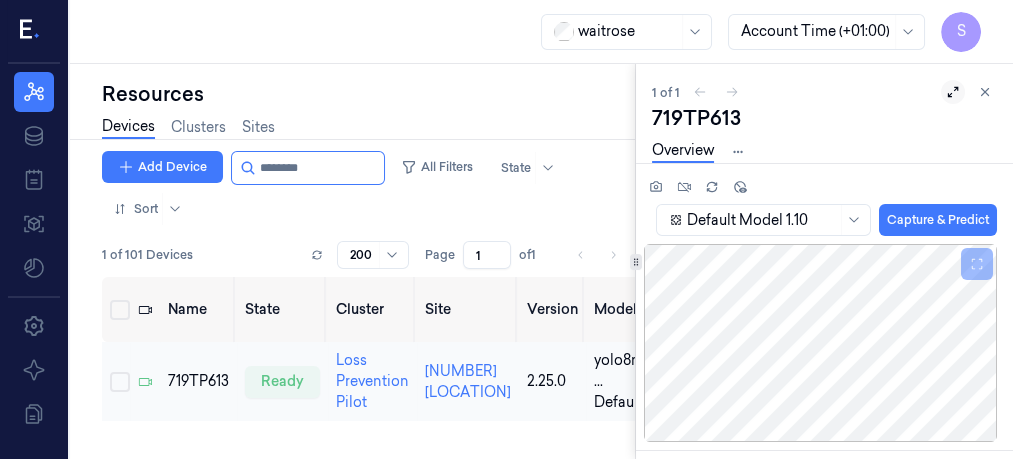 click 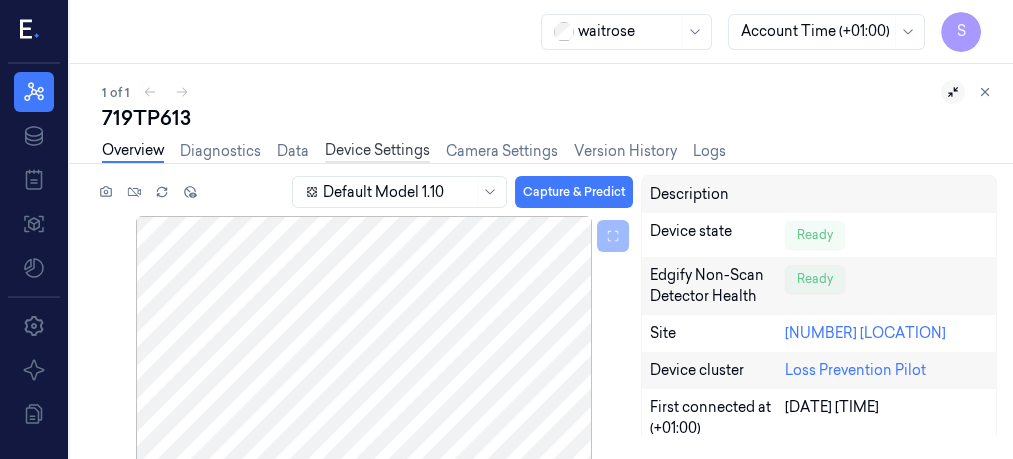 click on "Device Settings" at bounding box center [377, 151] 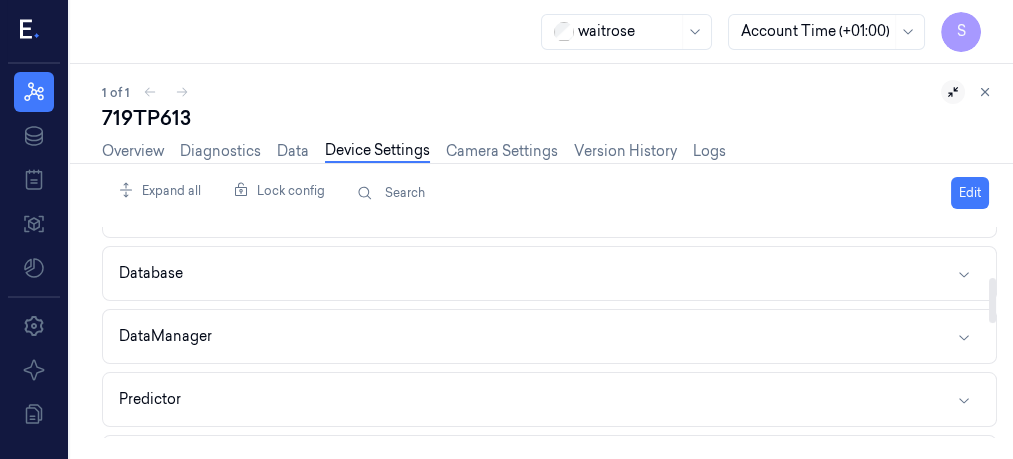 scroll, scrollTop: 236, scrollLeft: 0, axis: vertical 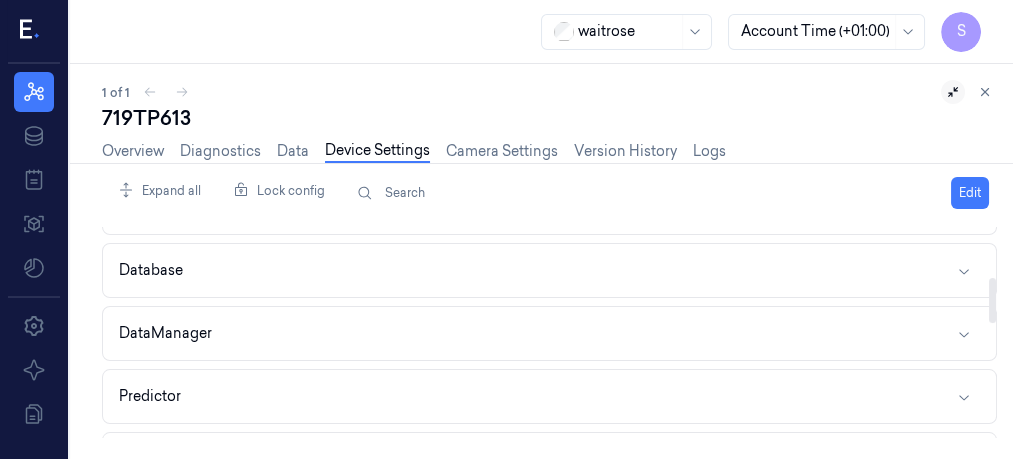 drag, startPoint x: 990, startPoint y: 242, endPoint x: 993, endPoint y: 293, distance: 51.088158 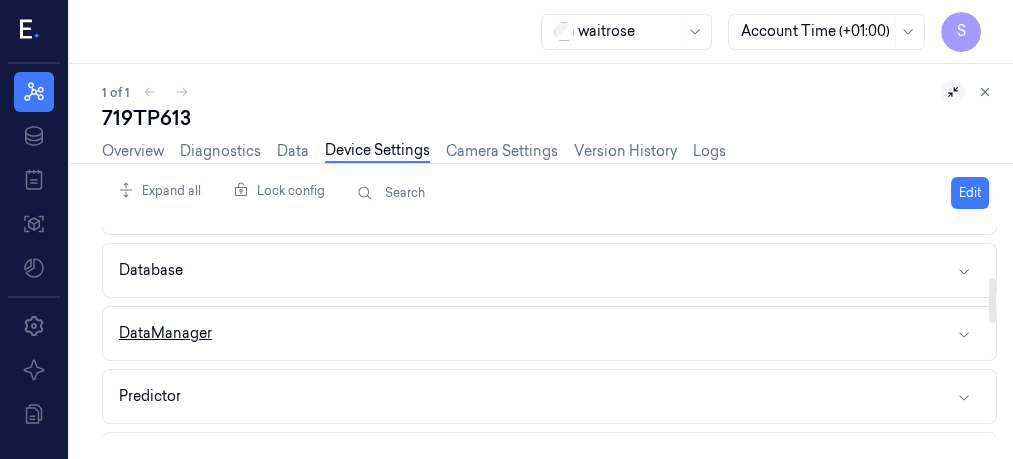 click 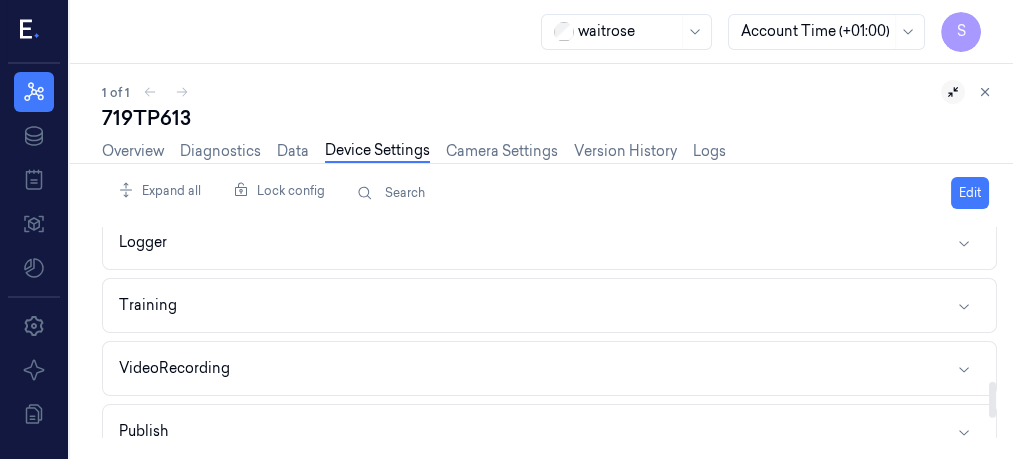 scroll, scrollTop: 922, scrollLeft: 0, axis: vertical 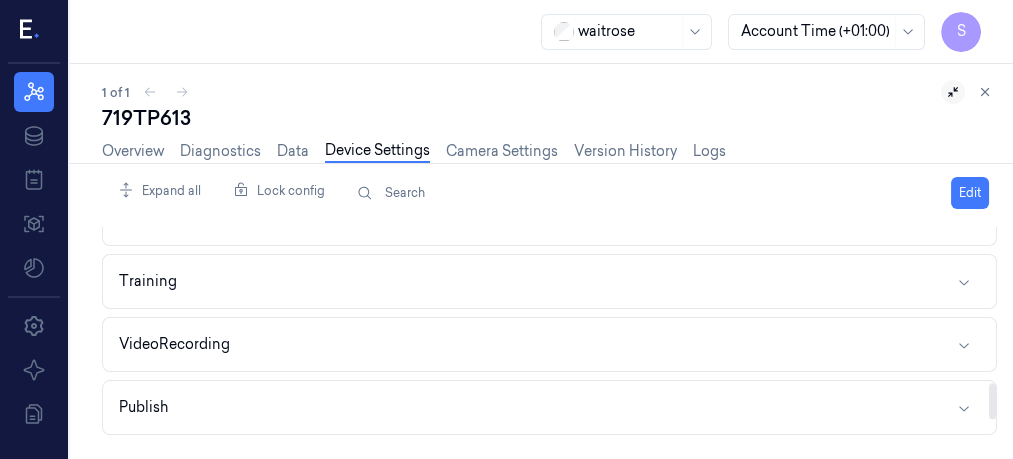 drag, startPoint x: 992, startPoint y: 285, endPoint x: 983, endPoint y: 399, distance: 114.35471 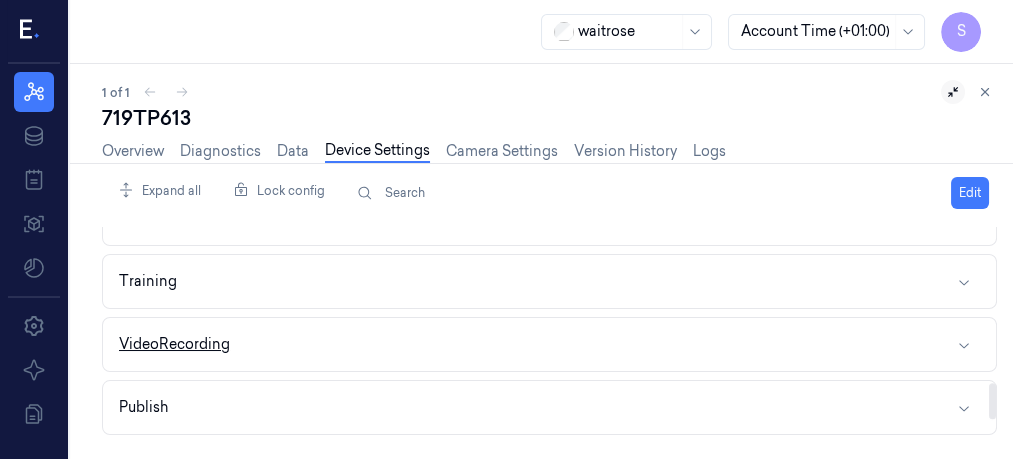 click 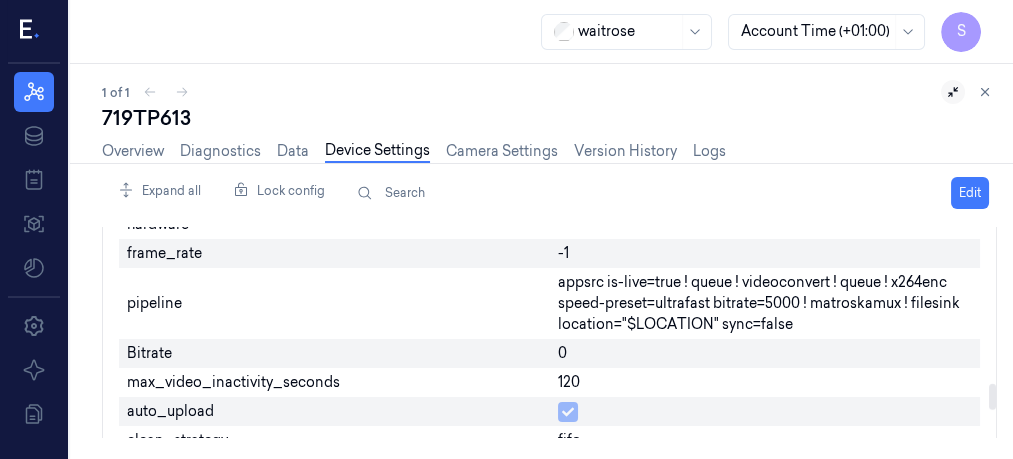 scroll, scrollTop: 1274, scrollLeft: 0, axis: vertical 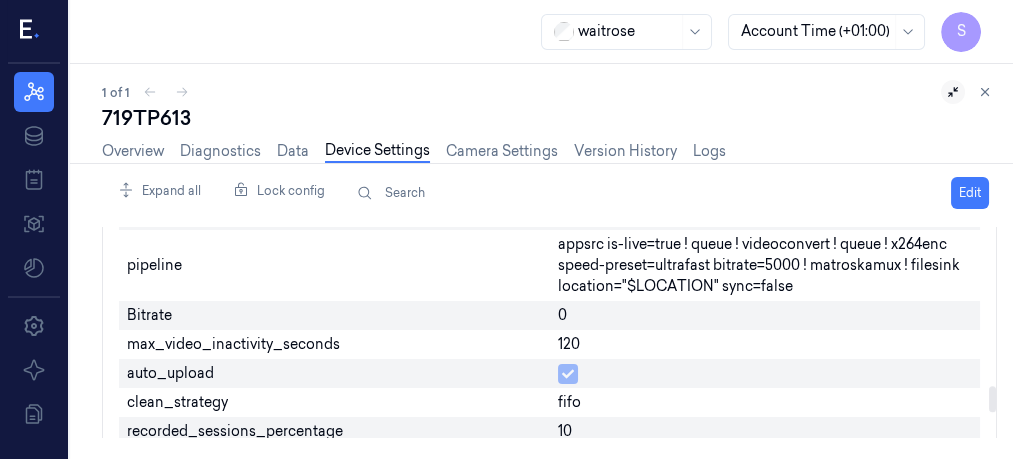 drag, startPoint x: 988, startPoint y: 348, endPoint x: 992, endPoint y: 392, distance: 44.181442 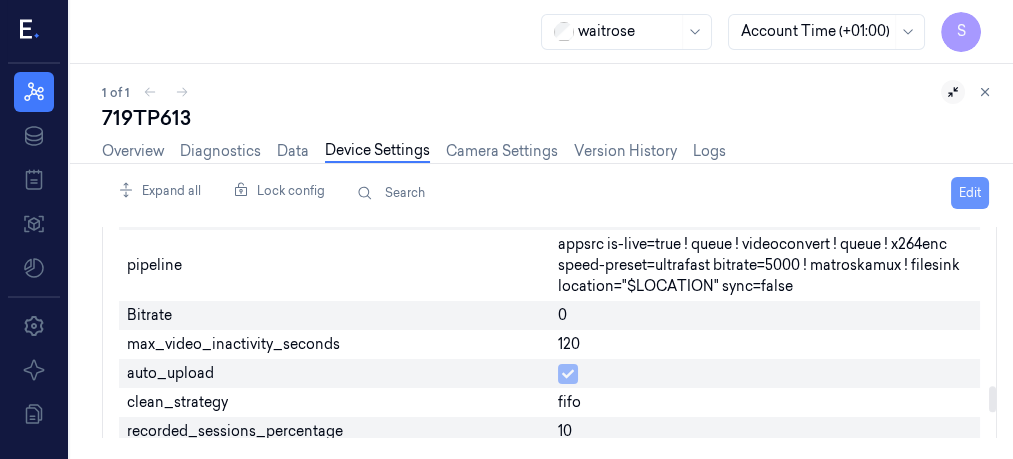 click on "Edit" at bounding box center [970, 193] 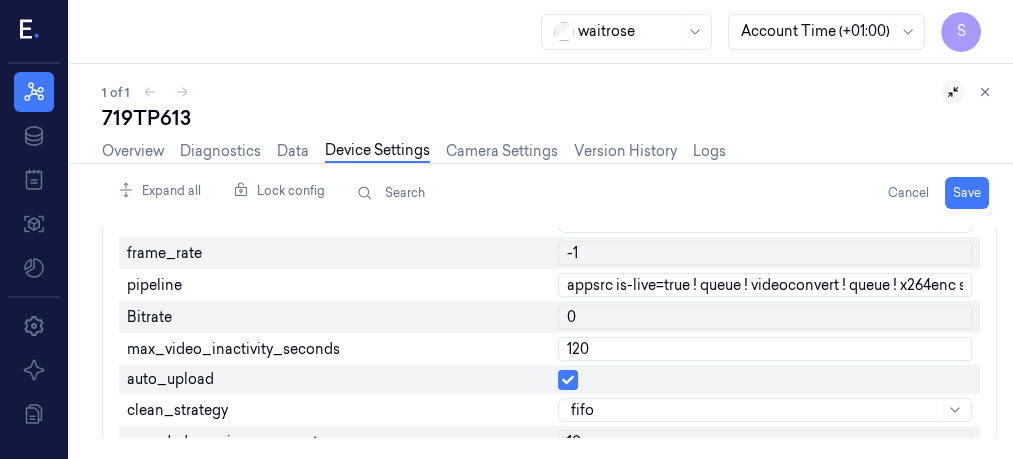 scroll, scrollTop: 1294, scrollLeft: 0, axis: vertical 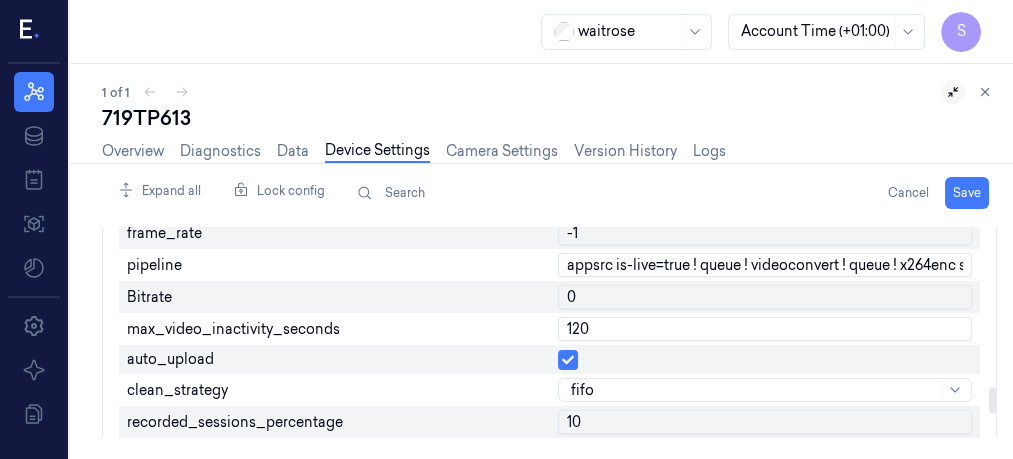click at bounding box center (568, 360) 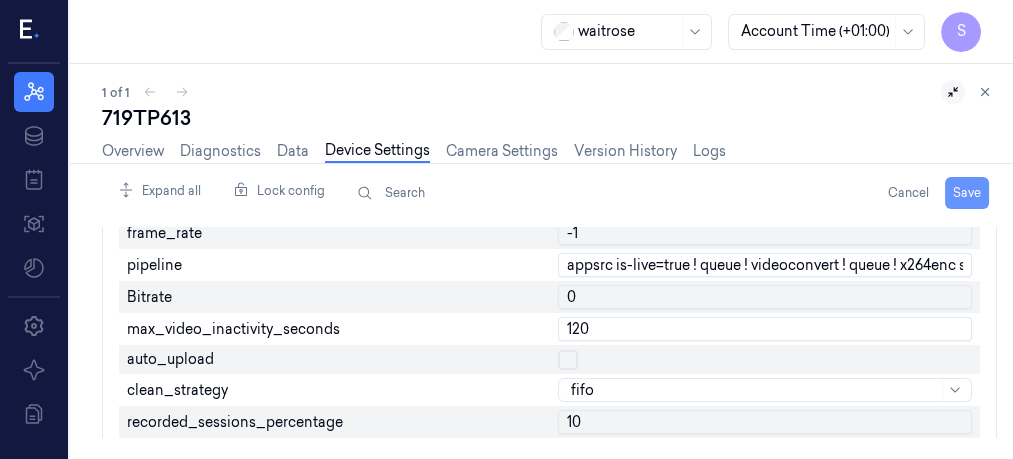click on "Save" at bounding box center [967, 193] 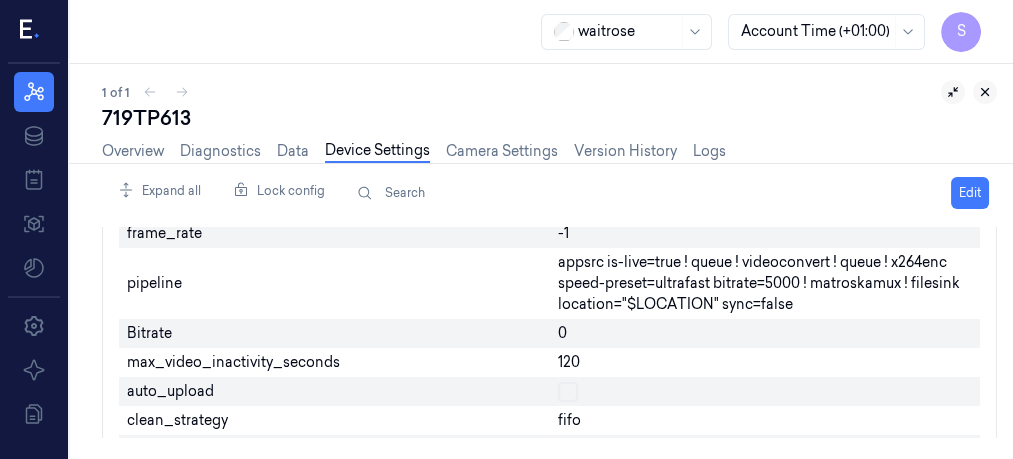 click 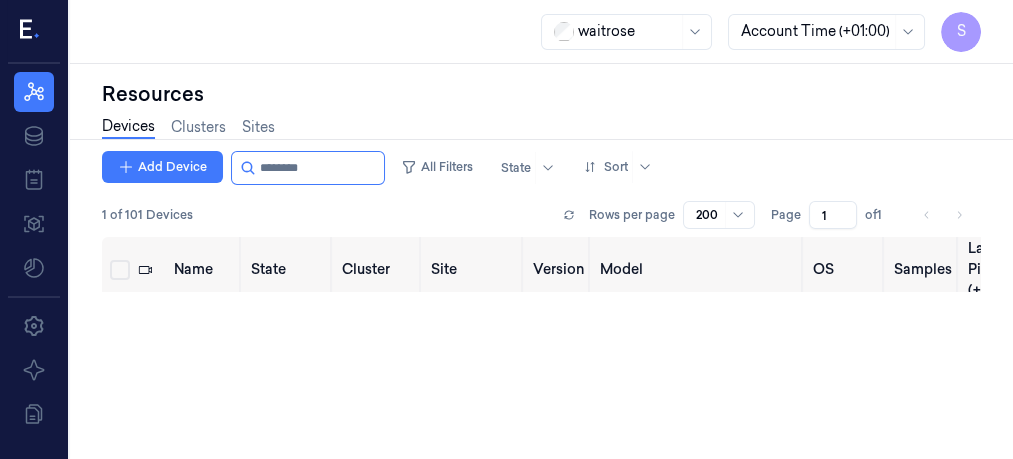 scroll, scrollTop: 0, scrollLeft: 0, axis: both 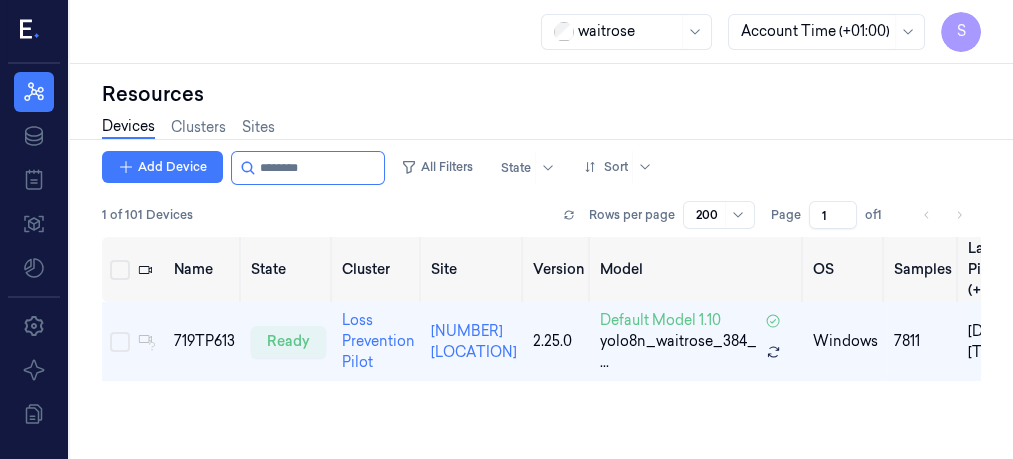 click on "Devices Clusters Sites" at bounding box center [541, 129] 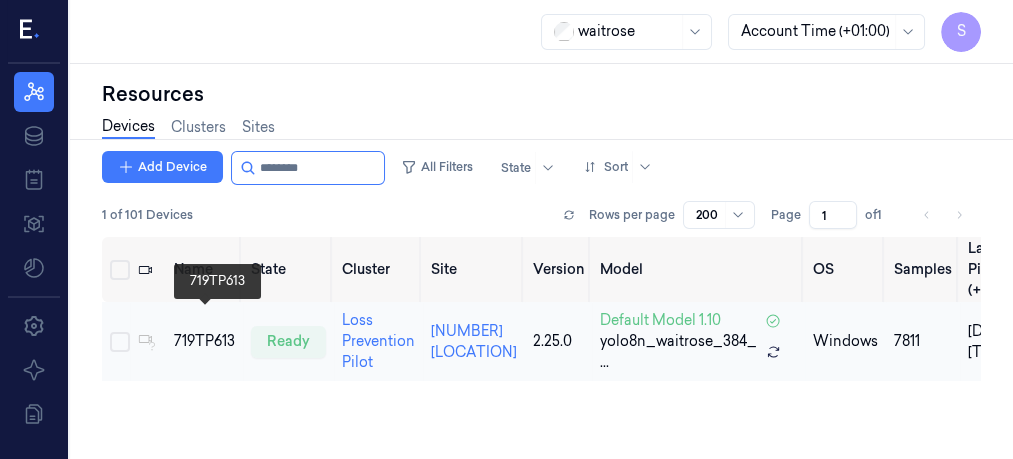 click on "719TP613" at bounding box center [204, 341] 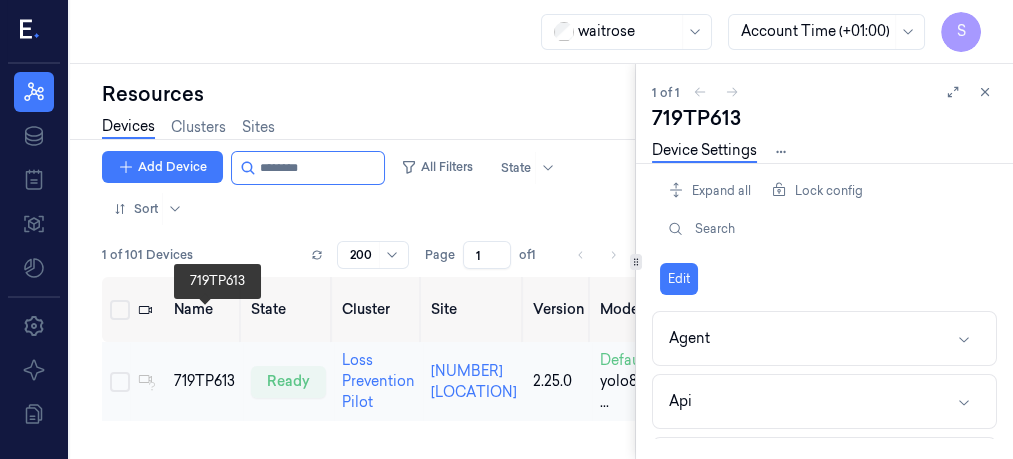 scroll, scrollTop: 0, scrollLeft: 0, axis: both 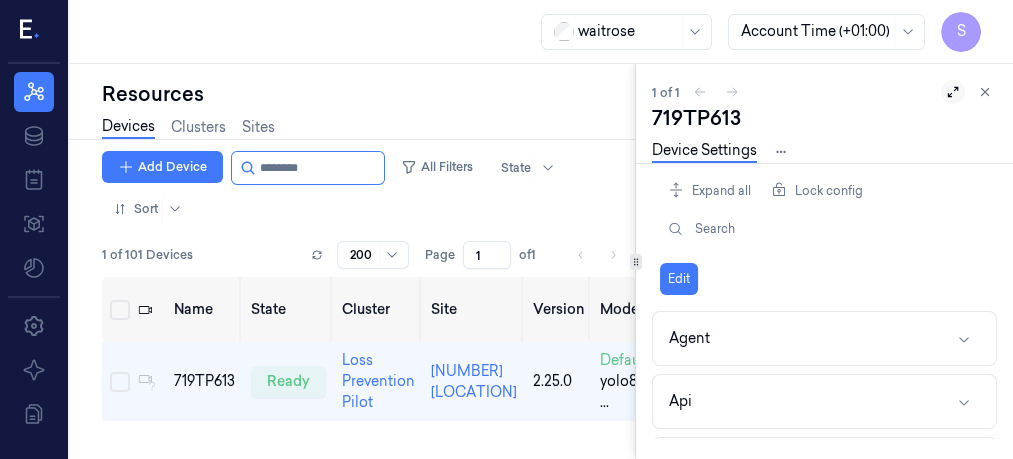 click 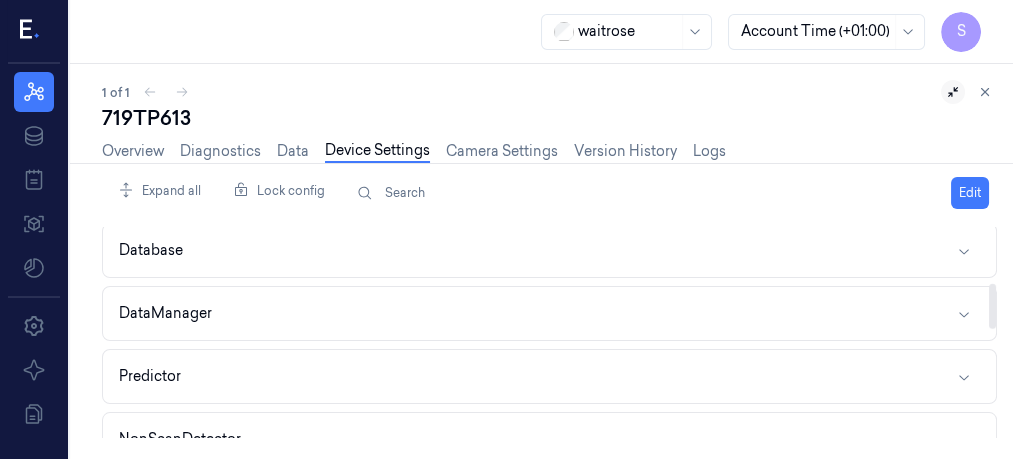 scroll, scrollTop: 261, scrollLeft: 0, axis: vertical 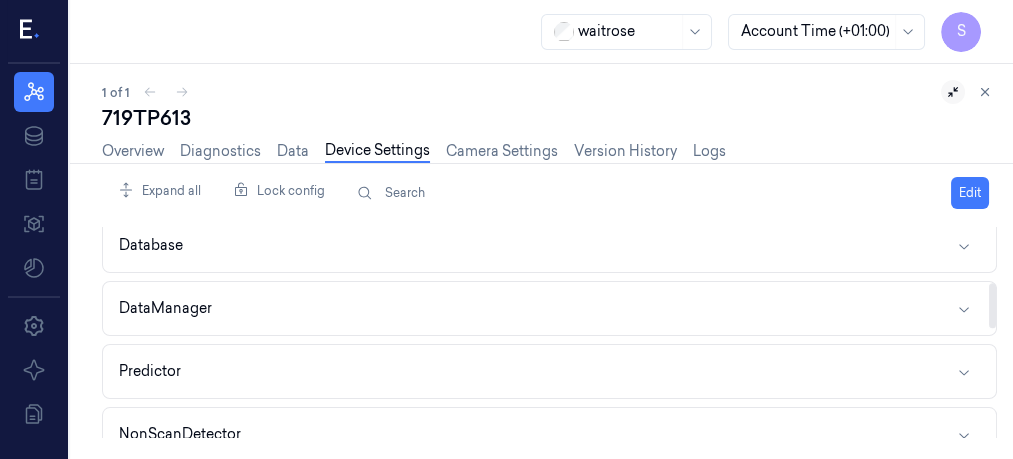 drag, startPoint x: 991, startPoint y: 246, endPoint x: 992, endPoint y: 301, distance: 55.00909 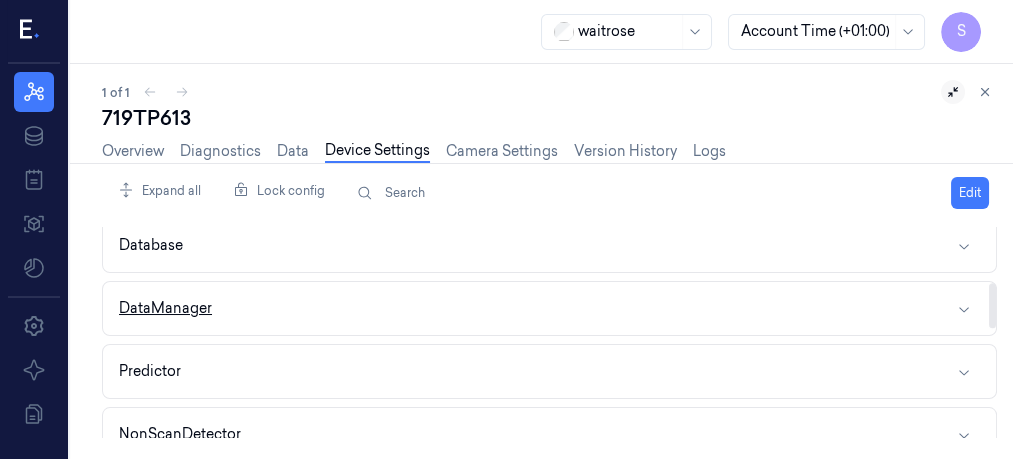 click 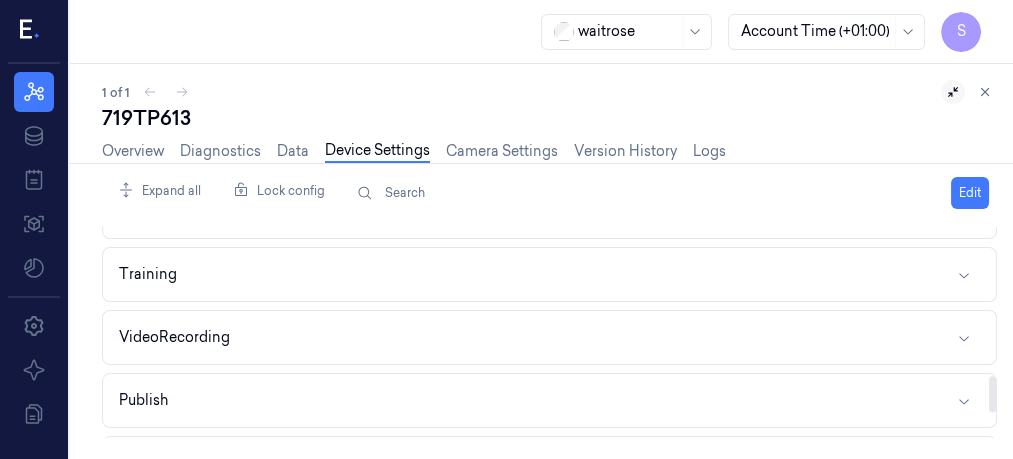 scroll, scrollTop: 944, scrollLeft: 0, axis: vertical 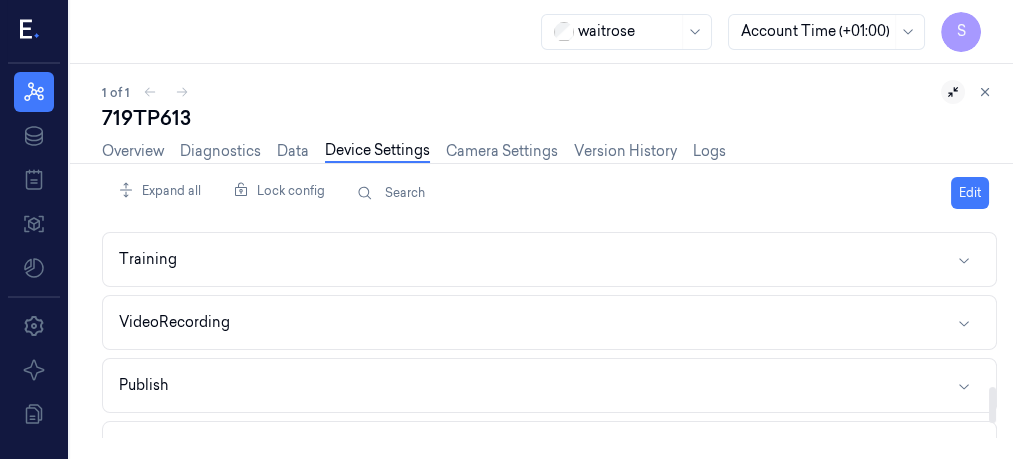 drag, startPoint x: 993, startPoint y: 290, endPoint x: 989, endPoint y: 405, distance: 115.06954 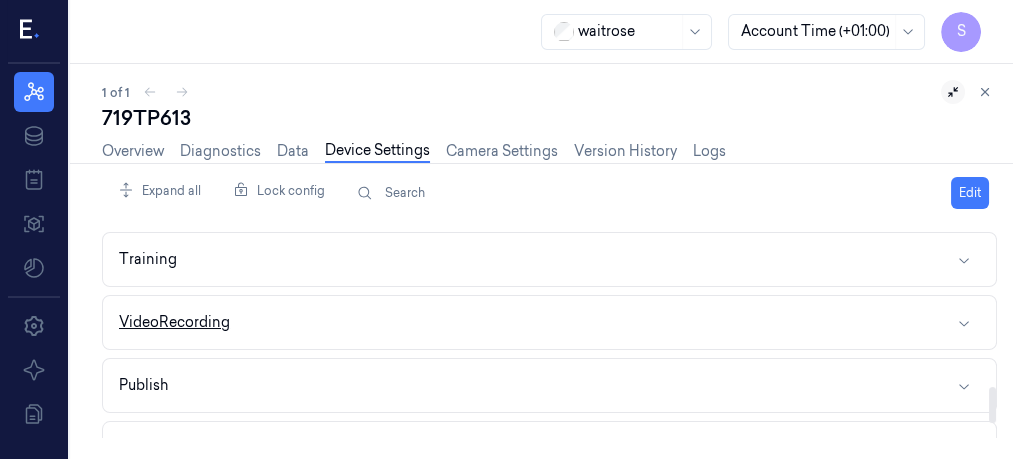 click 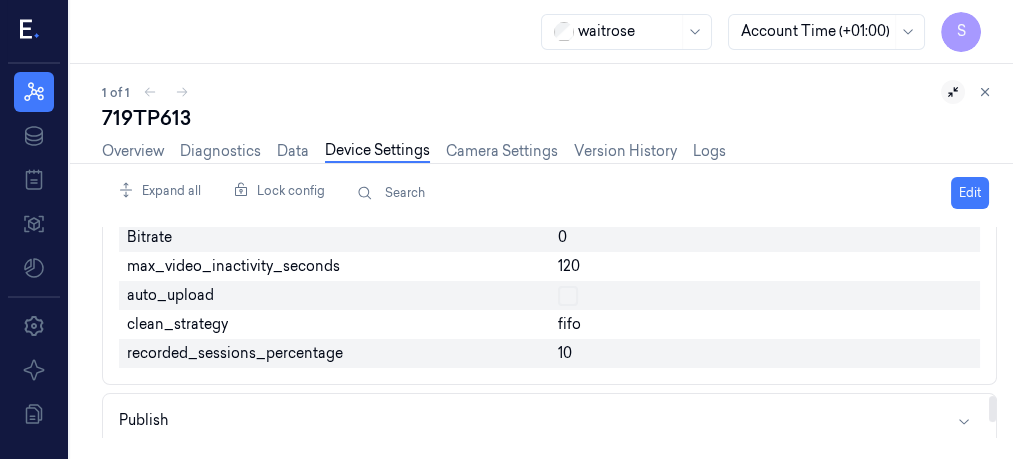 scroll, scrollTop: 0, scrollLeft: 0, axis: both 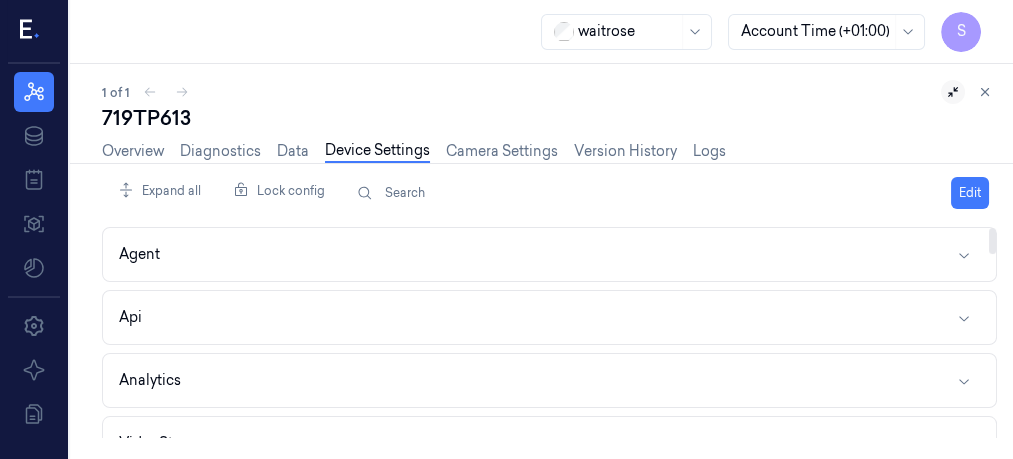 drag, startPoint x: 990, startPoint y: 353, endPoint x: 1011, endPoint y: 99, distance: 254.86664 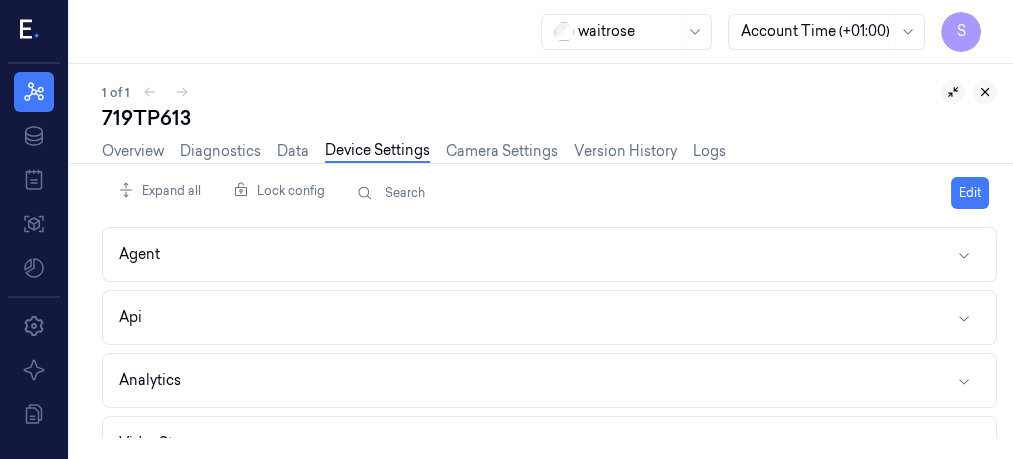 click 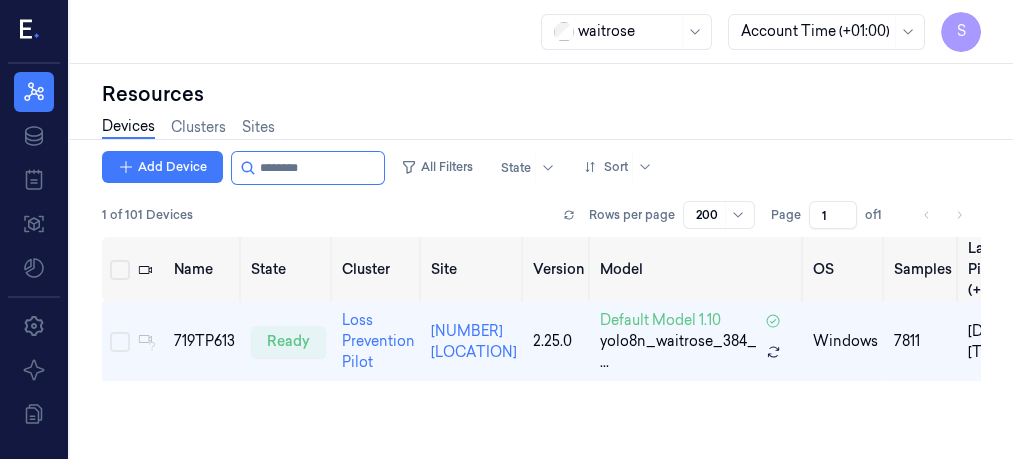 click on "Resources" at bounding box center (541, 94) 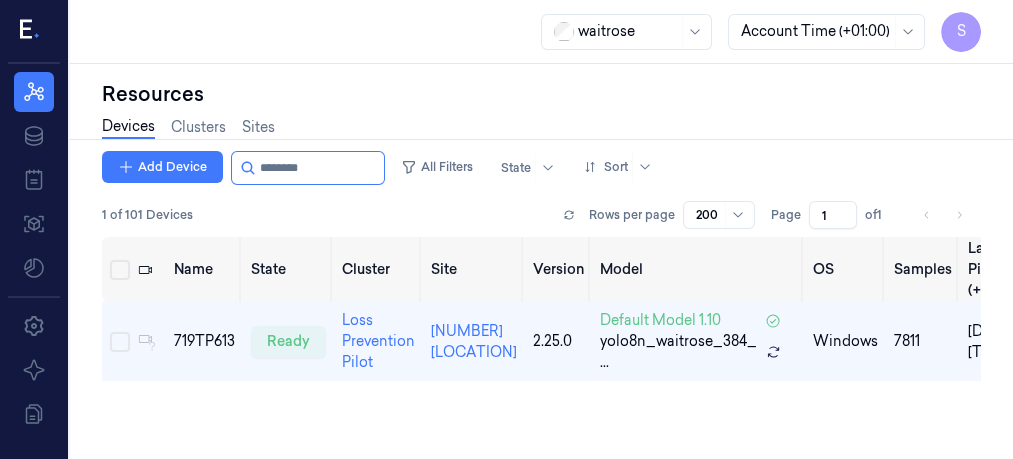 click on "Resources" at bounding box center [541, 94] 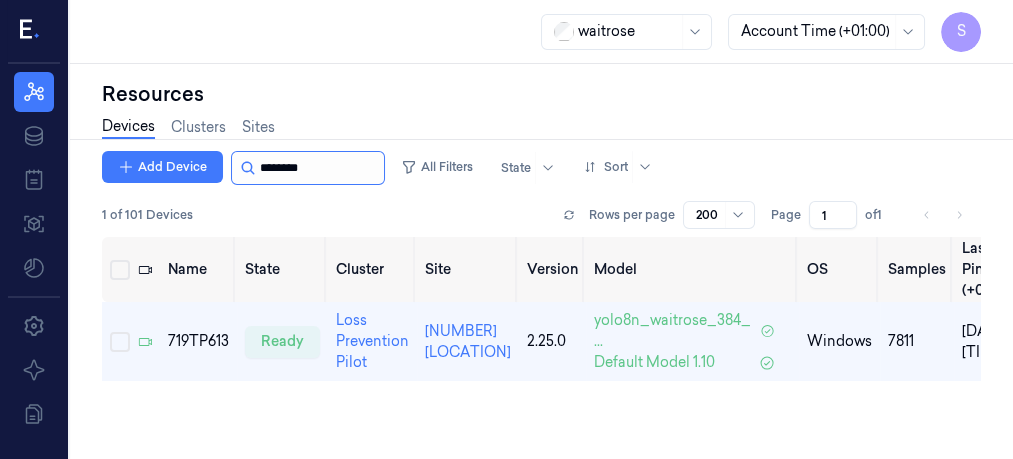 click at bounding box center (320, 168) 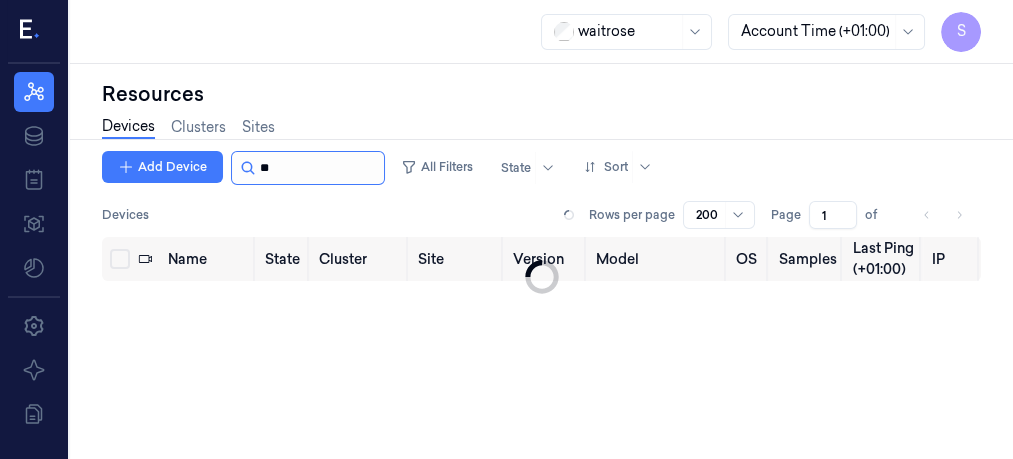 type on "*" 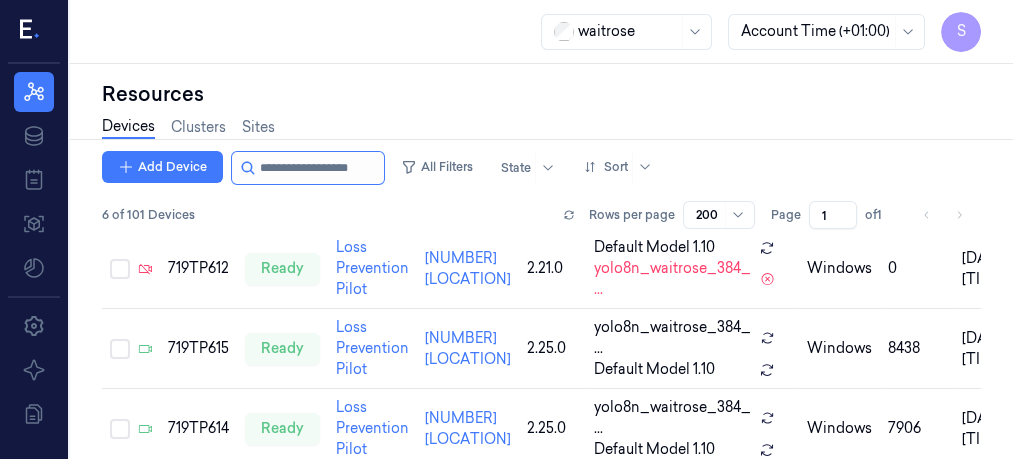 scroll, scrollTop: 320, scrollLeft: 0, axis: vertical 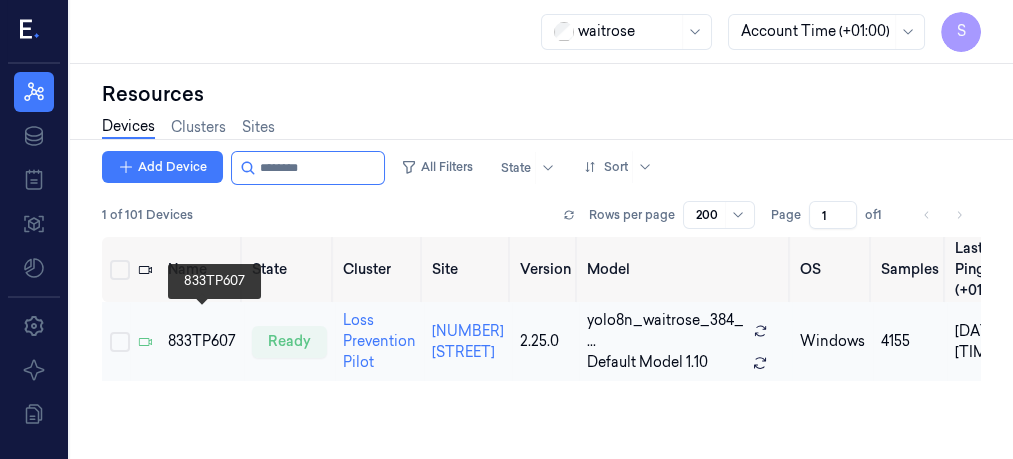 type on "********" 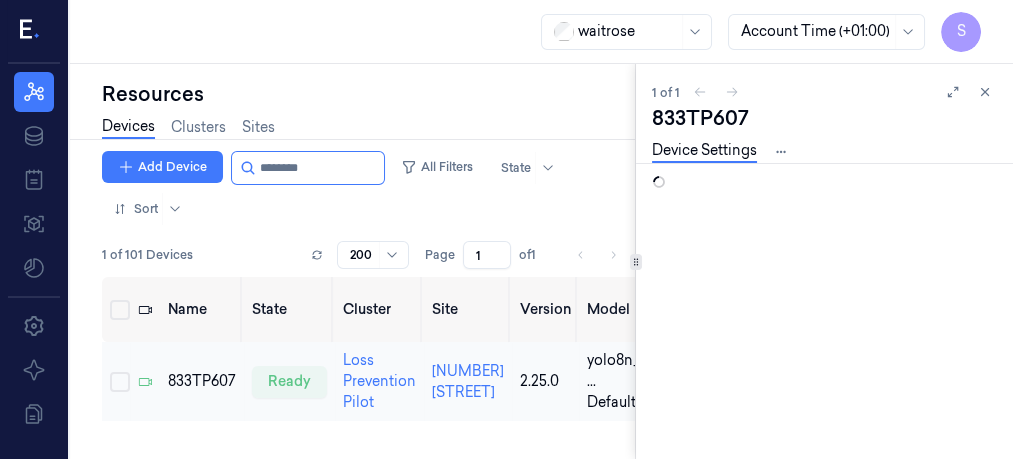 scroll, scrollTop: 0, scrollLeft: 0, axis: both 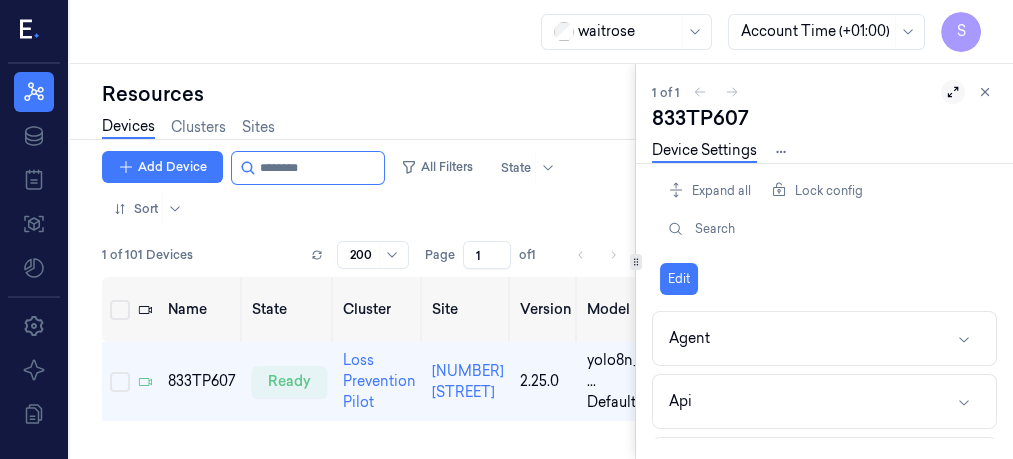 click 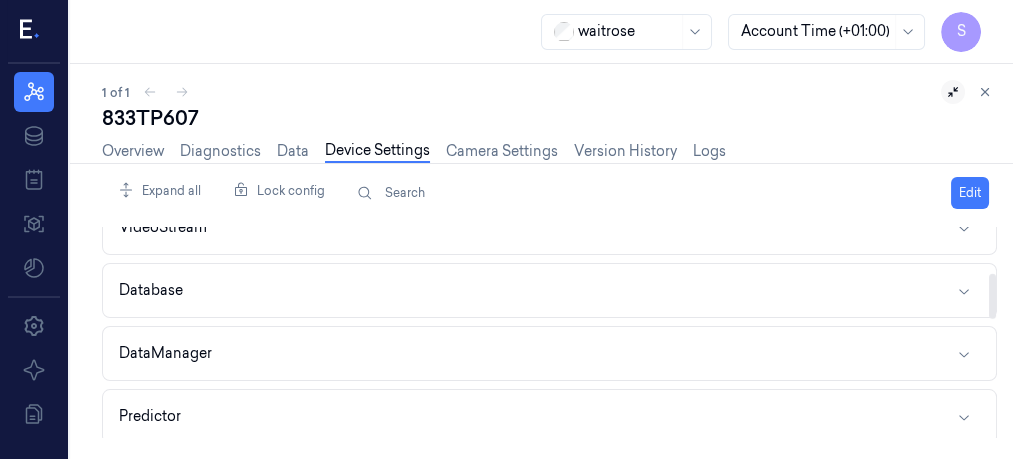 scroll, scrollTop: 219, scrollLeft: 0, axis: vertical 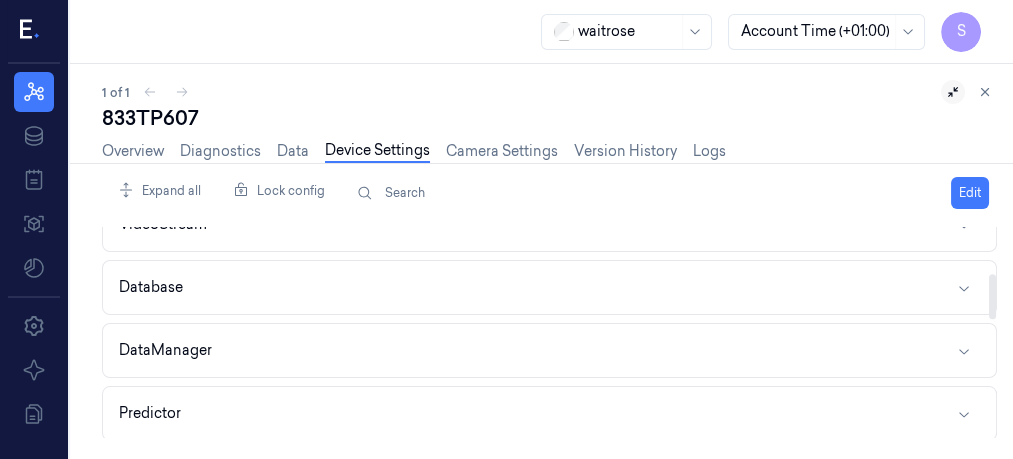 drag, startPoint x: 990, startPoint y: 245, endPoint x: 1002, endPoint y: 291, distance: 47.539455 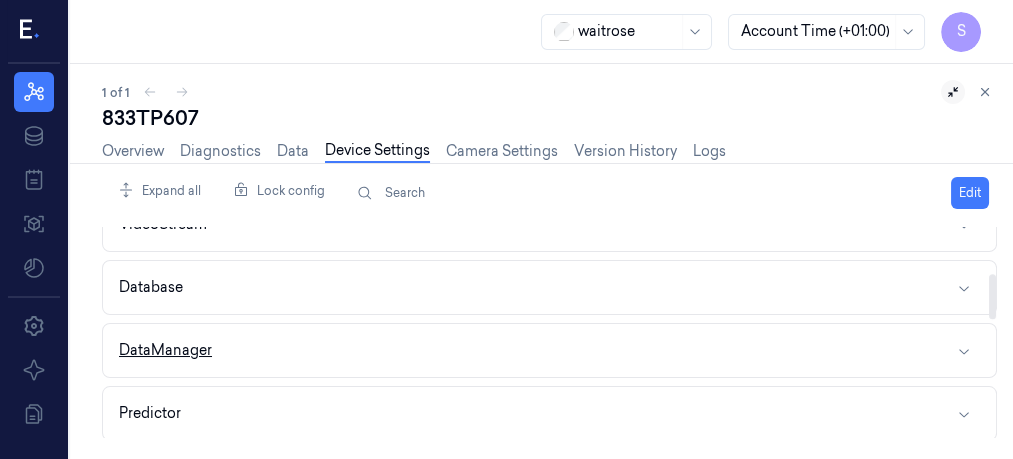 click 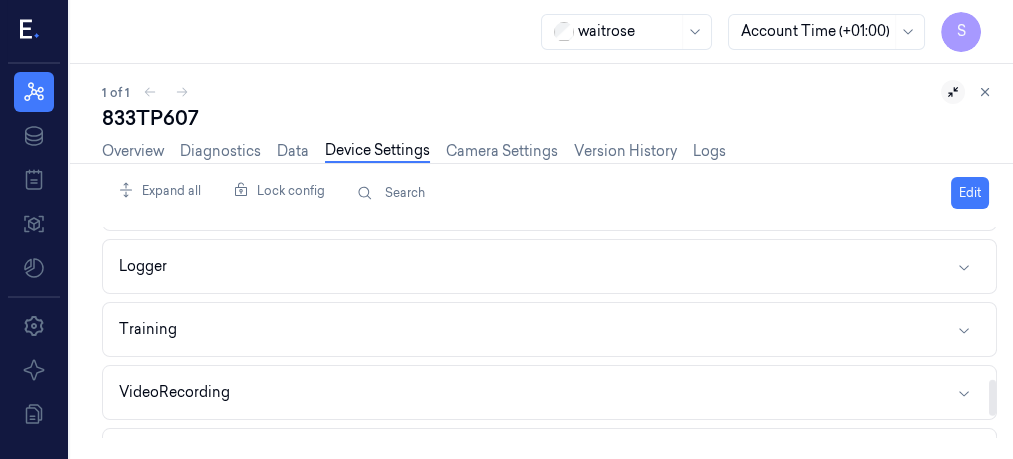 scroll, scrollTop: 908, scrollLeft: 0, axis: vertical 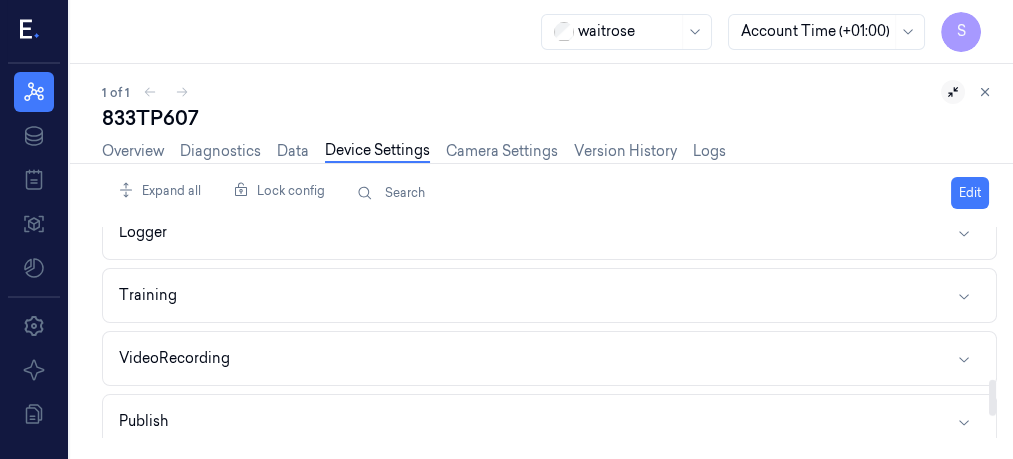 drag, startPoint x: 992, startPoint y: 272, endPoint x: 1001, endPoint y: 388, distance: 116.34862 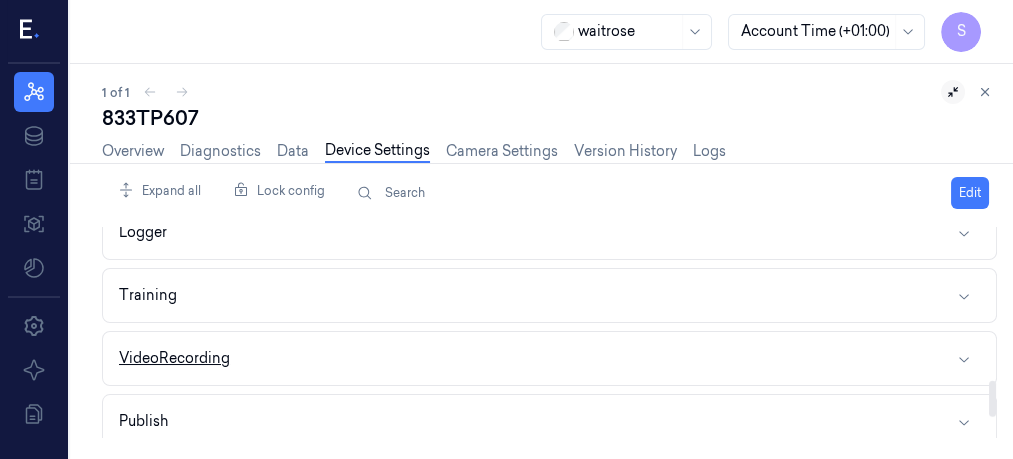 click 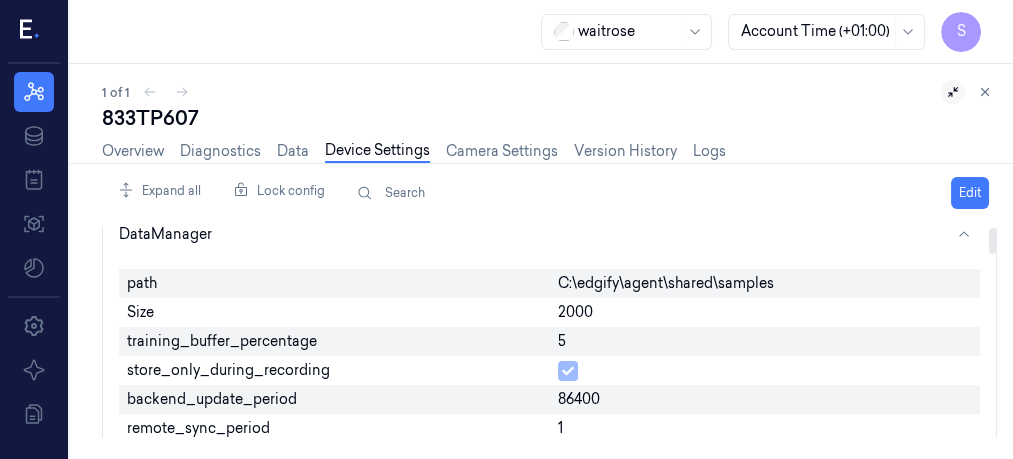 scroll, scrollTop: 0, scrollLeft: 0, axis: both 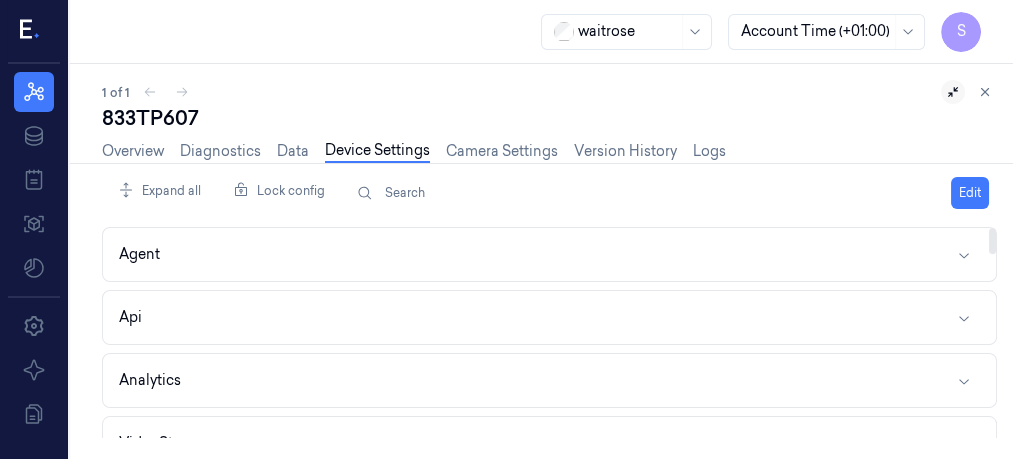 drag, startPoint x: 991, startPoint y: 353, endPoint x: 980, endPoint y: 140, distance: 213.28384 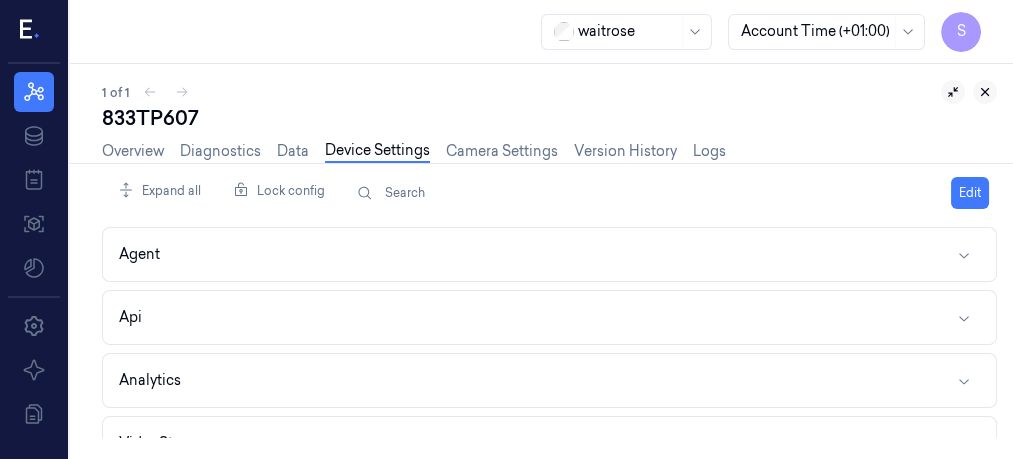 click 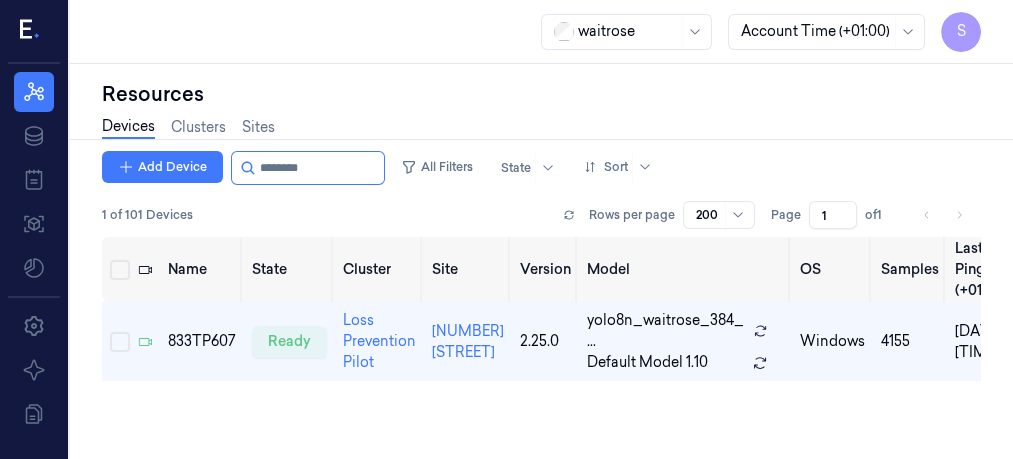 scroll, scrollTop: 0, scrollLeft: 0, axis: both 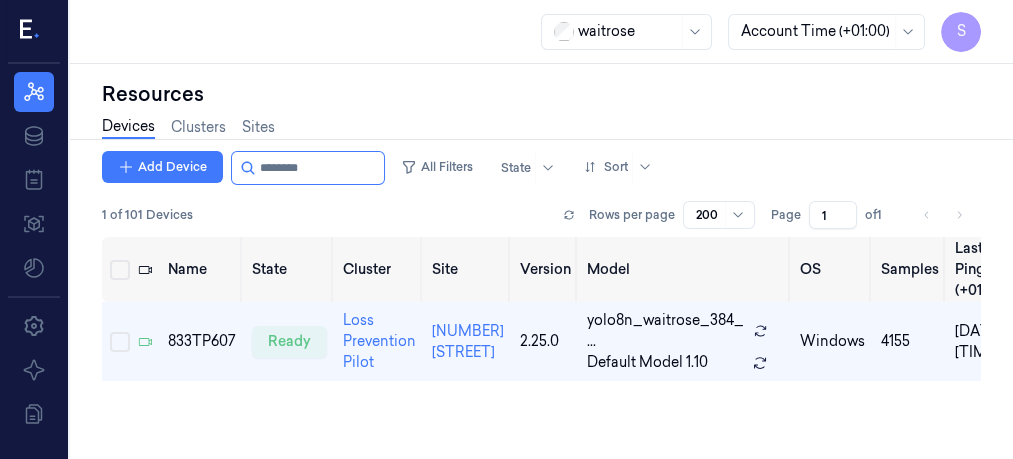 click on "Resources" at bounding box center [541, 94] 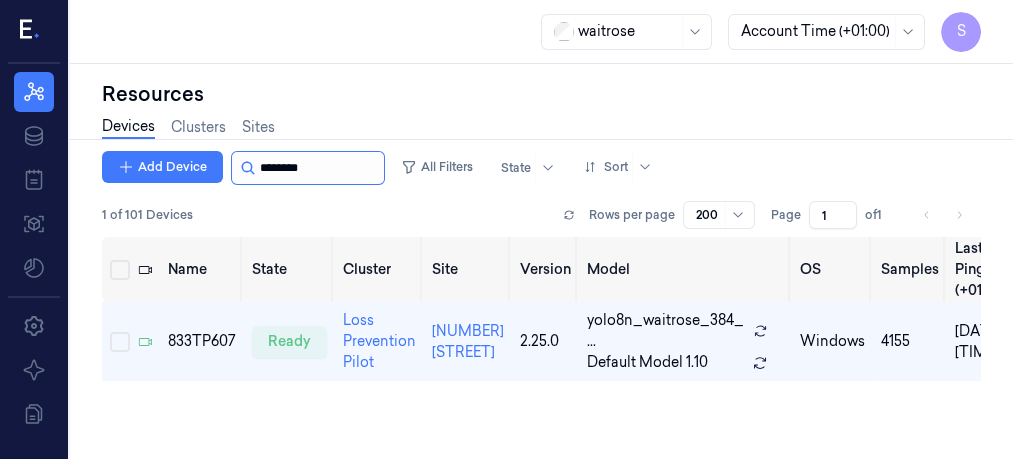click at bounding box center [320, 168] 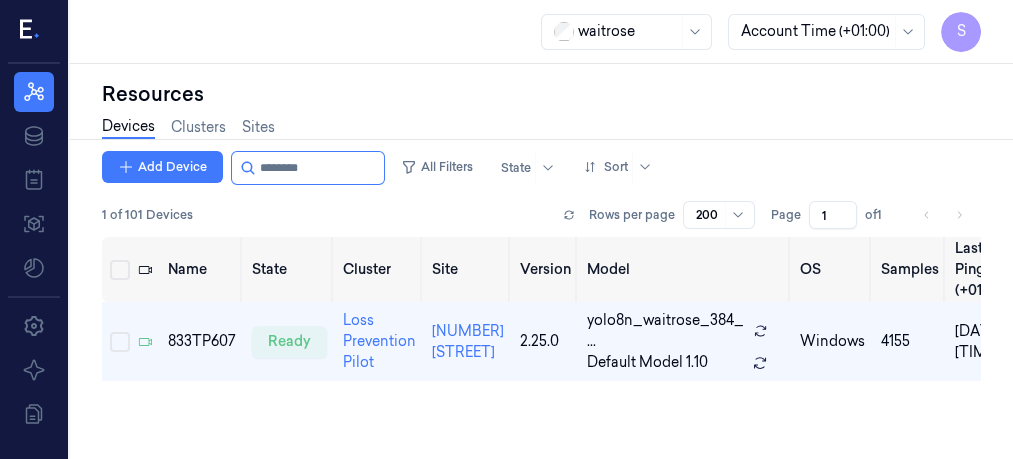click on "Devices Clusters Sites" at bounding box center (541, 129) 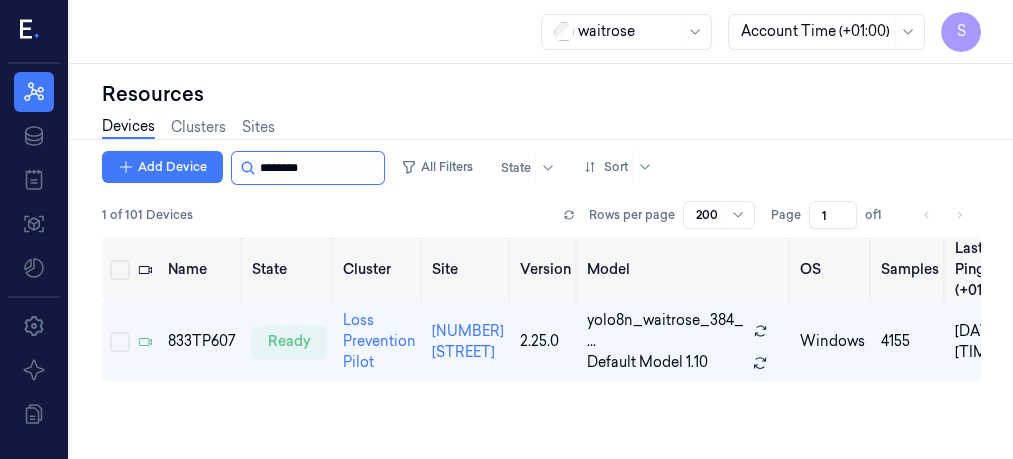 click at bounding box center [320, 168] 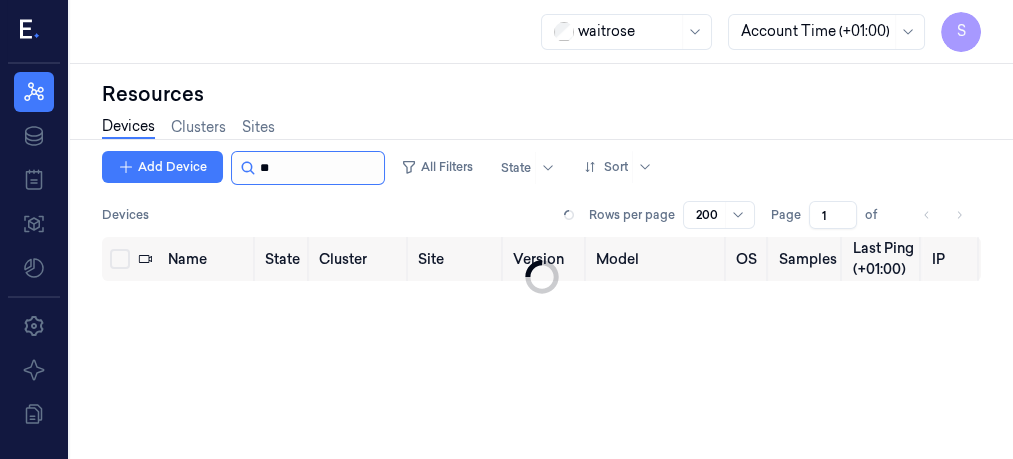 type on "*" 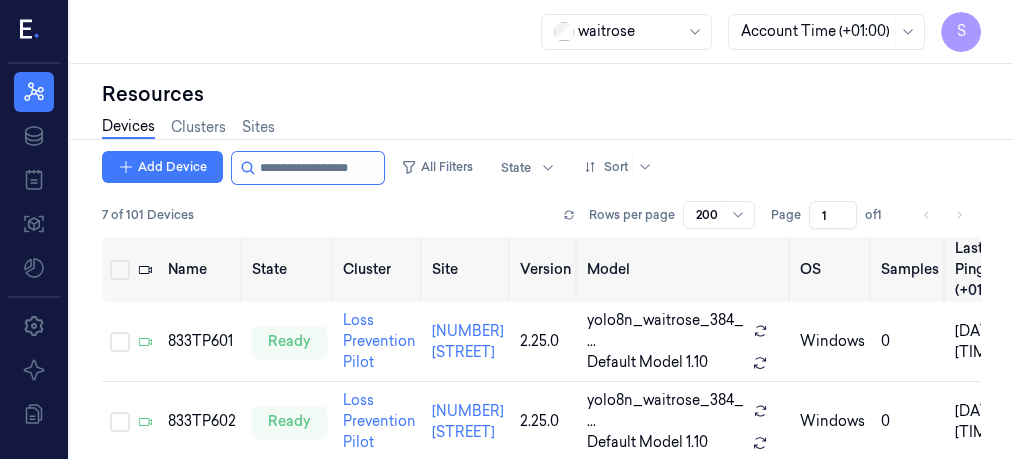 scroll, scrollTop: 179, scrollLeft: 0, axis: vertical 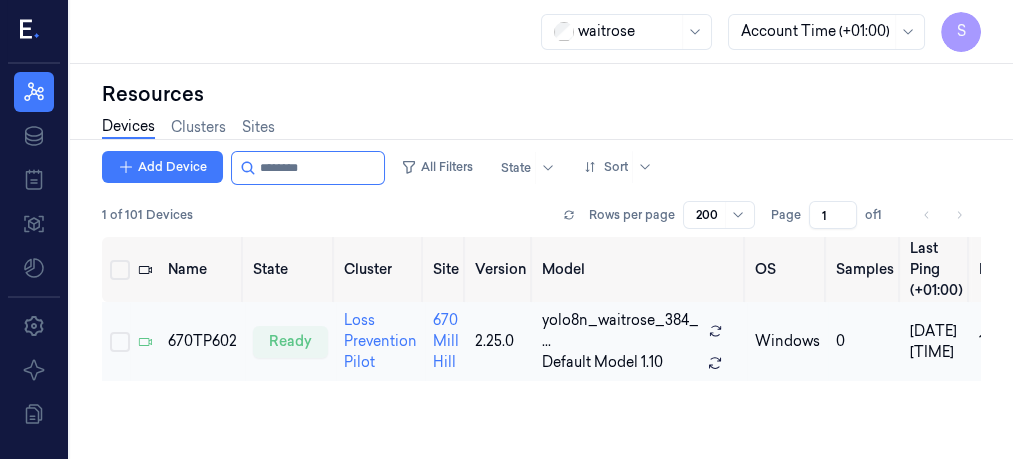 type on "********" 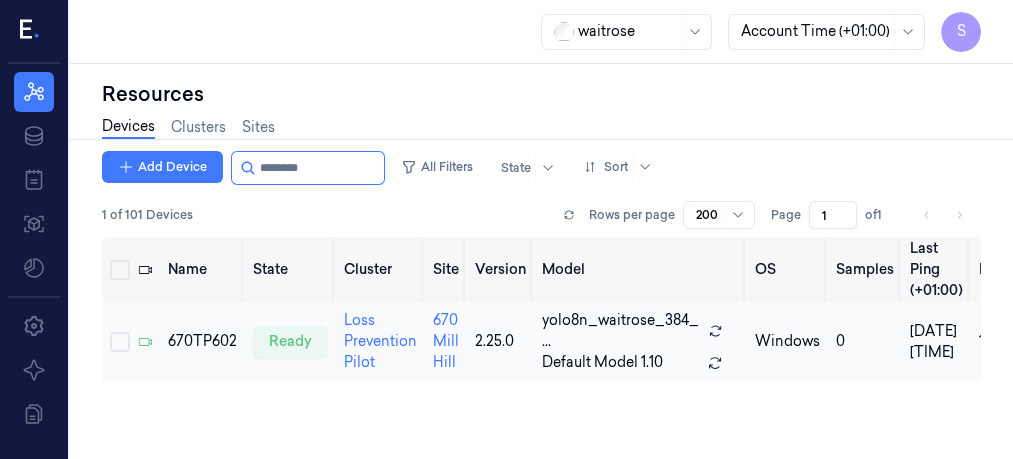 click on "670TP602" at bounding box center (202, 341) 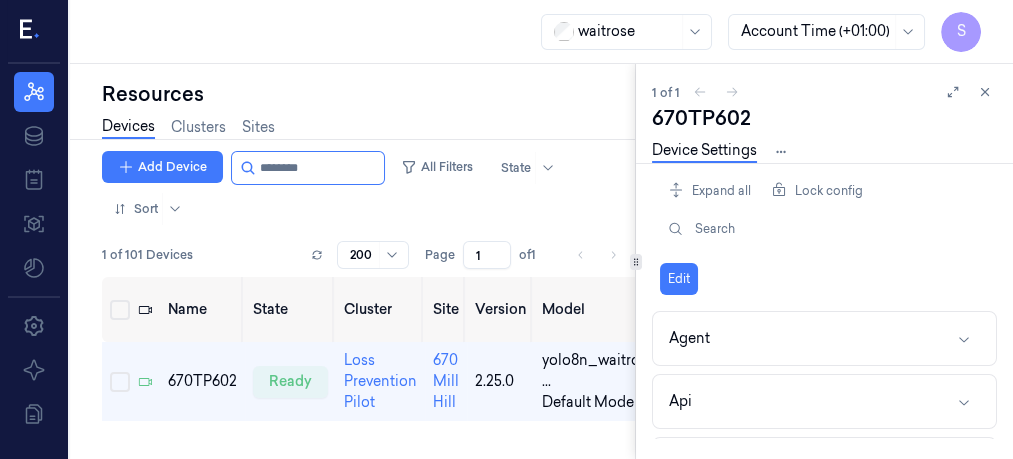 click on "Edit" at bounding box center (824, 279) 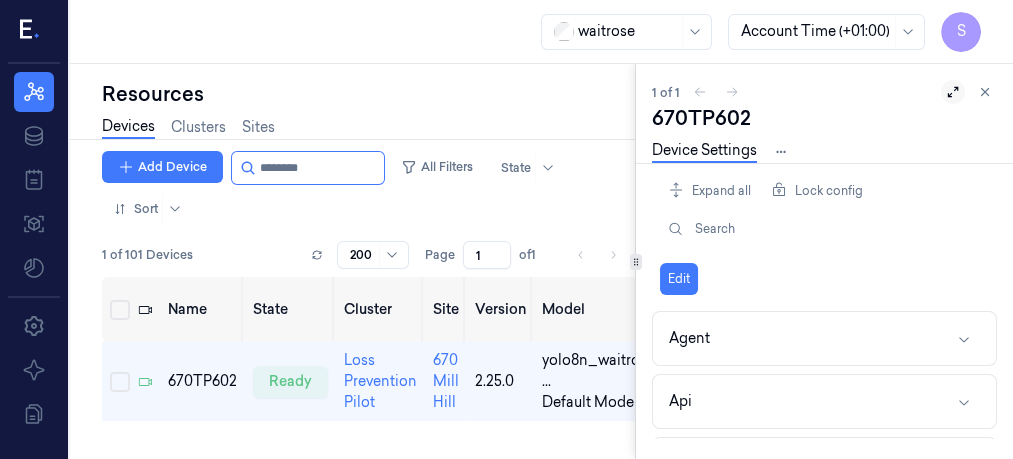 click 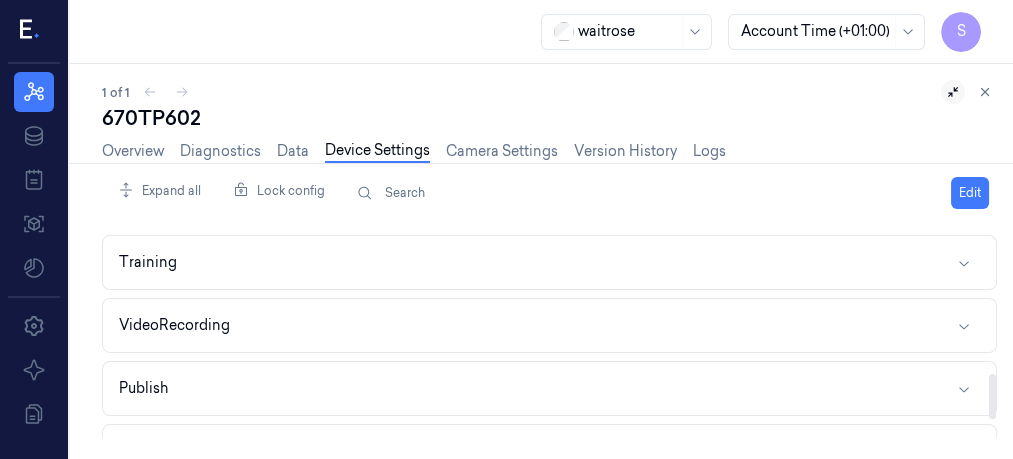 scroll, scrollTop: 697, scrollLeft: 0, axis: vertical 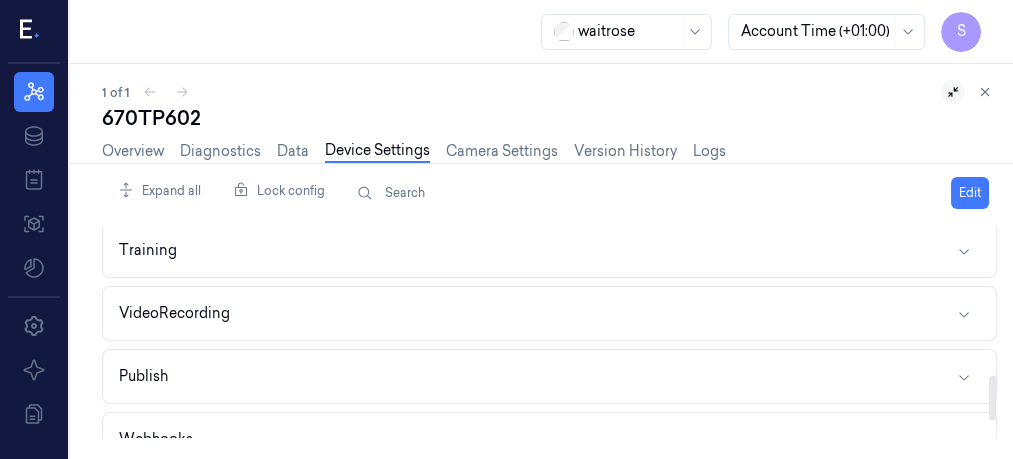 drag, startPoint x: 991, startPoint y: 249, endPoint x: 996, endPoint y: 396, distance: 147.085 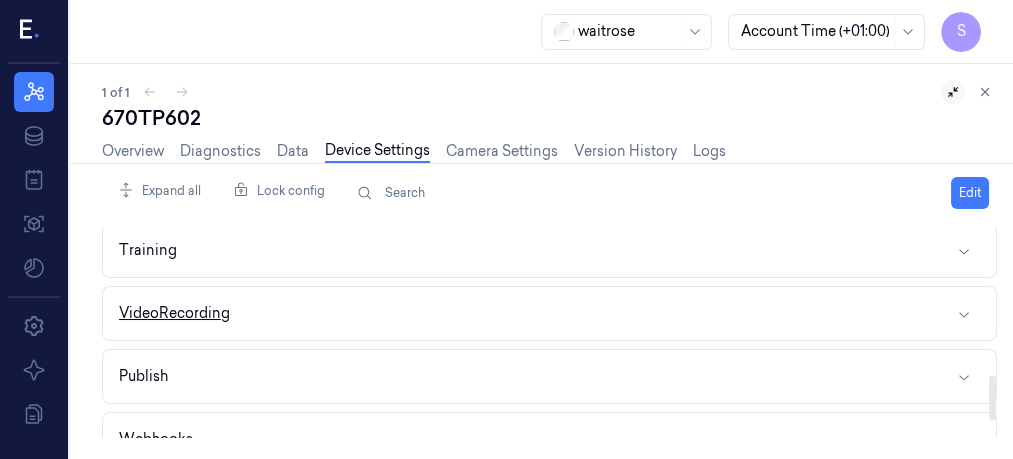 scroll, scrollTop: 712, scrollLeft: 0, axis: vertical 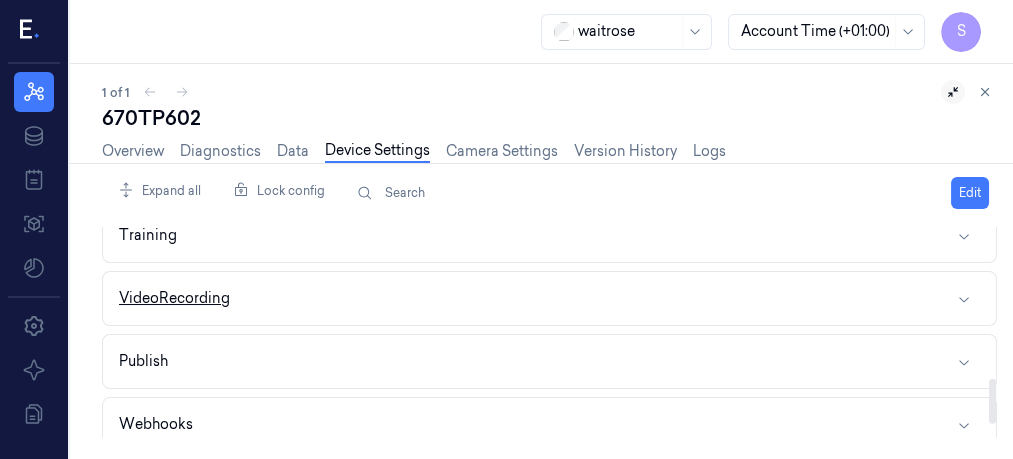 click 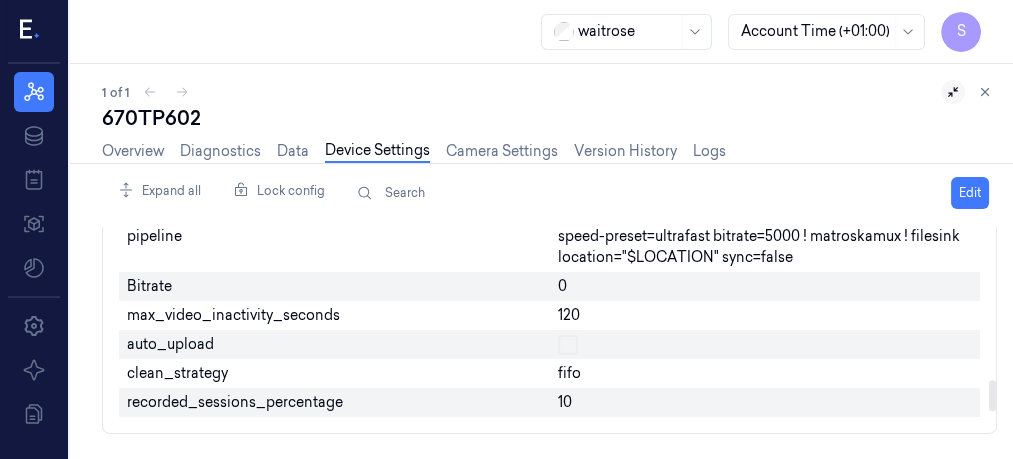 scroll, scrollTop: 1072, scrollLeft: 0, axis: vertical 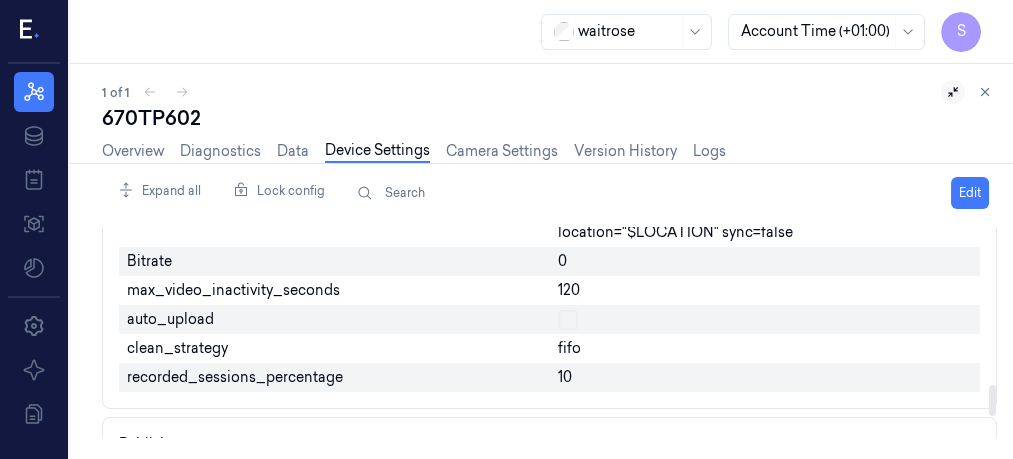 drag, startPoint x: 991, startPoint y: 337, endPoint x: 993, endPoint y: 389, distance: 52.03845 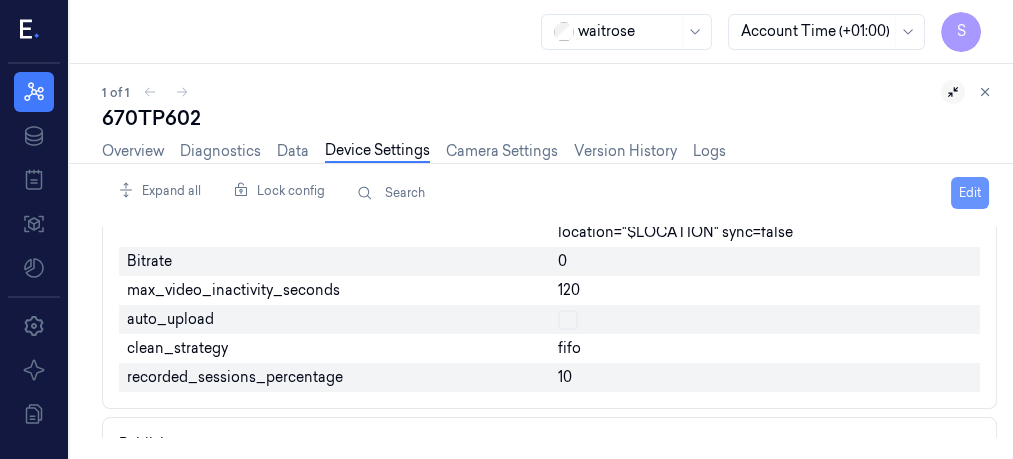 click on "Edit" at bounding box center (970, 193) 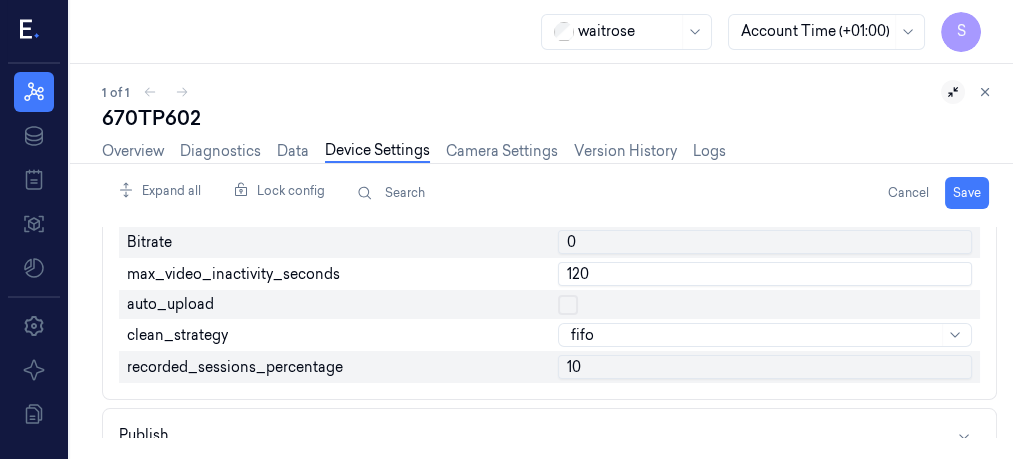 scroll, scrollTop: 1090, scrollLeft: 0, axis: vertical 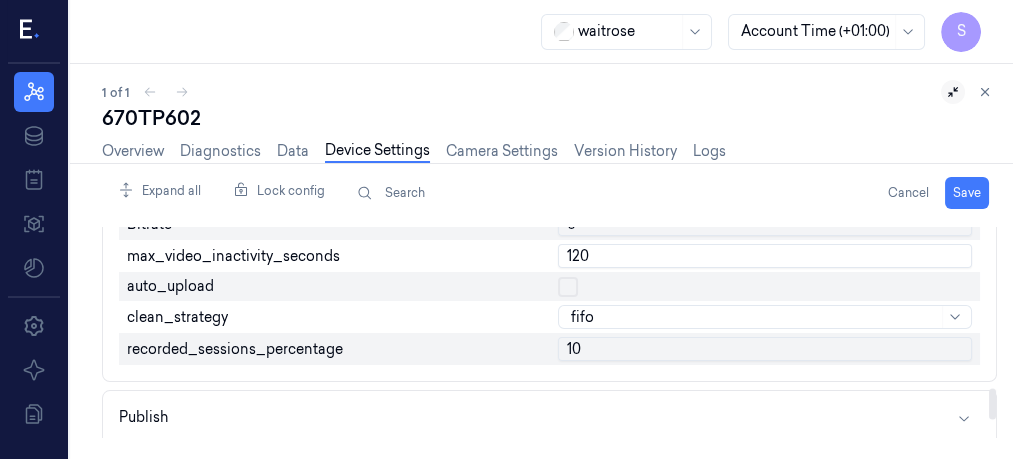 click at bounding box center [568, 287] 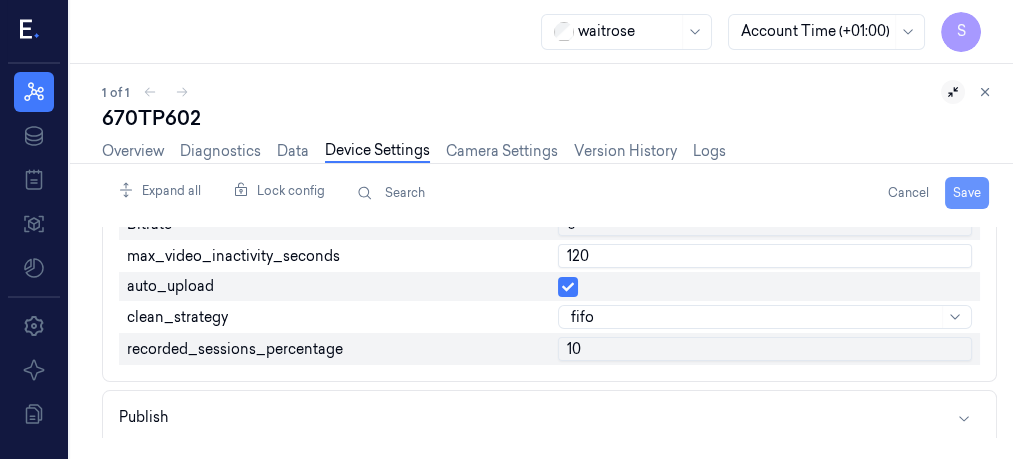 click on "Save" at bounding box center (967, 193) 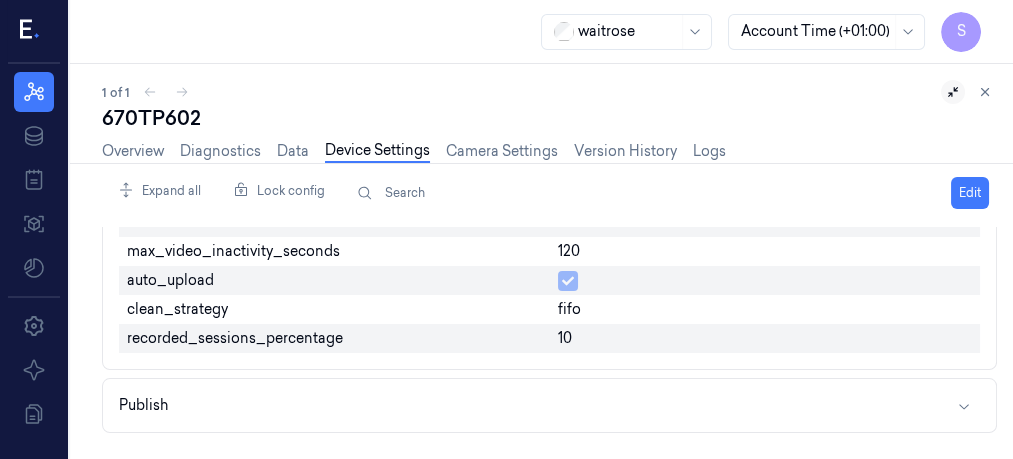 click on "1
of 1" at bounding box center [549, 92] 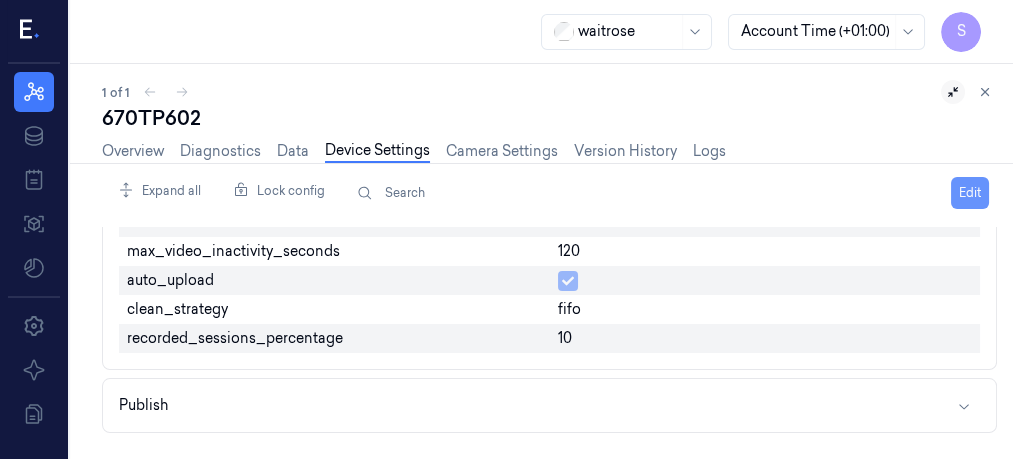 click on "Edit" at bounding box center [970, 193] 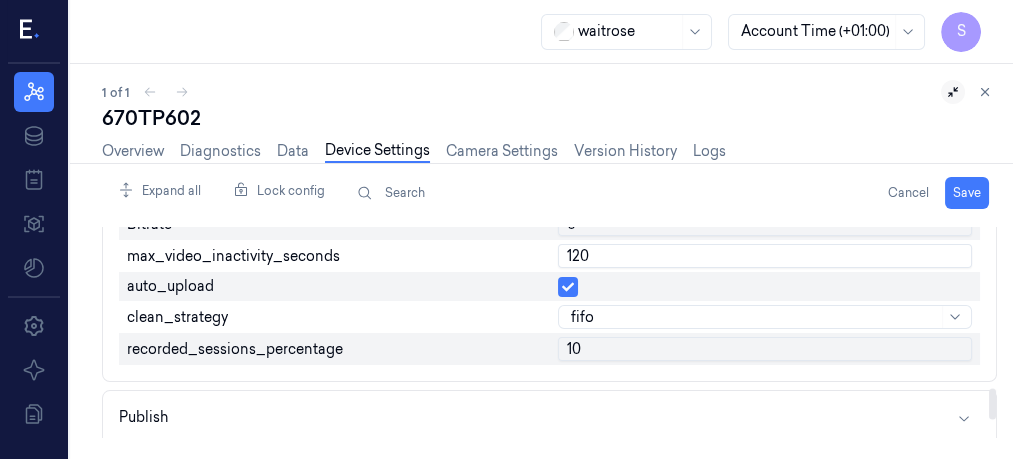 click at bounding box center (568, 287) 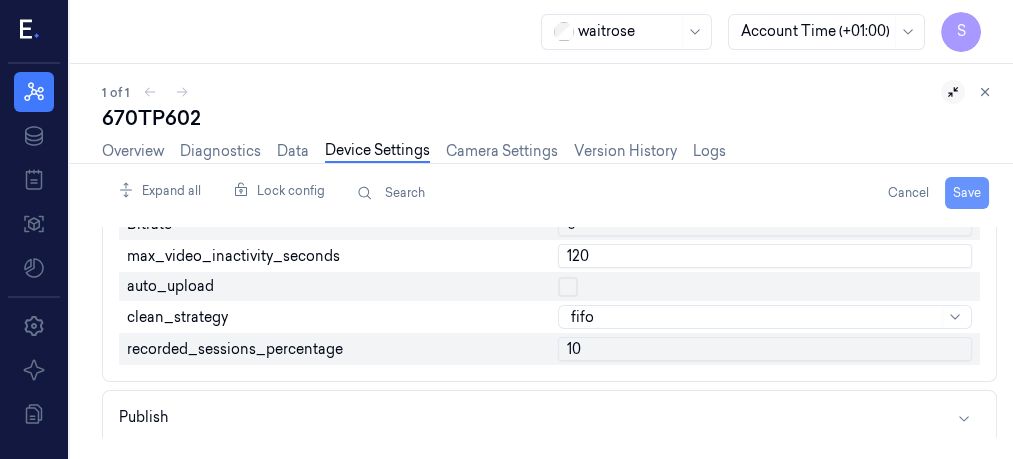 click on "Save" at bounding box center [967, 193] 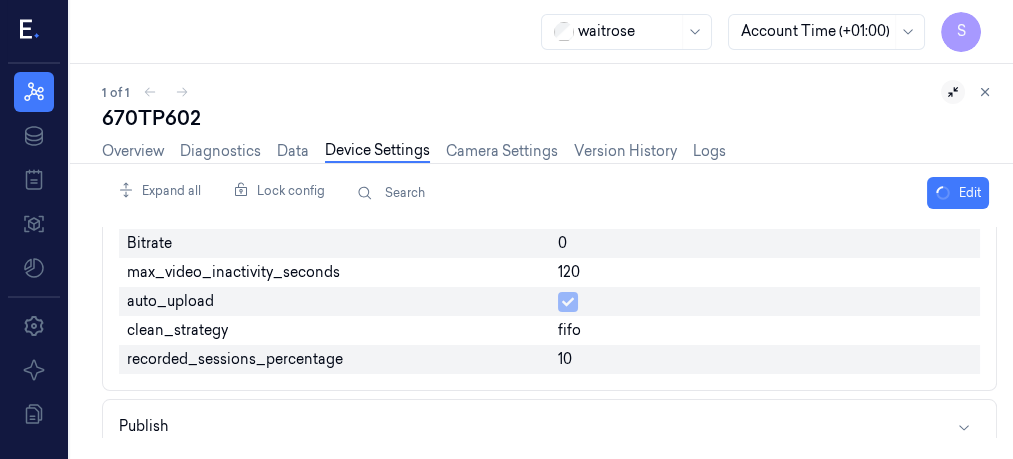 scroll, scrollTop: 1111, scrollLeft: 0, axis: vertical 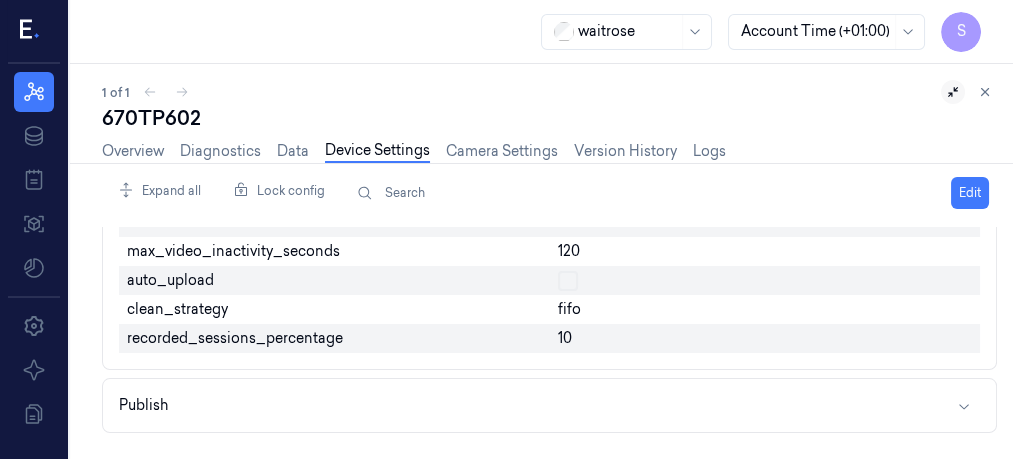 click on "1
of 1" at bounding box center [549, 92] 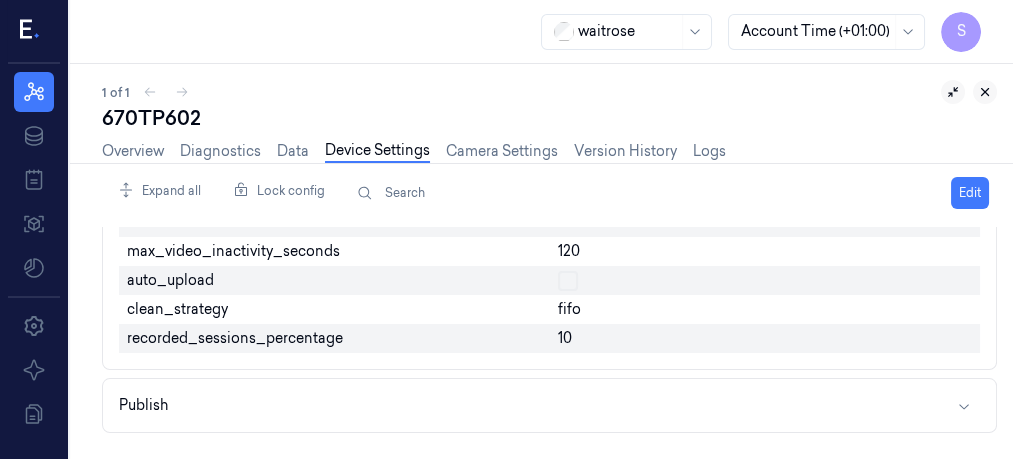 click 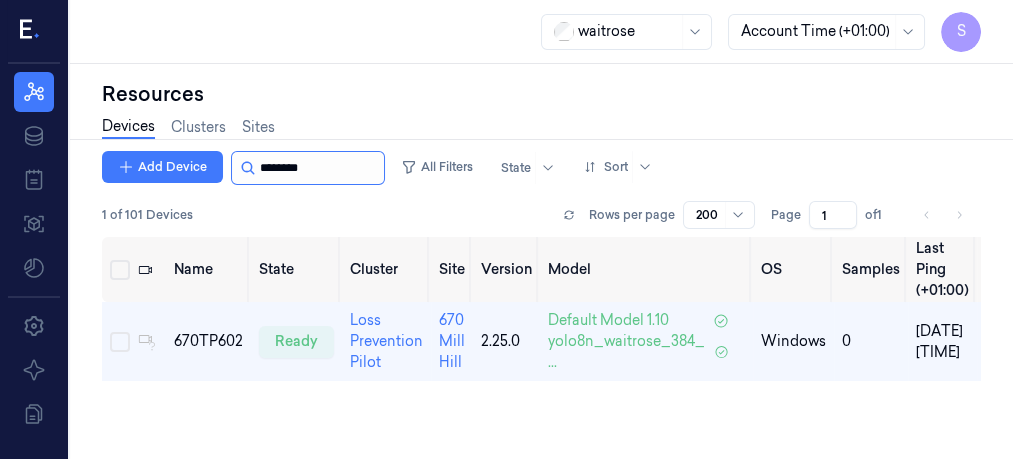 click at bounding box center [320, 168] 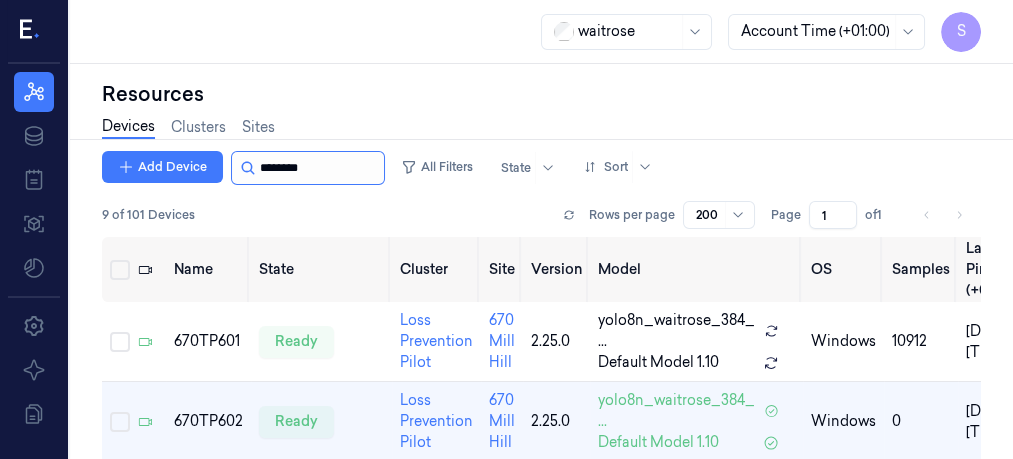 scroll, scrollTop: 51, scrollLeft: 0, axis: vertical 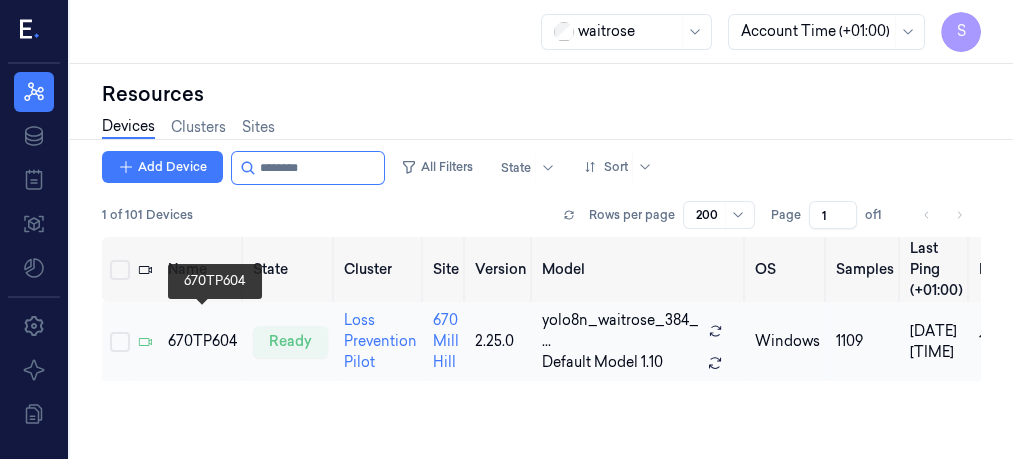 type on "********" 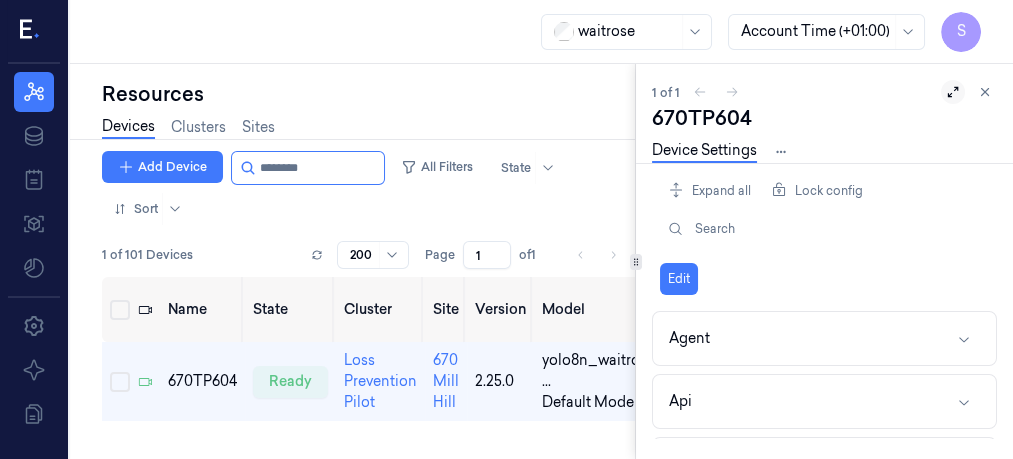 click 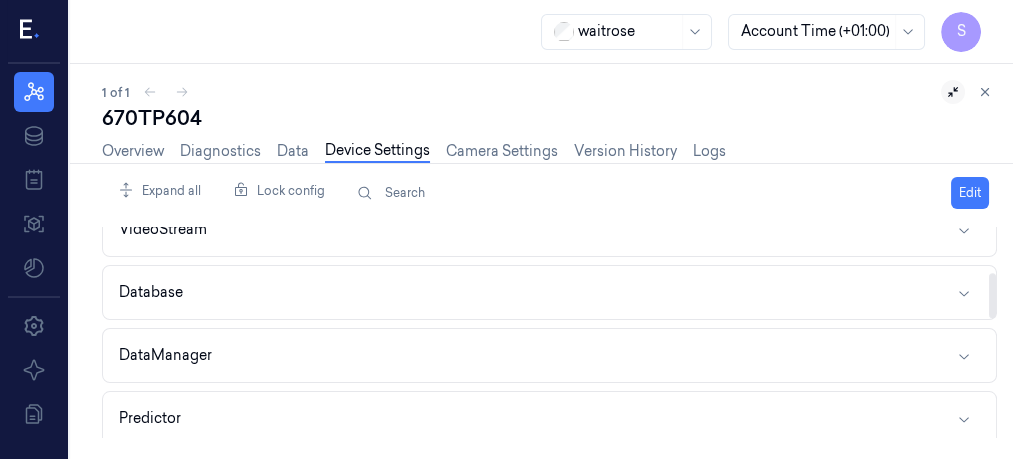 scroll, scrollTop: 211, scrollLeft: 0, axis: vertical 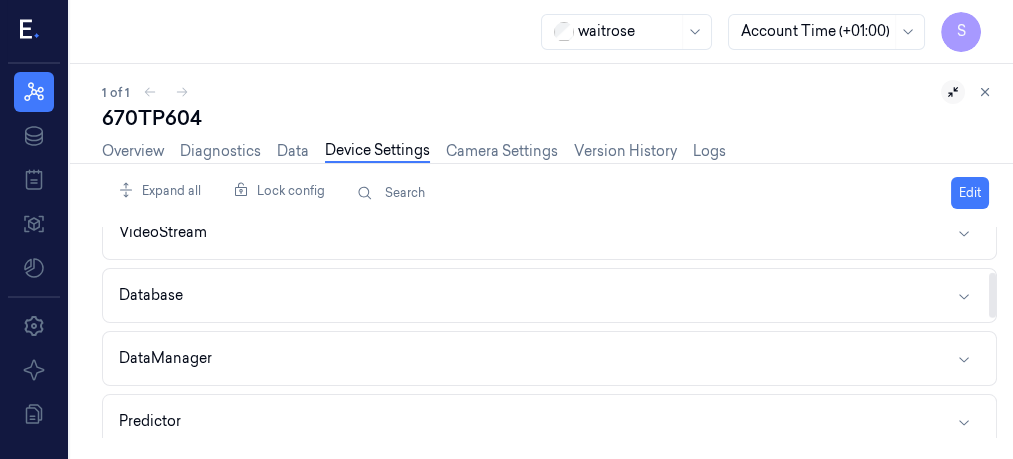 drag, startPoint x: 993, startPoint y: 239, endPoint x: 995, endPoint y: 284, distance: 45.044422 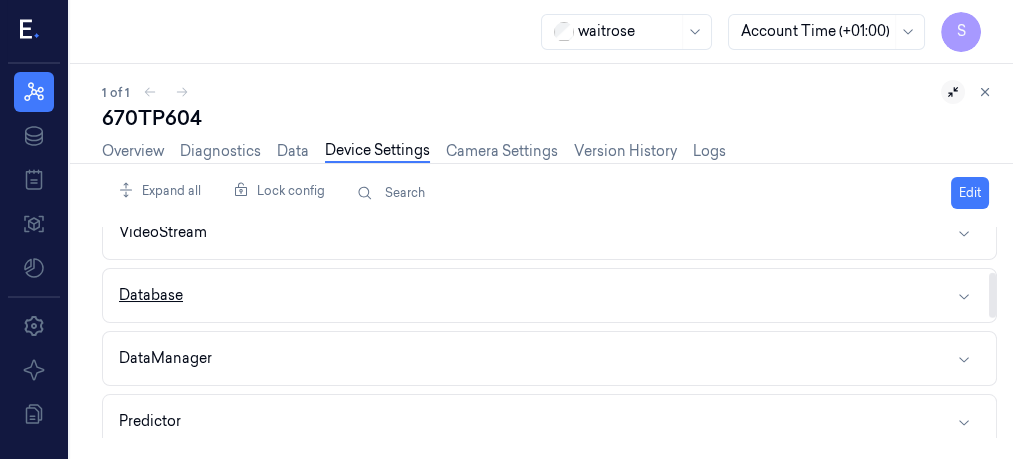 click 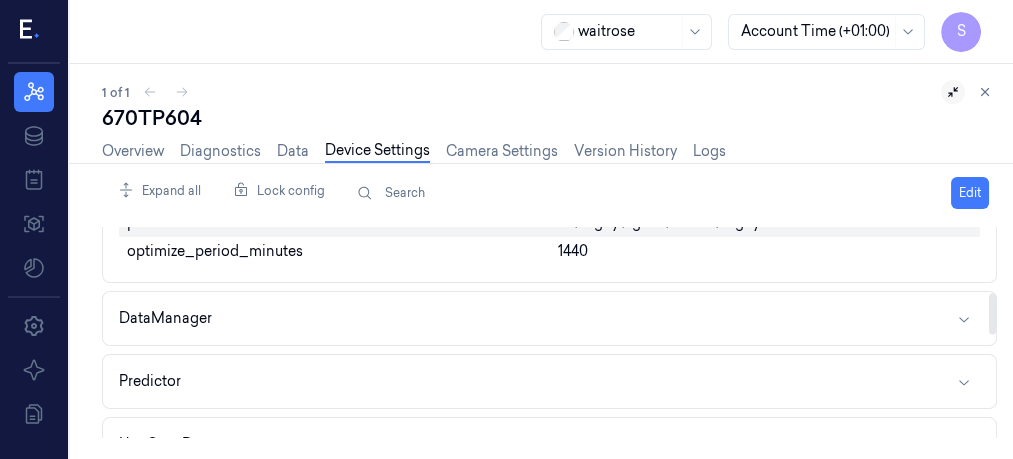 scroll, scrollTop: 335, scrollLeft: 0, axis: vertical 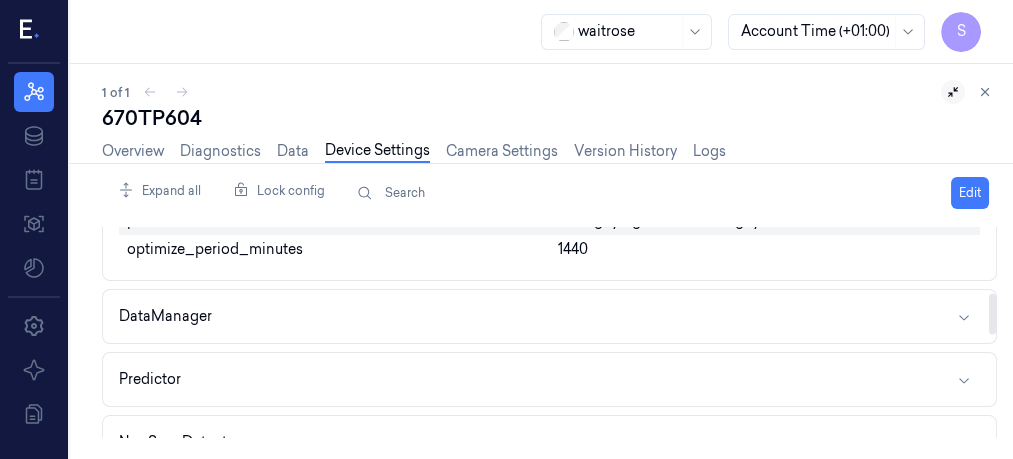 drag, startPoint x: 991, startPoint y: 281, endPoint x: 995, endPoint y: 305, distance: 24.33105 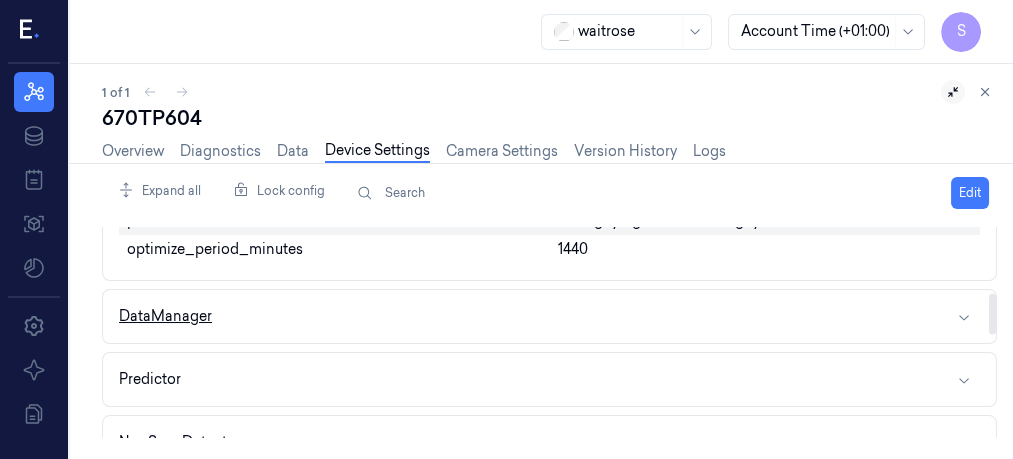 click 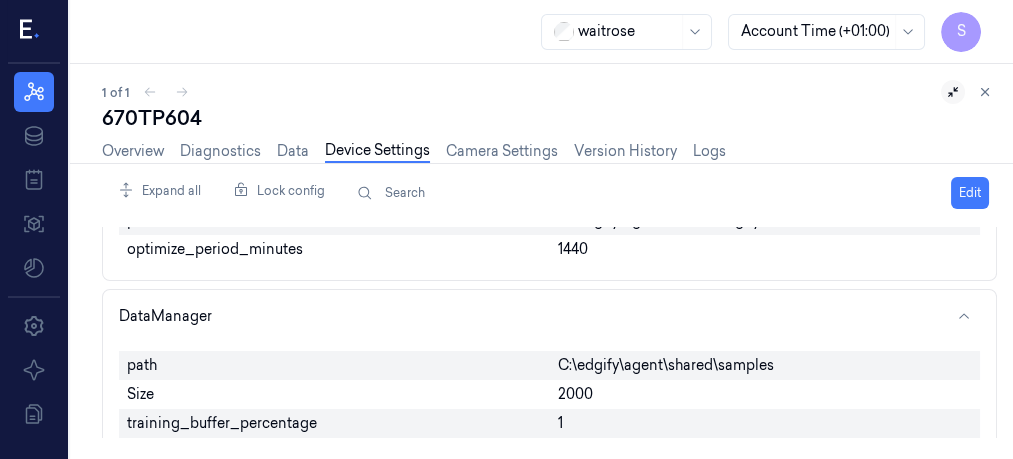 drag, startPoint x: 998, startPoint y: 295, endPoint x: 998, endPoint y: 310, distance: 15 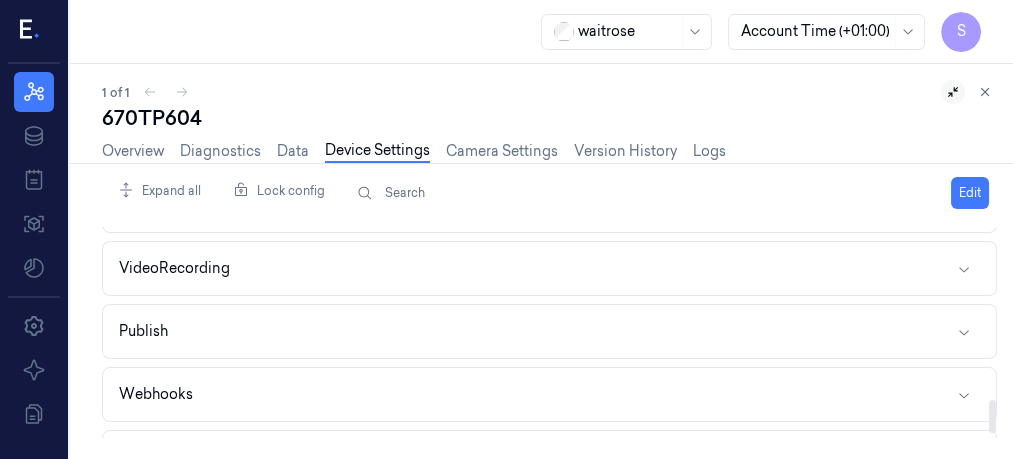 scroll, scrollTop: 1090, scrollLeft: 0, axis: vertical 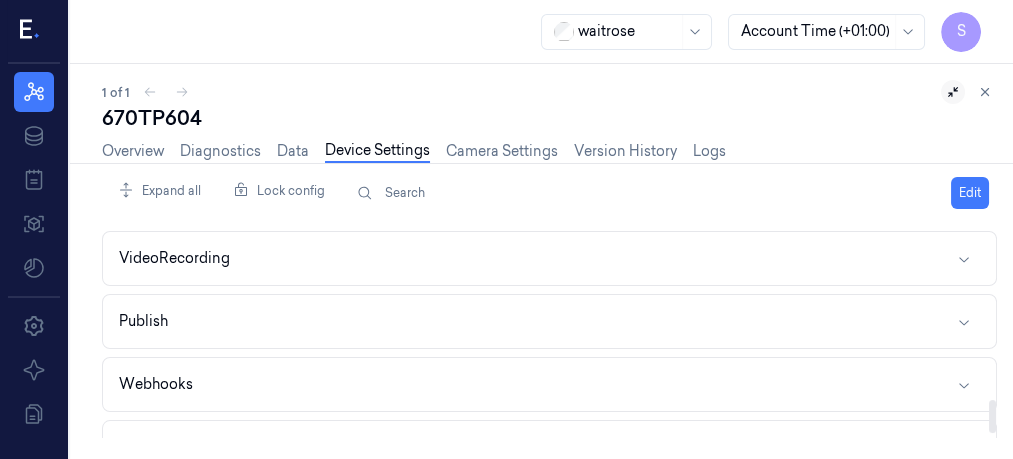 drag, startPoint x: 992, startPoint y: 301, endPoint x: 981, endPoint y: 420, distance: 119.507324 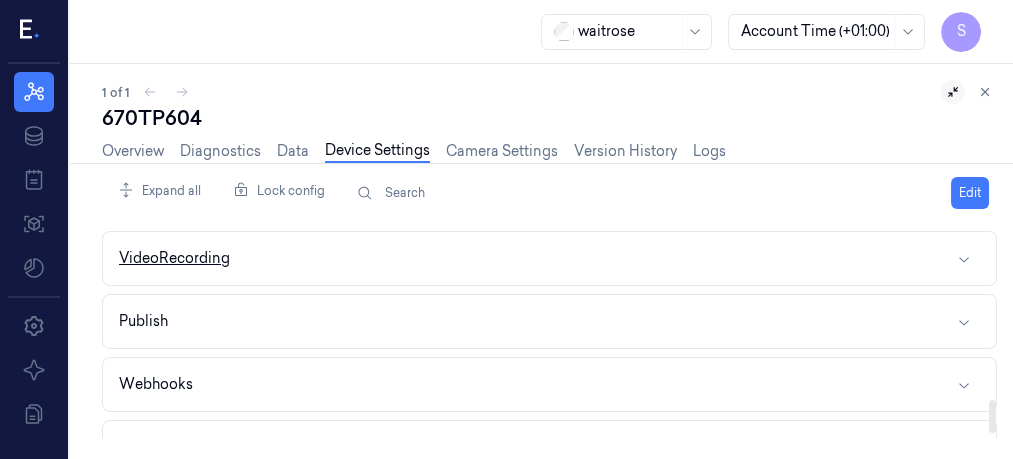 click 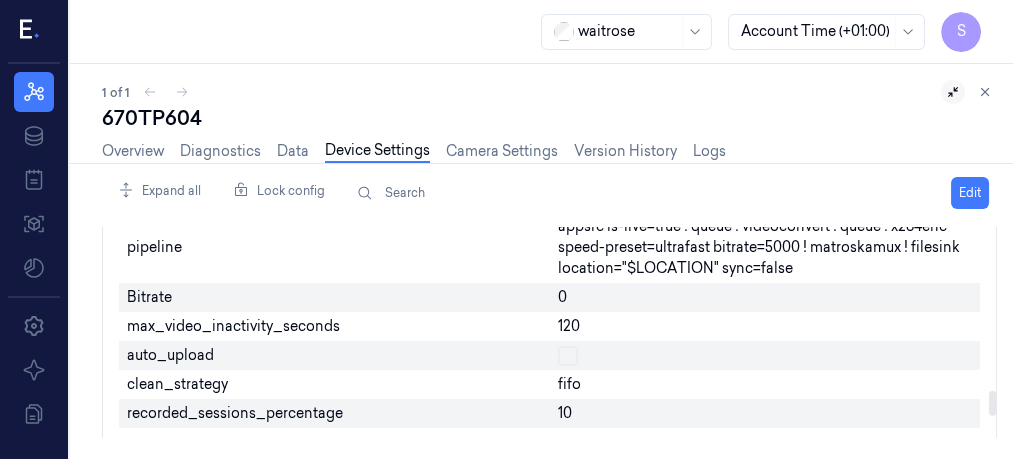 scroll, scrollTop: 0, scrollLeft: 0, axis: both 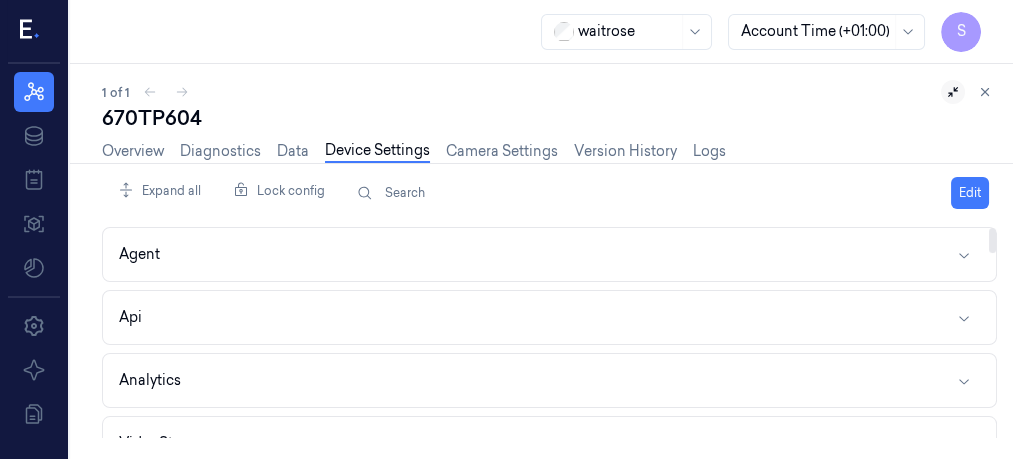 drag, startPoint x: 990, startPoint y: 369, endPoint x: 989, endPoint y: 138, distance: 231.00217 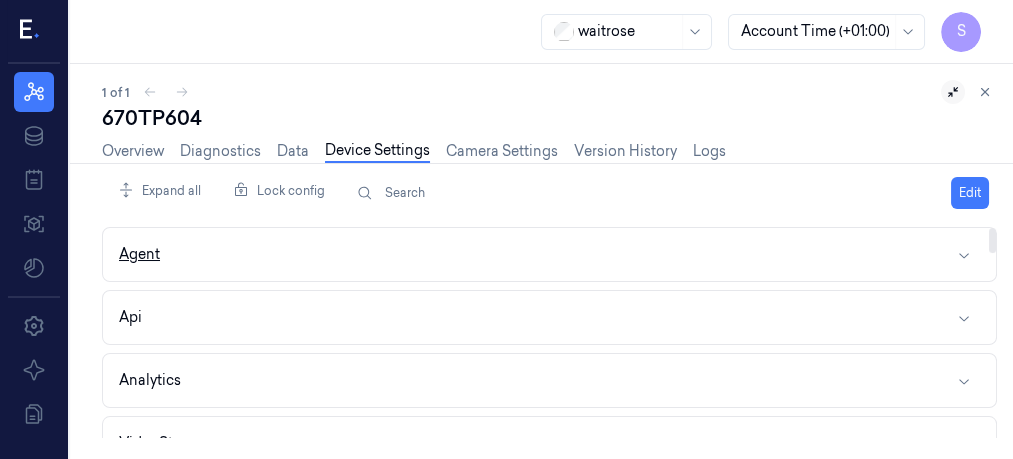 click on "Agent" at bounding box center (549, 254) 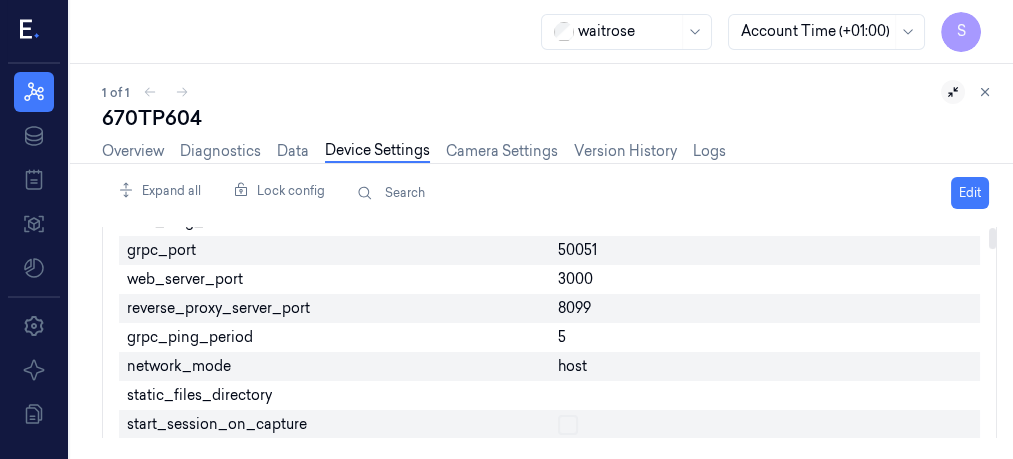 scroll, scrollTop: 0, scrollLeft: 0, axis: both 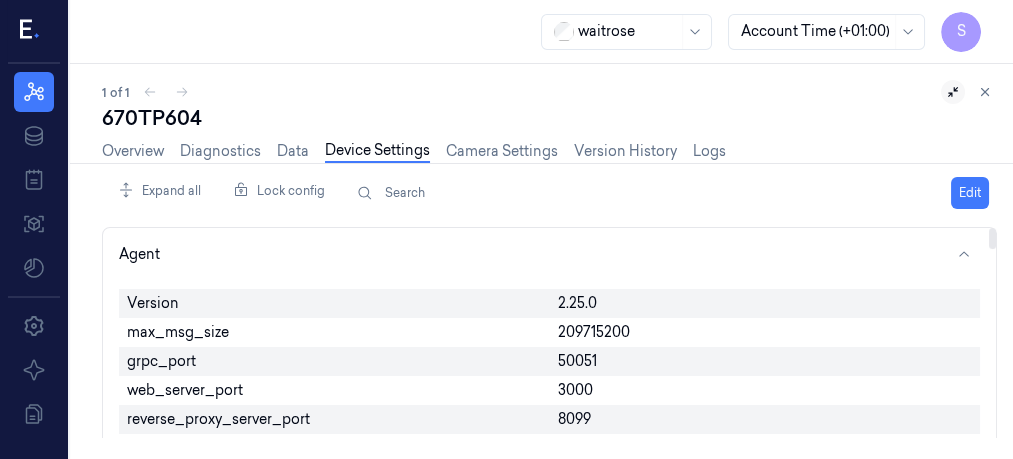 drag, startPoint x: 990, startPoint y: 235, endPoint x: 999, endPoint y: 56, distance: 179.22612 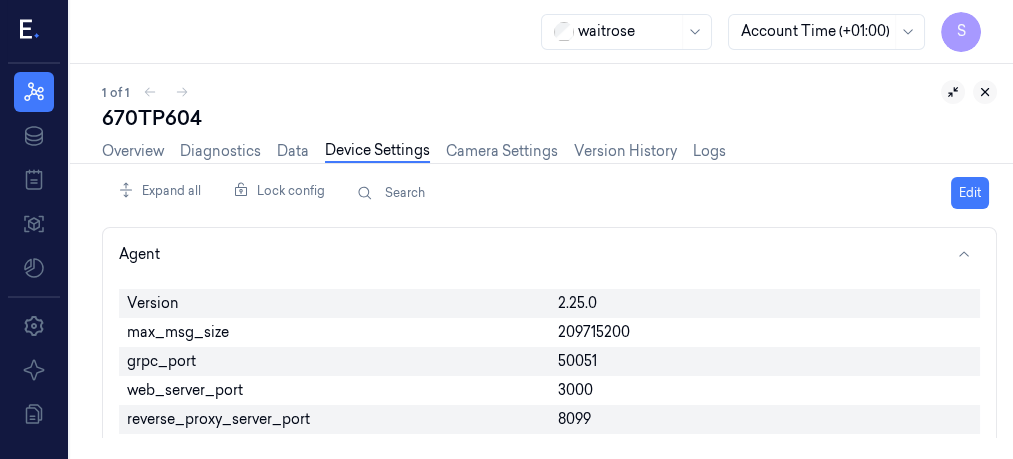 click 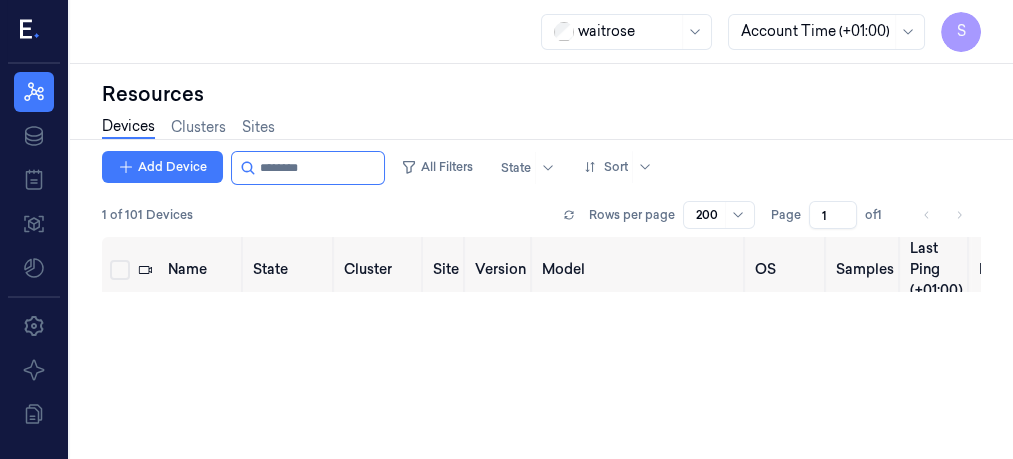 scroll, scrollTop: 0, scrollLeft: 0, axis: both 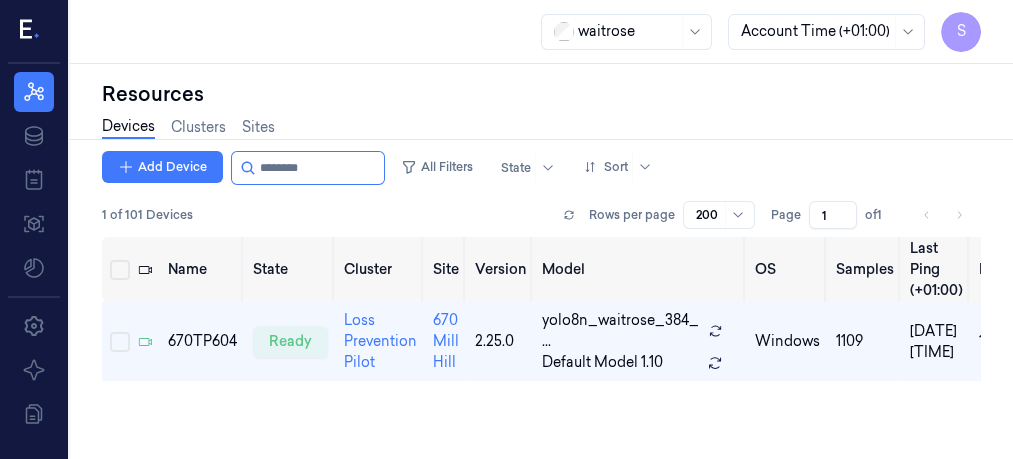 click on "Resources" at bounding box center [541, 94] 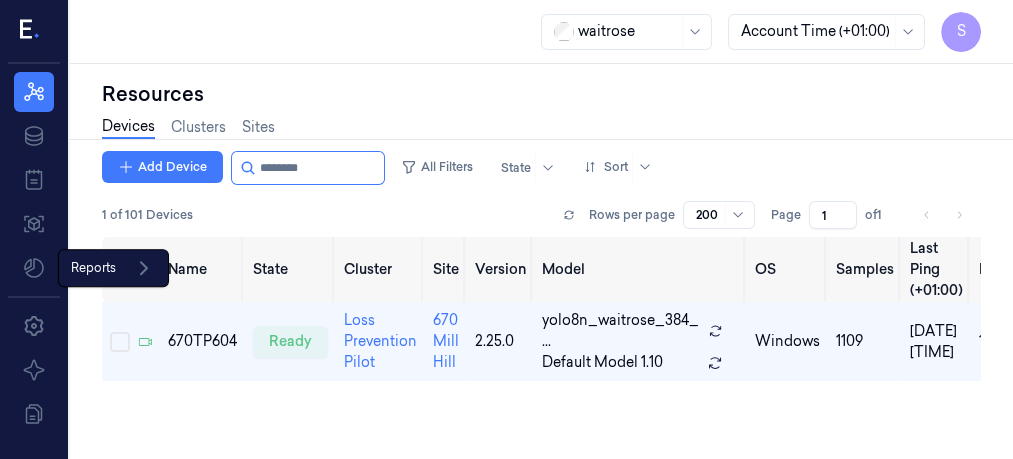 click on "Reports Reports" at bounding box center (113, 268) 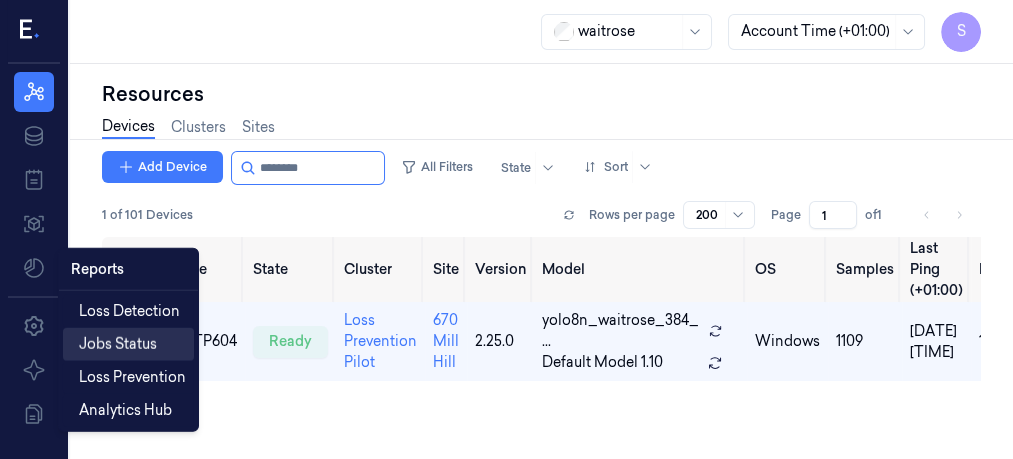 click on "Jobs Status" at bounding box center [118, 344] 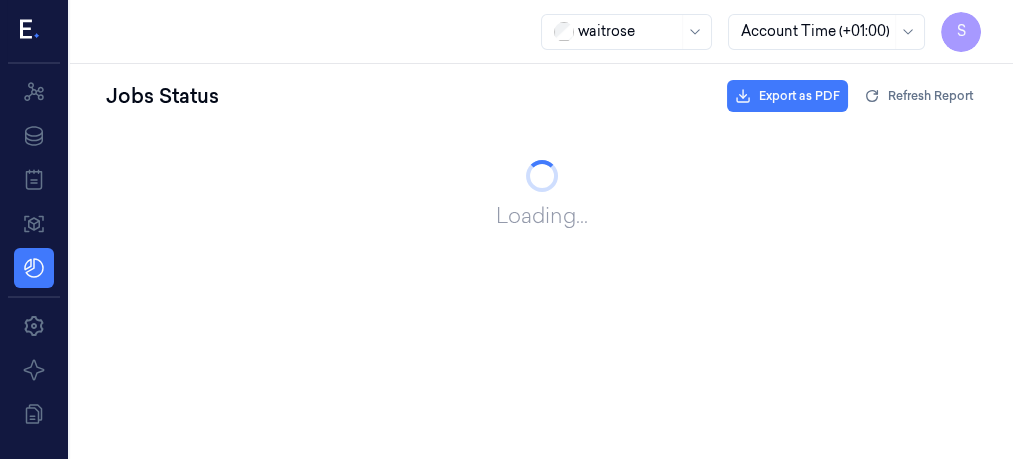 scroll, scrollTop: 0, scrollLeft: 0, axis: both 